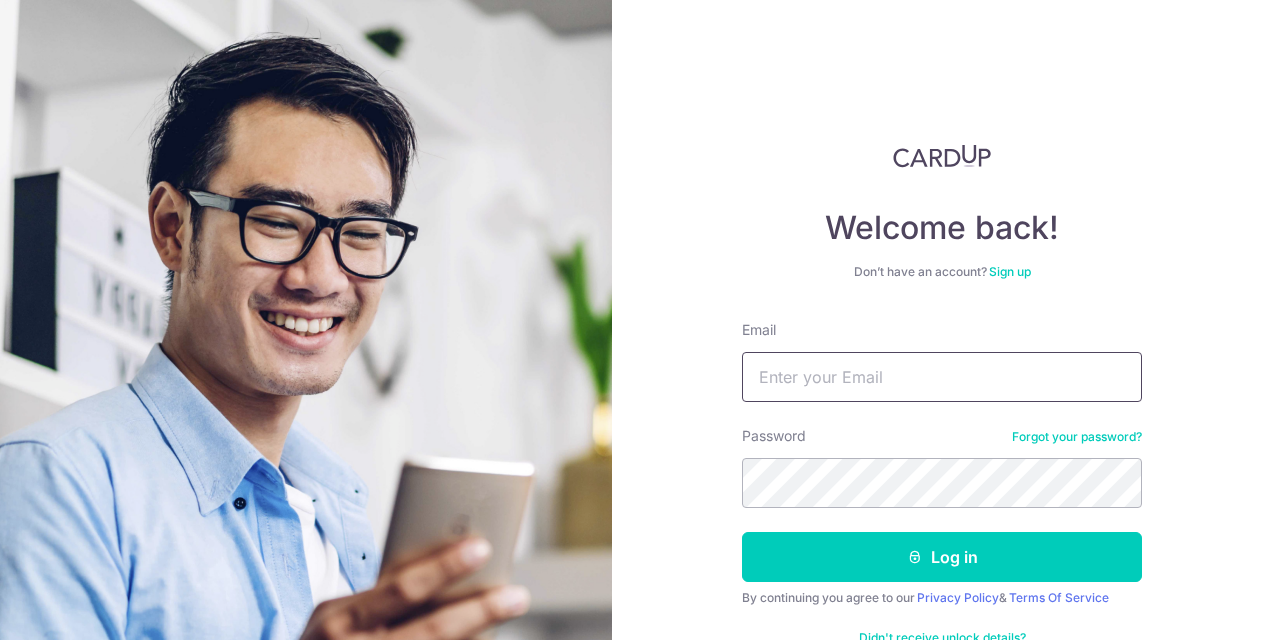 scroll, scrollTop: 0, scrollLeft: 0, axis: both 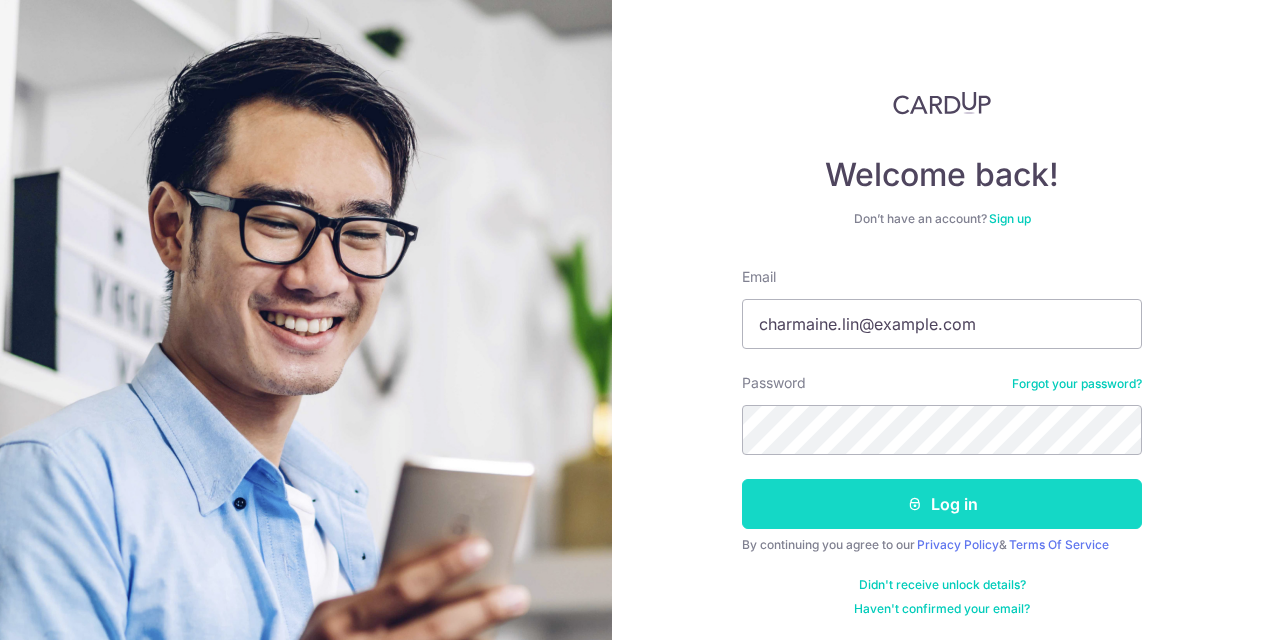 click on "Log in" at bounding box center (942, 504) 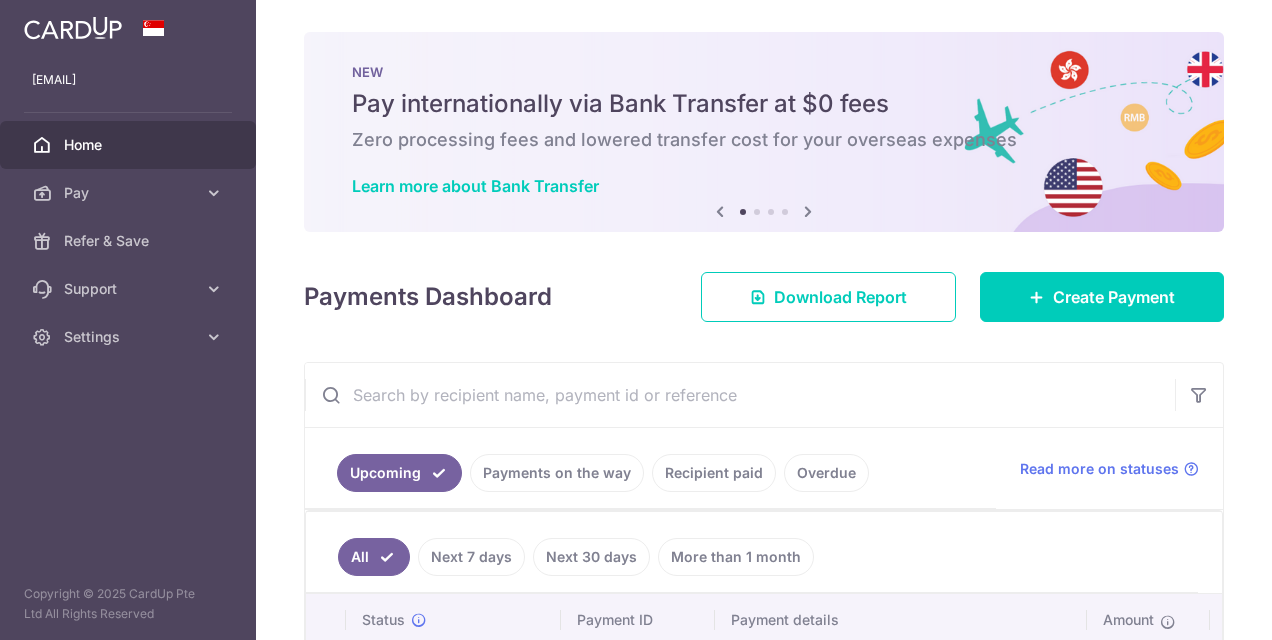 scroll, scrollTop: 0, scrollLeft: 0, axis: both 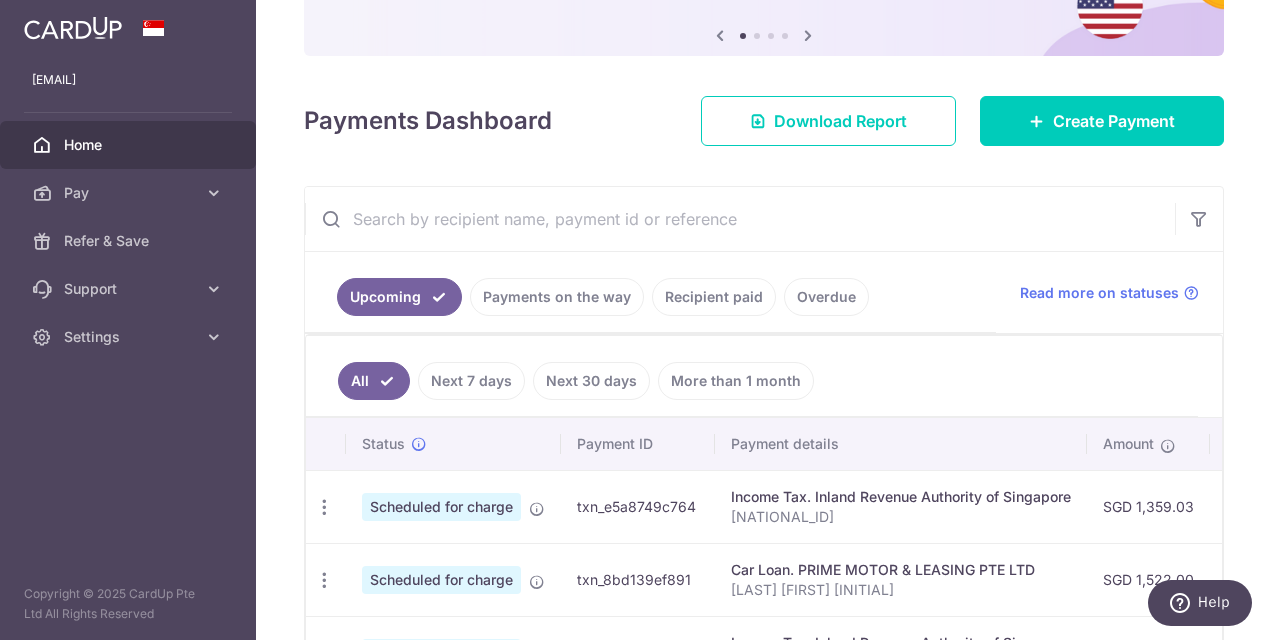 click on "Recipient paid" at bounding box center [714, 297] 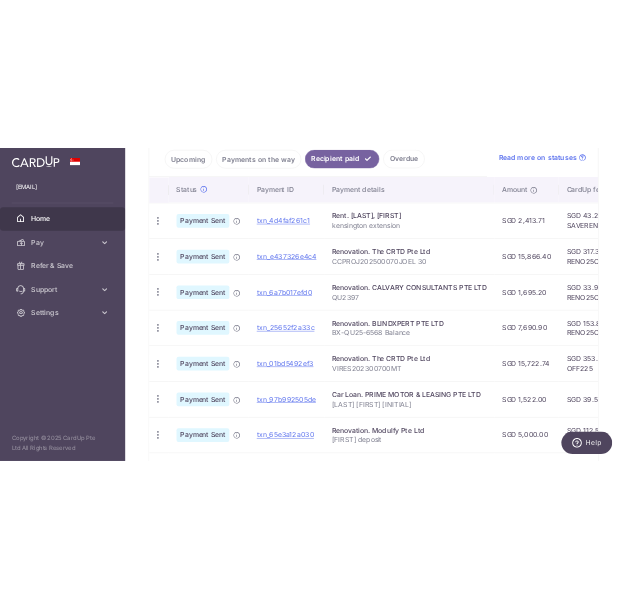 scroll, scrollTop: 500, scrollLeft: 0, axis: vertical 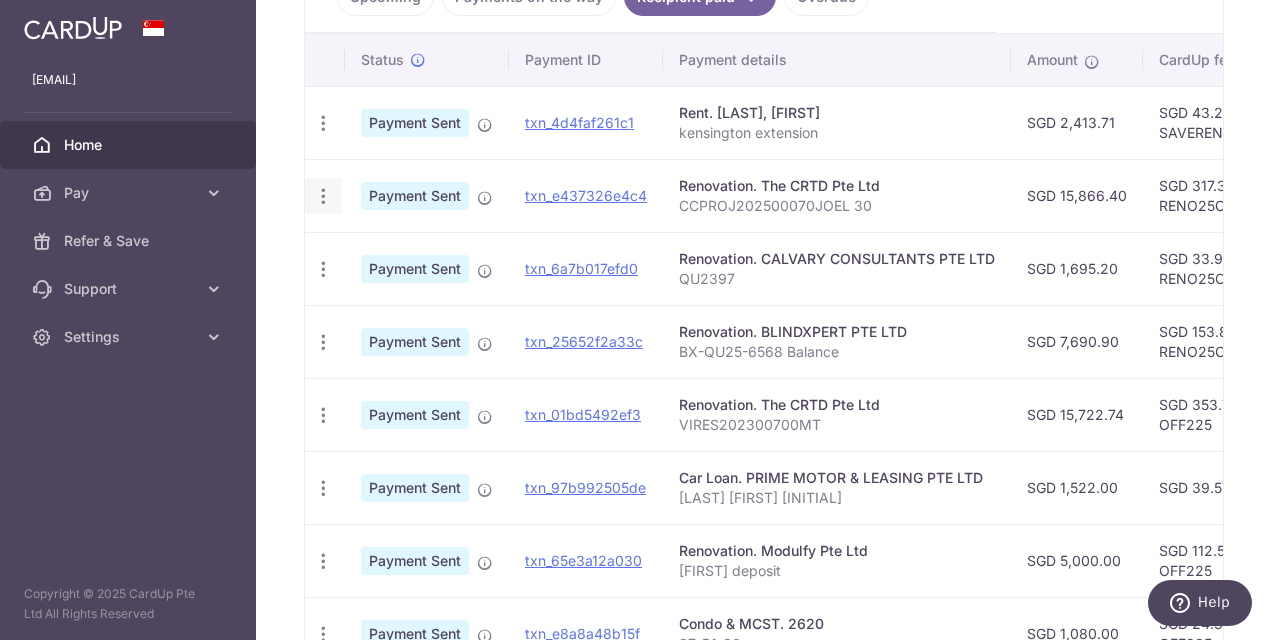 click at bounding box center (323, 123) 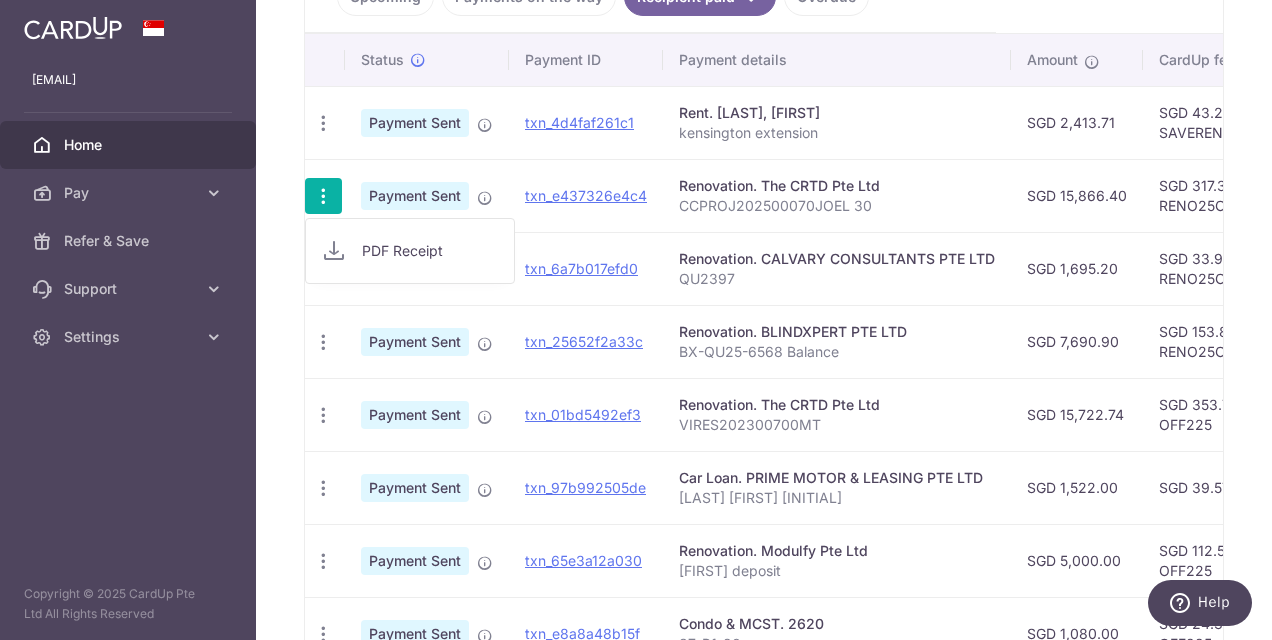 click on "Payment Sent" at bounding box center (415, 196) 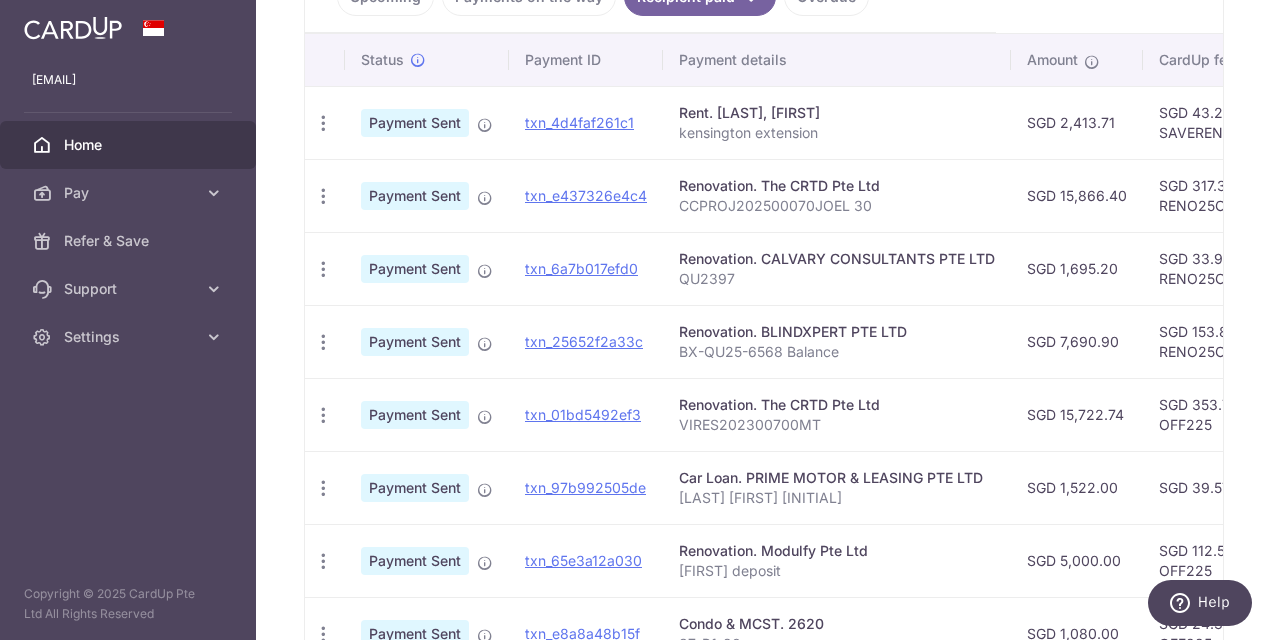 click on "QU2397" at bounding box center [837, 279] 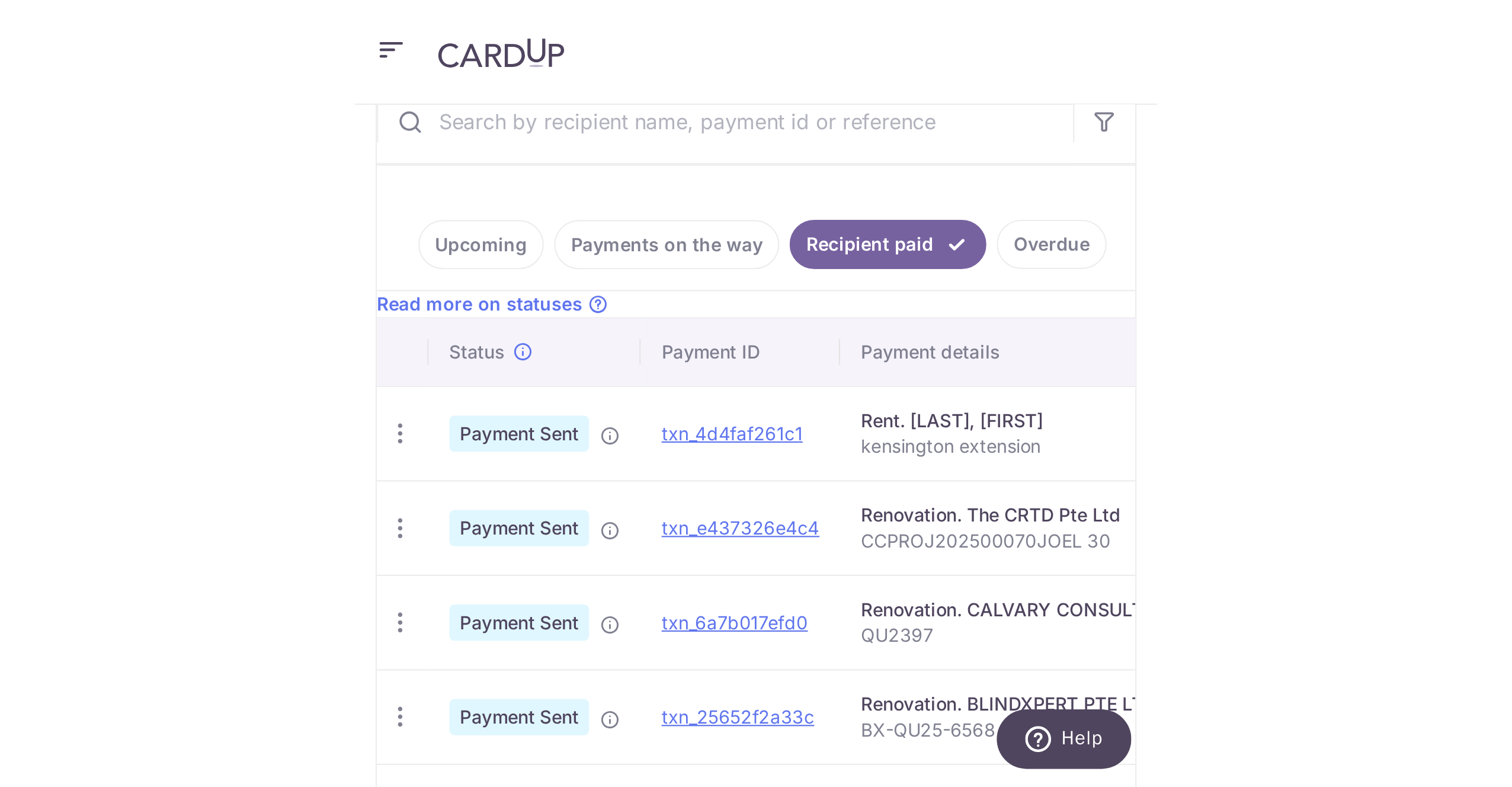 scroll, scrollTop: 75, scrollLeft: 0, axis: vertical 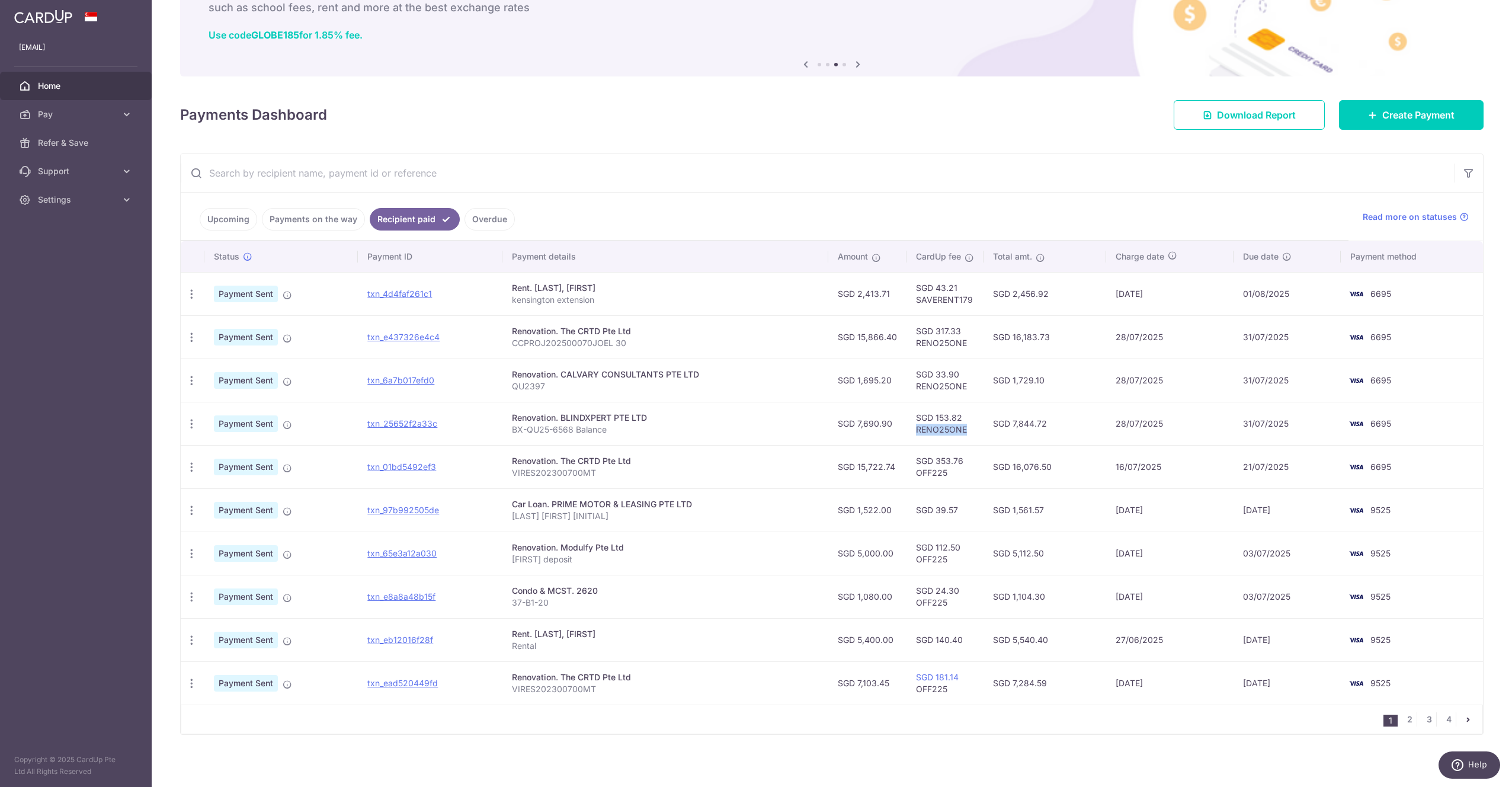 drag, startPoint x: 915, startPoint y: 428, endPoint x: 975, endPoint y: 431, distance: 60.07495 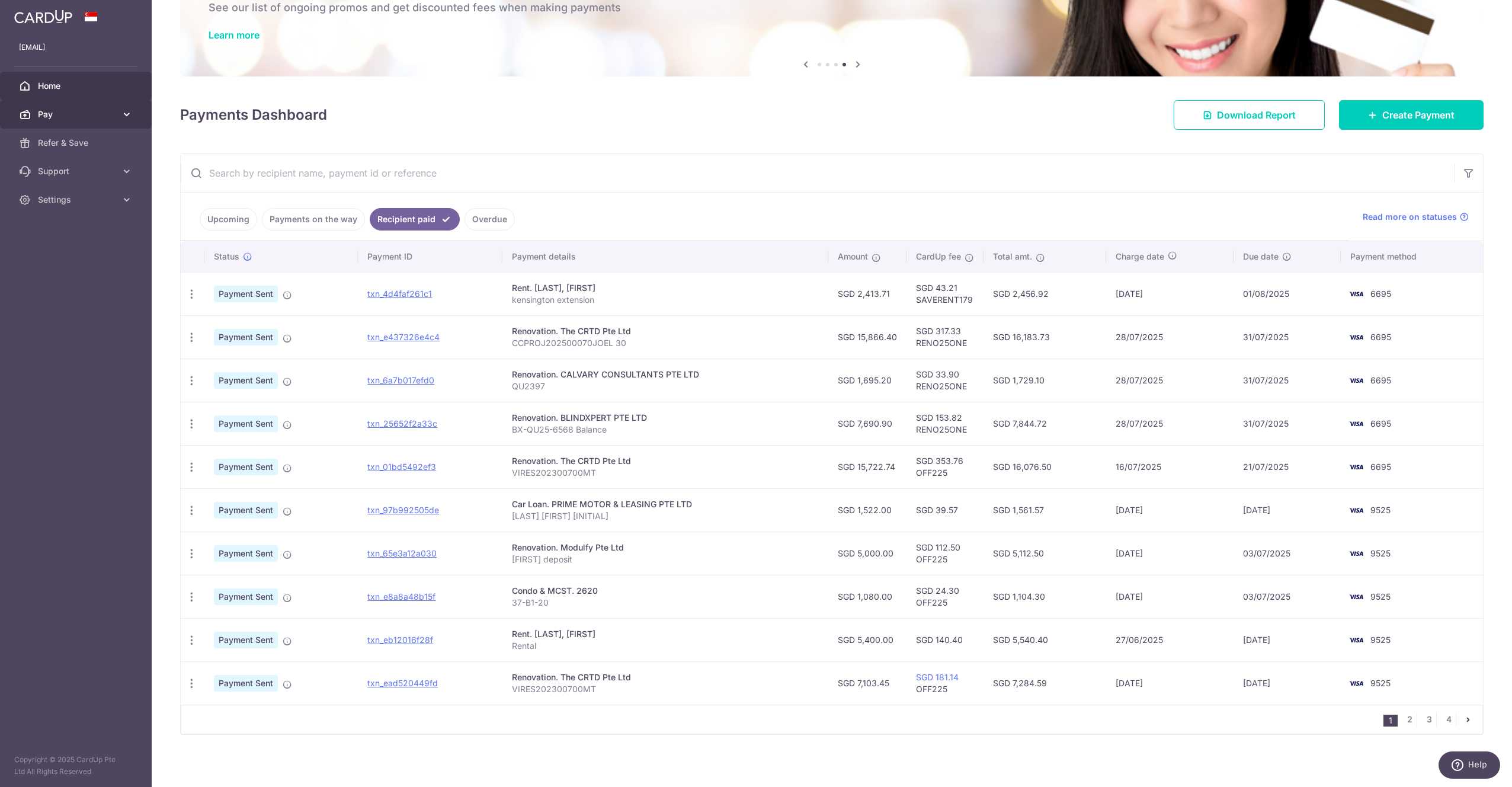 click at bounding box center (127, 114) 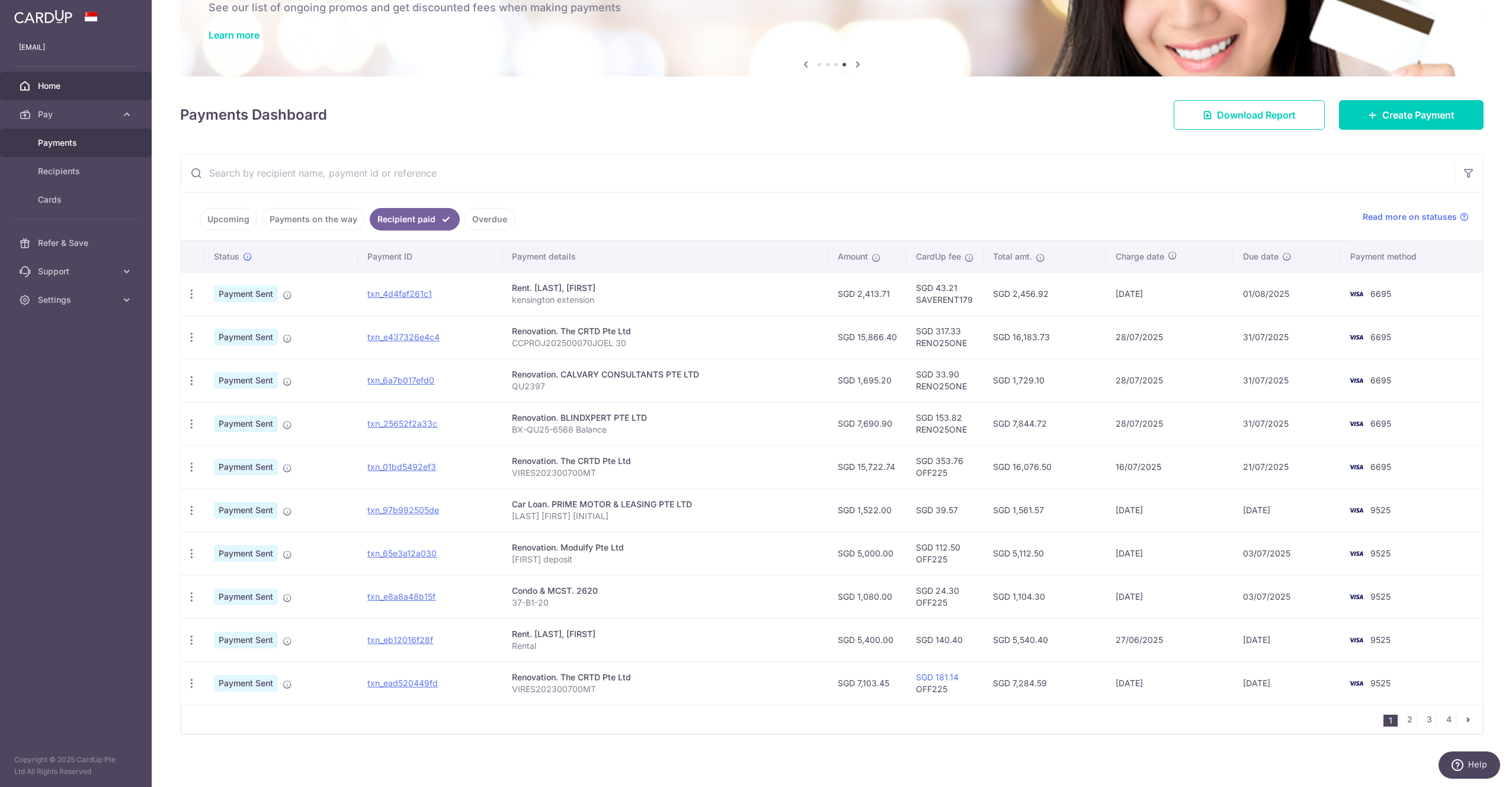 click on "Payments" at bounding box center [77, 143] 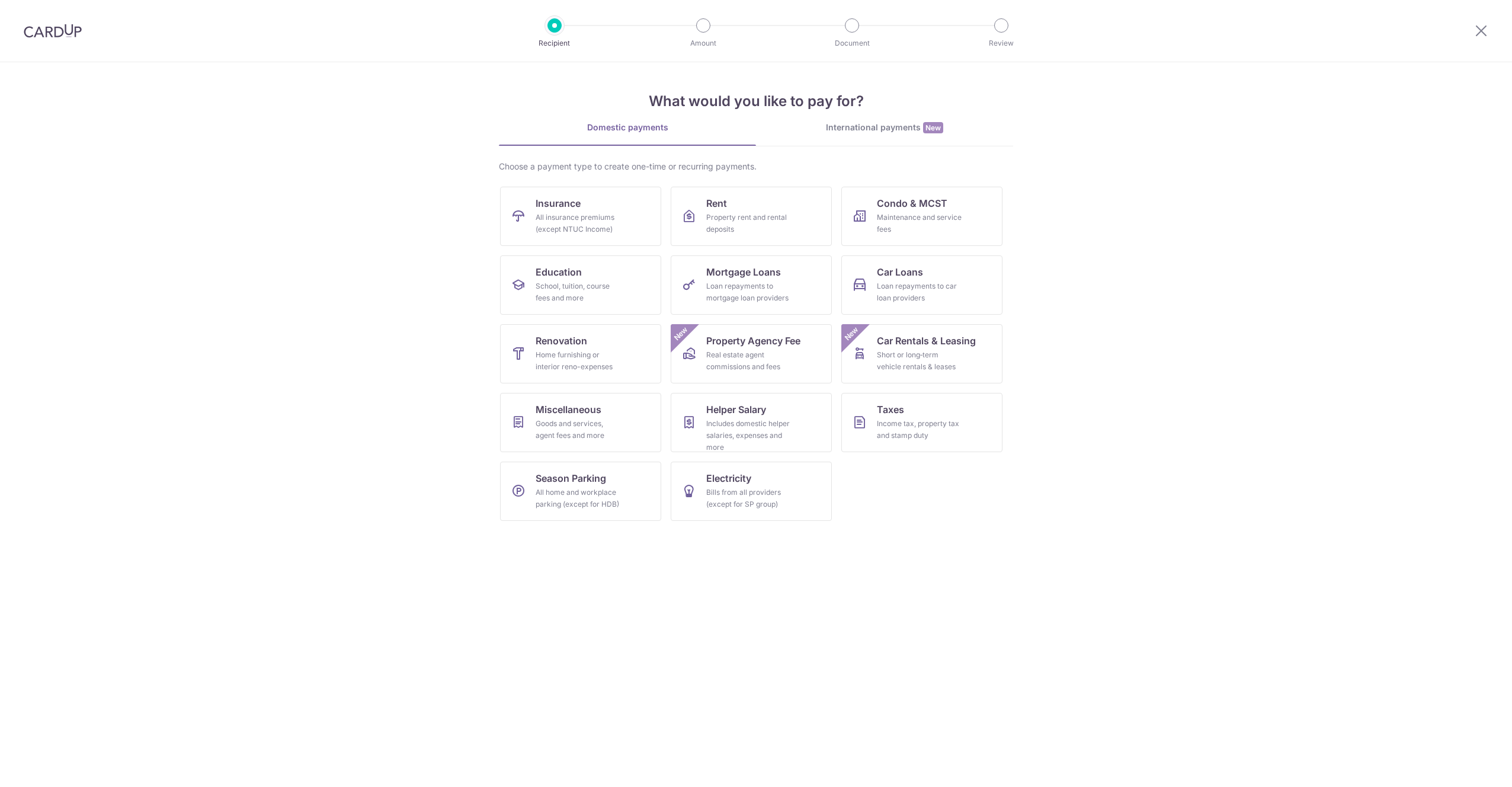 scroll, scrollTop: 0, scrollLeft: 0, axis: both 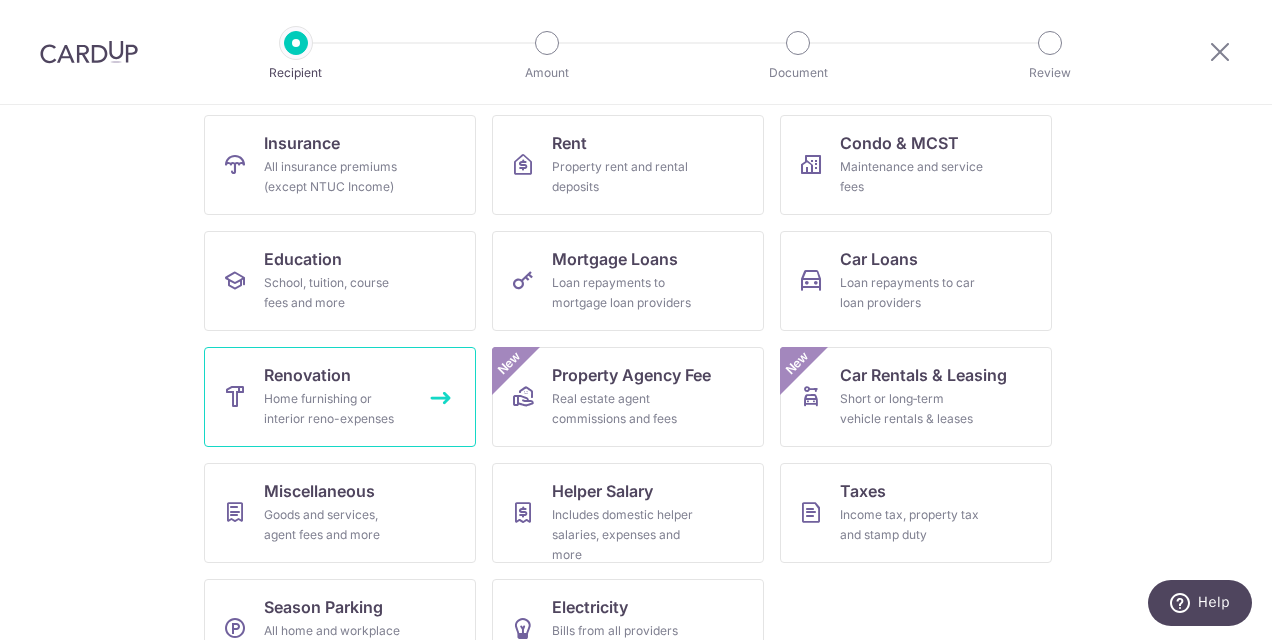 click on "Renovation Home furnishing or interior reno-expenses" at bounding box center (340, 397) 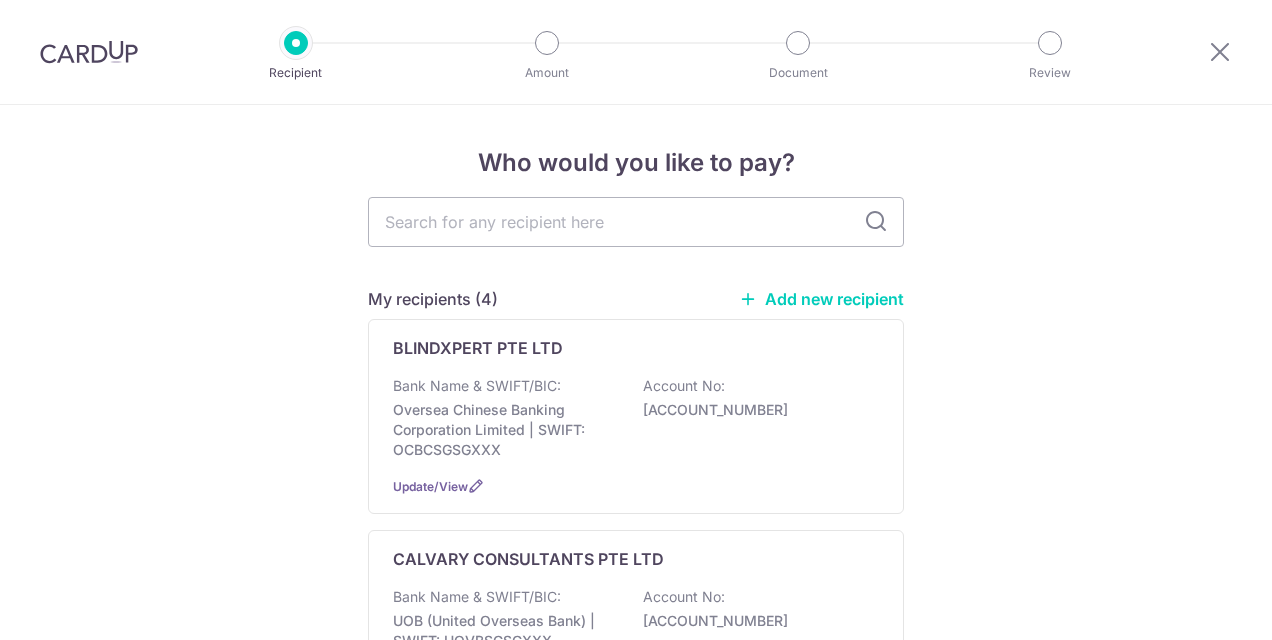 scroll, scrollTop: 0, scrollLeft: 0, axis: both 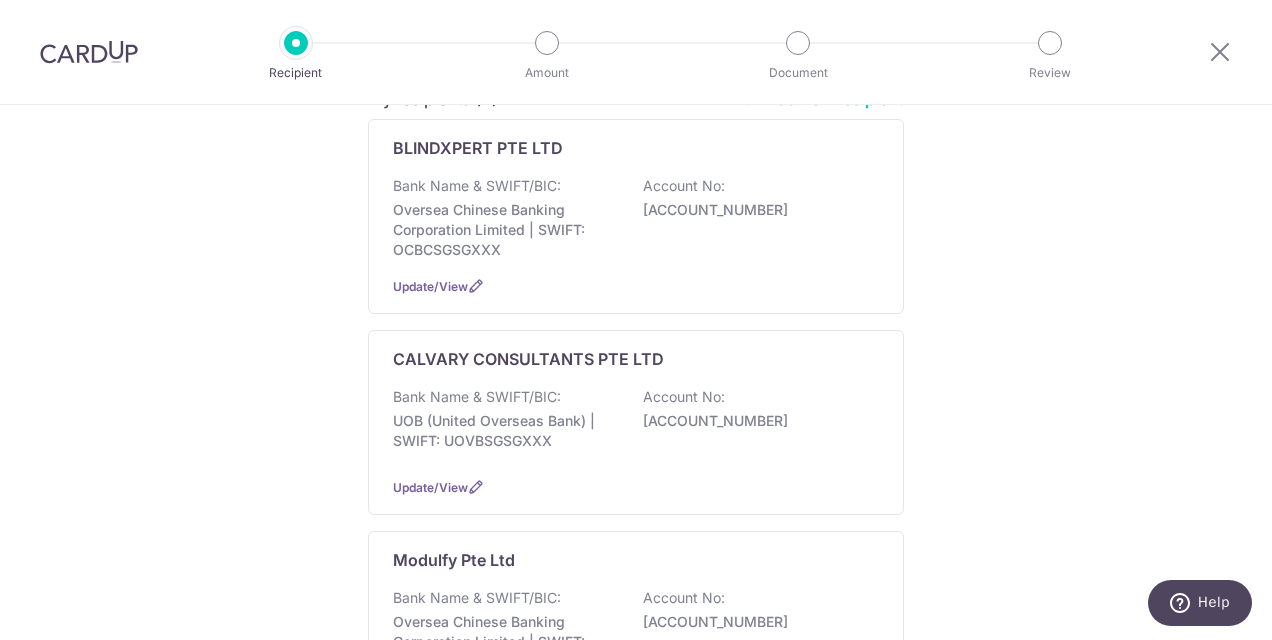 click on "Who would you like to pay?
My recipients (4)
Add new recipient
BLINDXPERT PTE LTD
Bank Name & SWIFT/BIC:
Oversea Chinese Banking Corporation Limited | SWIFT: OCBCSGSGXXX
Account No:
713139319001
Update/View
CALVARY CONSULTANTS PTE LTD
Bank Name & SWIFT/BIC:
UOB (United Overseas Bank) | SWIFT: UOVBSGSGXXX
Account No:
4203072117
Update/View
Modulfy Pte Ltd" at bounding box center [636, 1139] 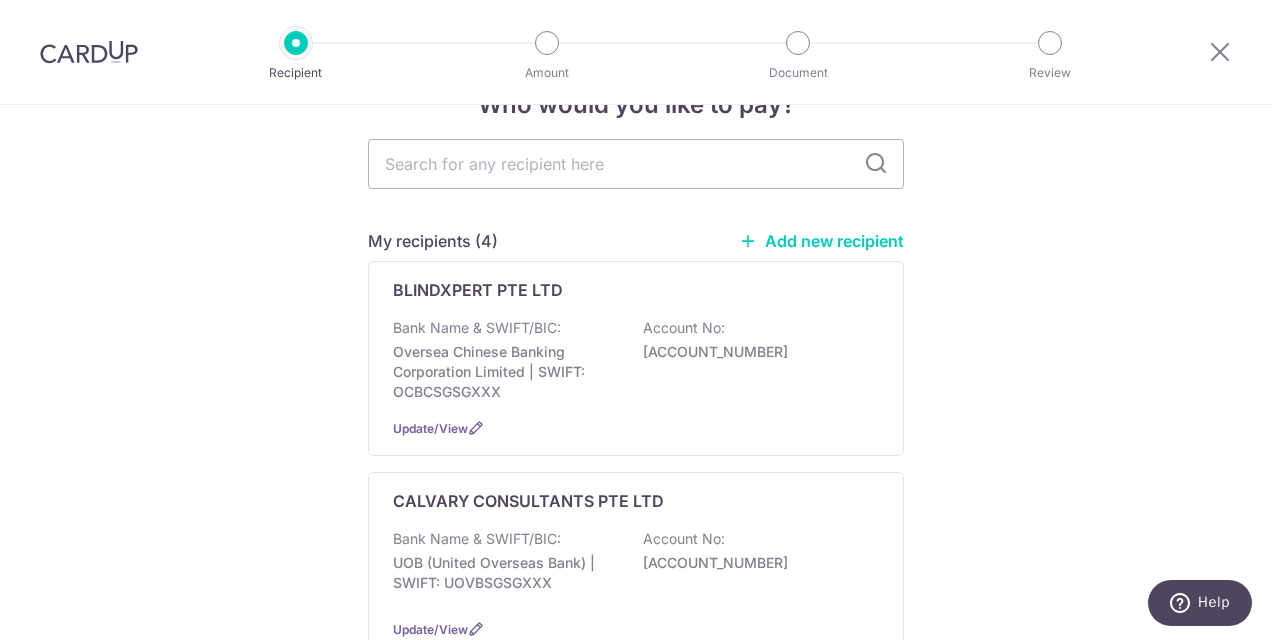 scroll, scrollTop: 0, scrollLeft: 0, axis: both 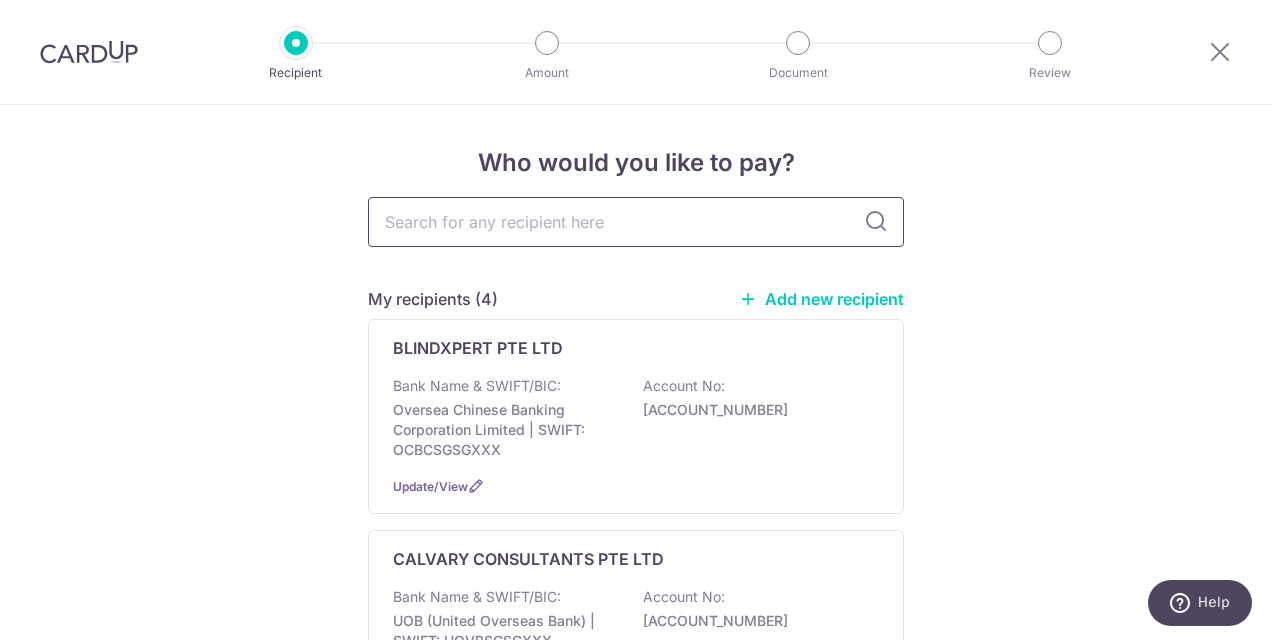 click at bounding box center [636, 222] 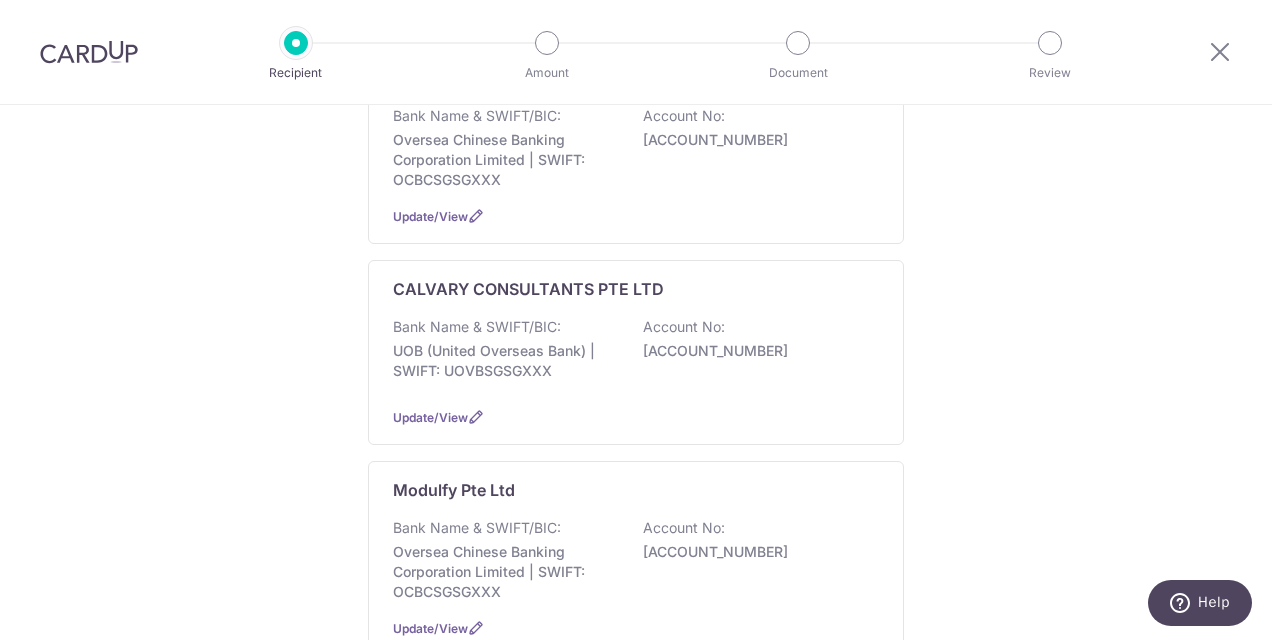scroll, scrollTop: 0, scrollLeft: 0, axis: both 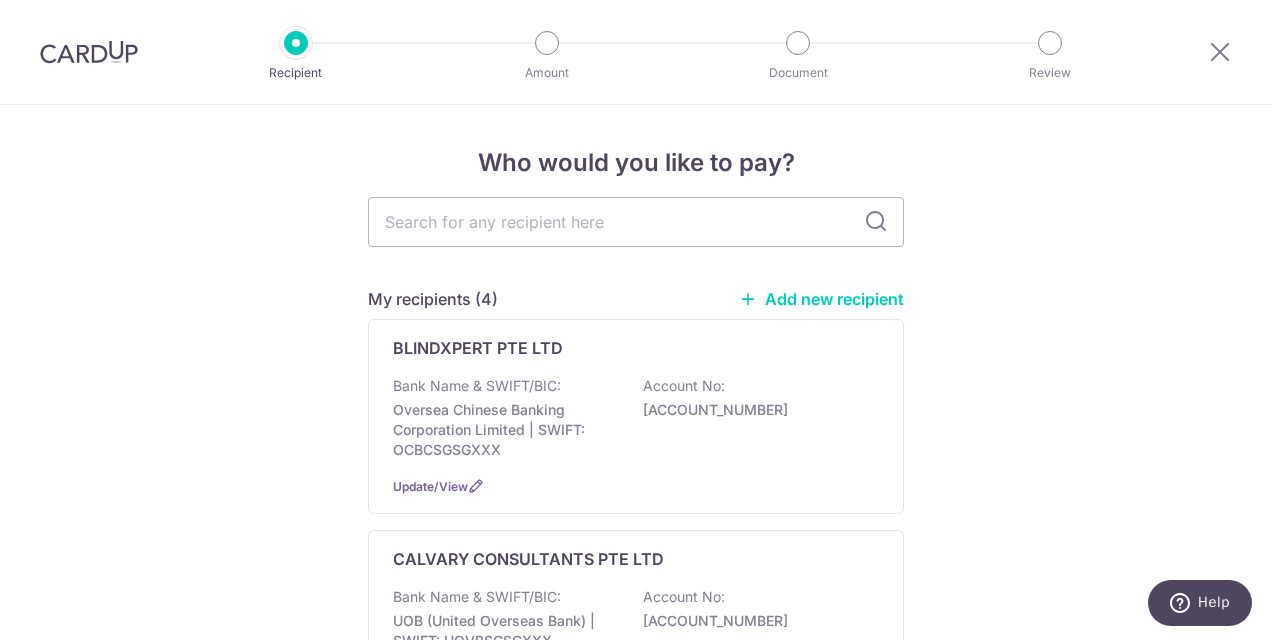 click on "Add new recipient" at bounding box center [821, 299] 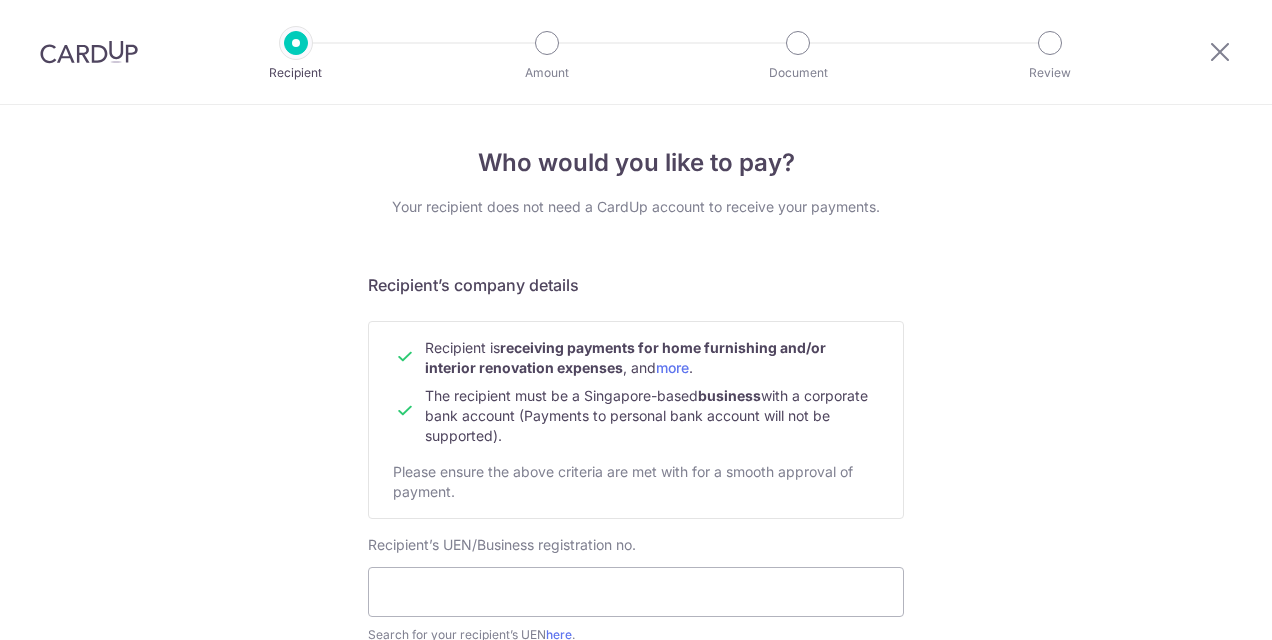 scroll, scrollTop: 0, scrollLeft: 0, axis: both 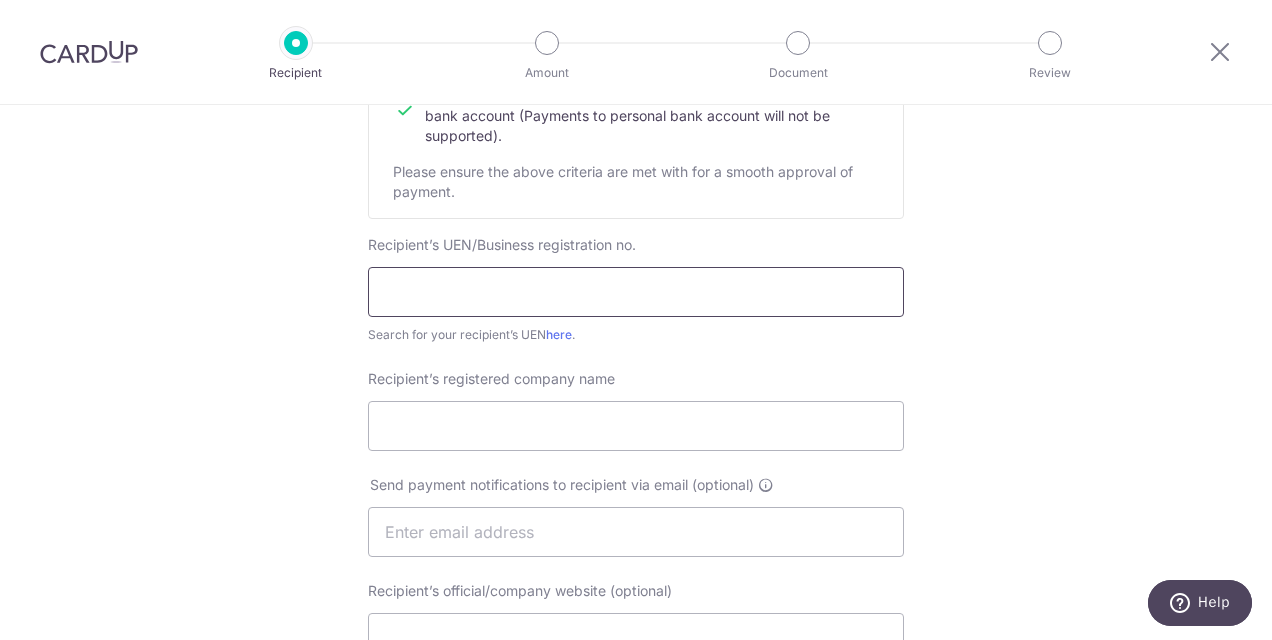 click at bounding box center (636, 292) 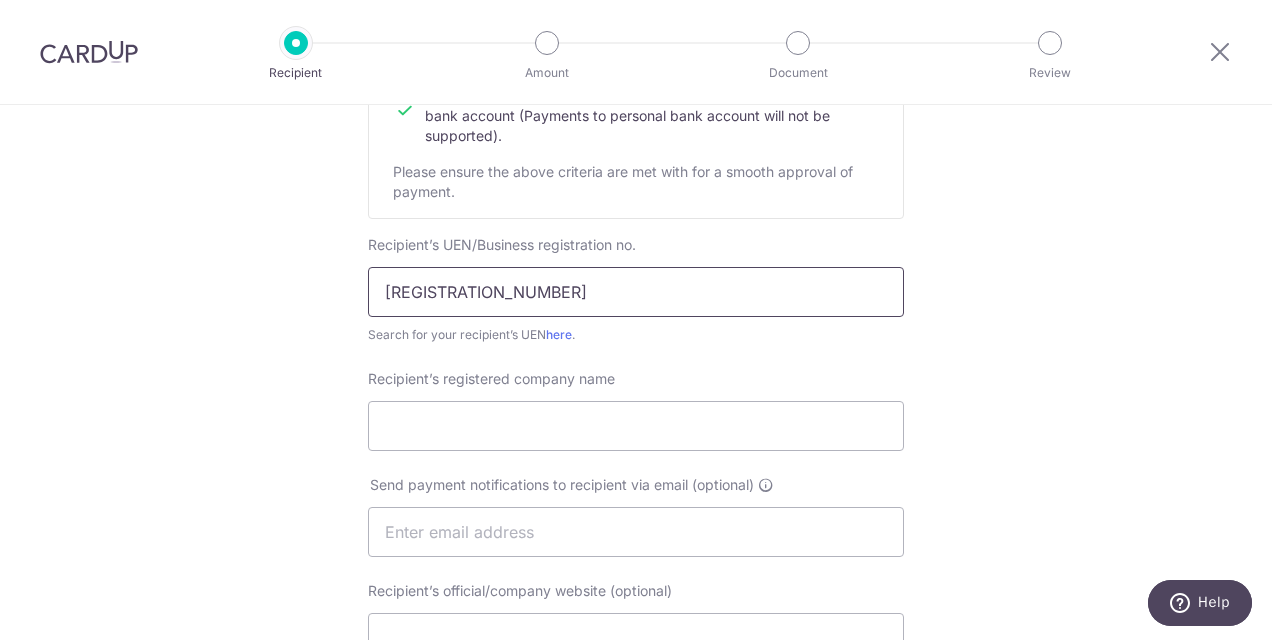 type on "[NUMBER]" 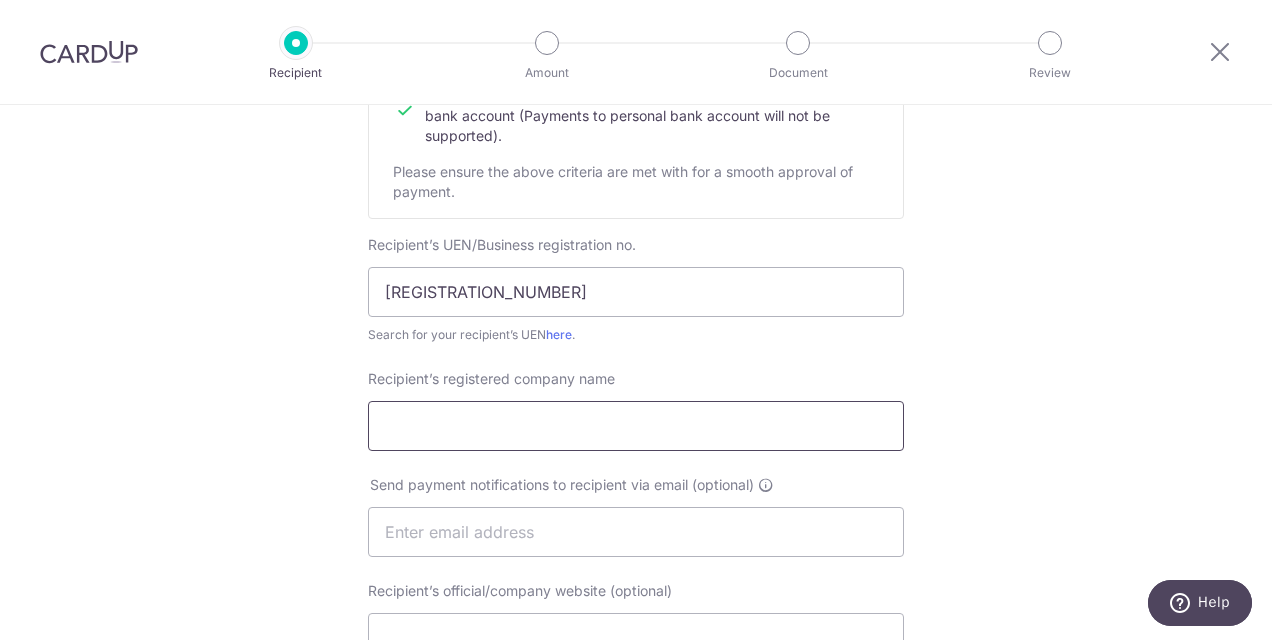 click on "Recipient’s registered company name" at bounding box center [636, 426] 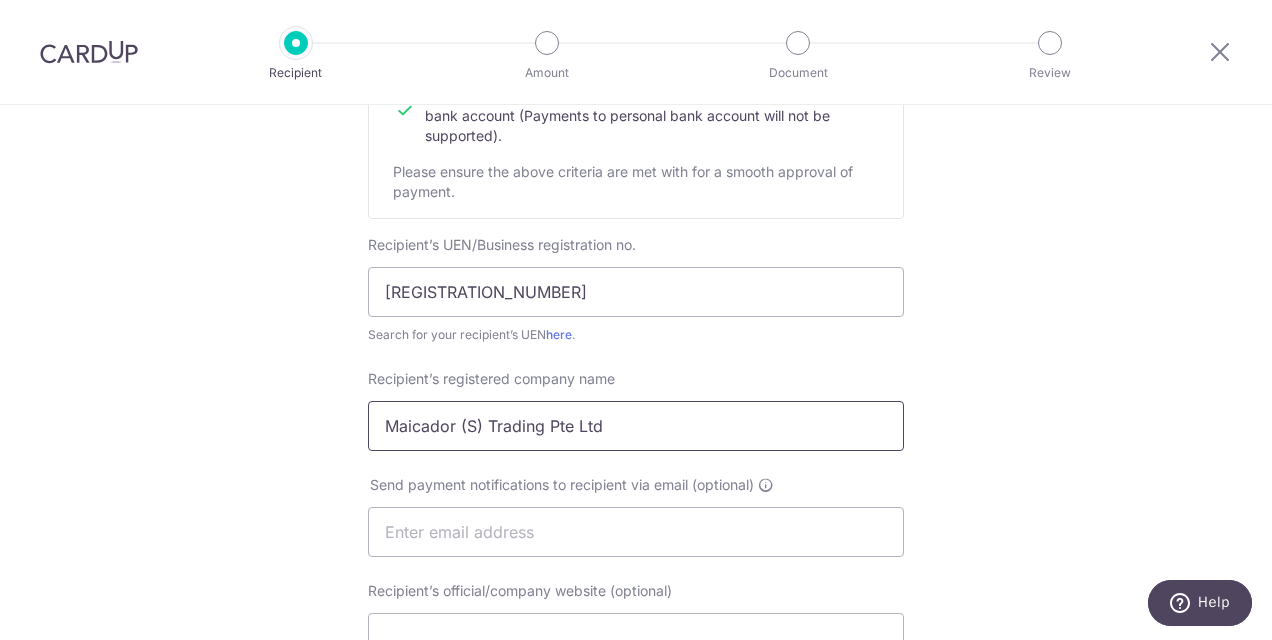 type on "Maicador (S) Trading Pte Ltd" 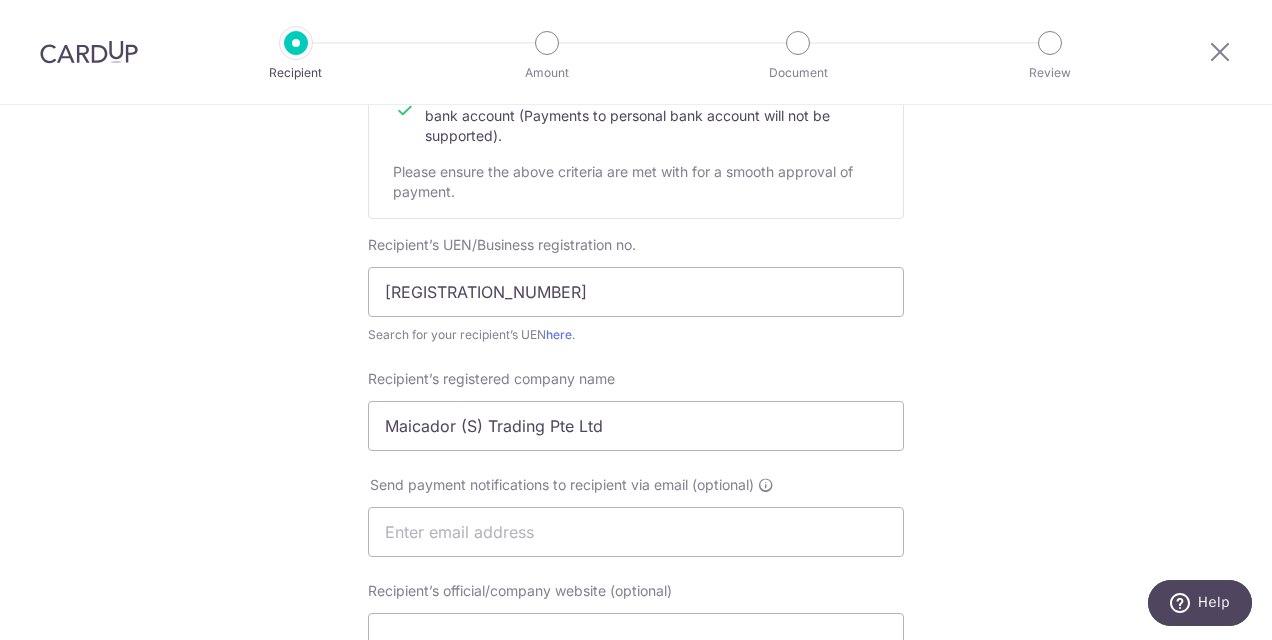 click on "Who would you like to pay?
Your recipient does not need a CardUp account to receive your payments.
Recipient’s company details
Recipient is  receiving payments for home furnishing and/or interior renovation expenses , and  more .
The recipient must be a Singapore-based  business  with a corporate bank account (Payments to personal bank account will not be supported).
Please ensure the above criteria are met with for a smooth approval of payment.
Recipient’s UEN/Business registration no.
200900774E
Search for your recipient’s UEN  here .
." at bounding box center (636, 557) 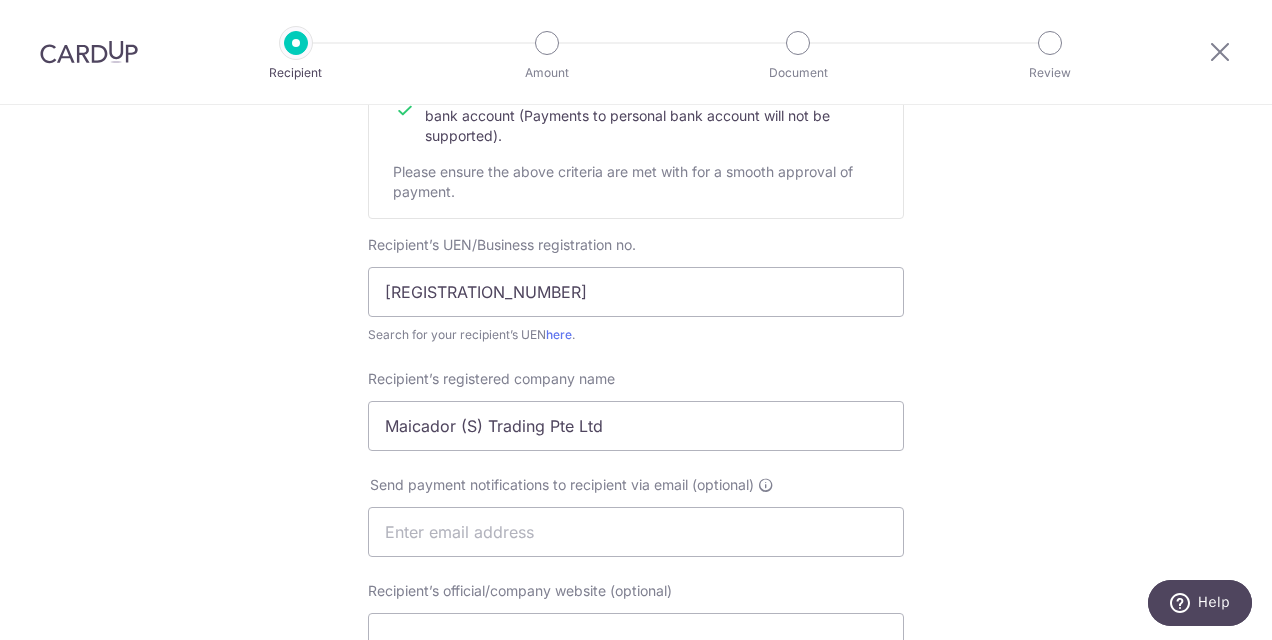 click on "Who would you like to pay?
Your recipient does not need a CardUp account to receive your payments.
Recipient’s company details
Recipient is  receiving payments for home furnishing and/or interior renovation expenses , and  more .
The recipient must be a Singapore-based  business  with a corporate bank account (Payments to personal bank account will not be supported).
Please ensure the above criteria are met with for a smooth approval of payment.
Recipient’s UEN/Business registration no.
200900774E
Search for your recipient’s UEN  here .
." at bounding box center [636, 557] 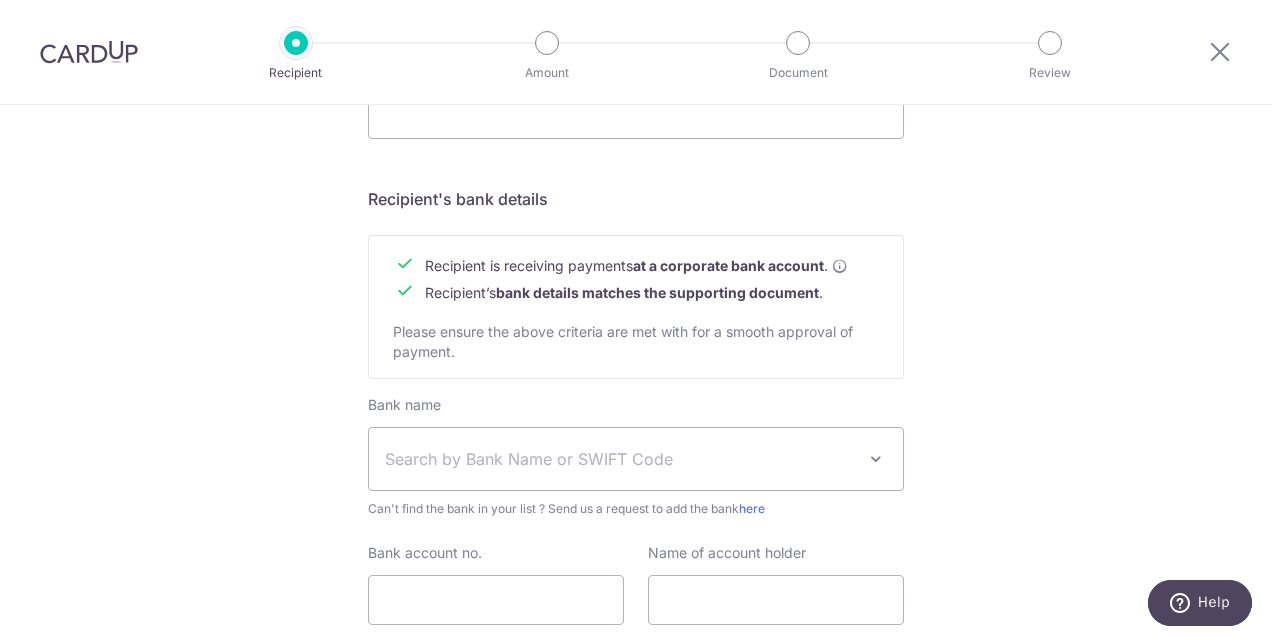 scroll, scrollTop: 900, scrollLeft: 0, axis: vertical 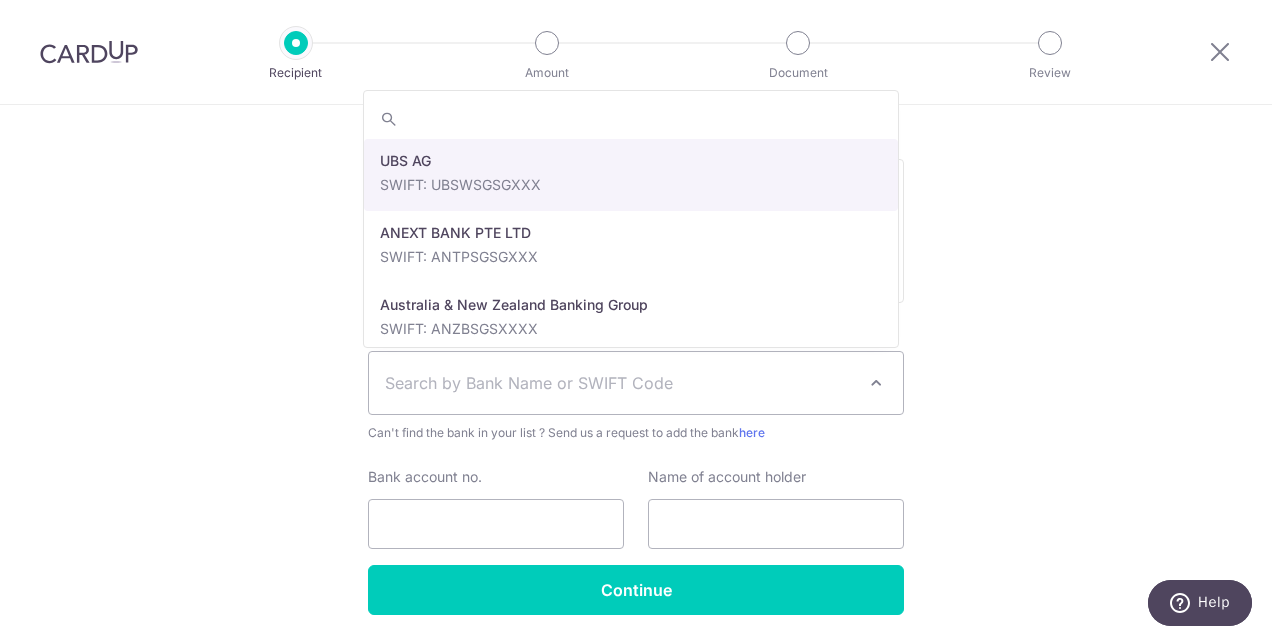 click on "Search by Bank Name or SWIFT Code" at bounding box center (636, 383) 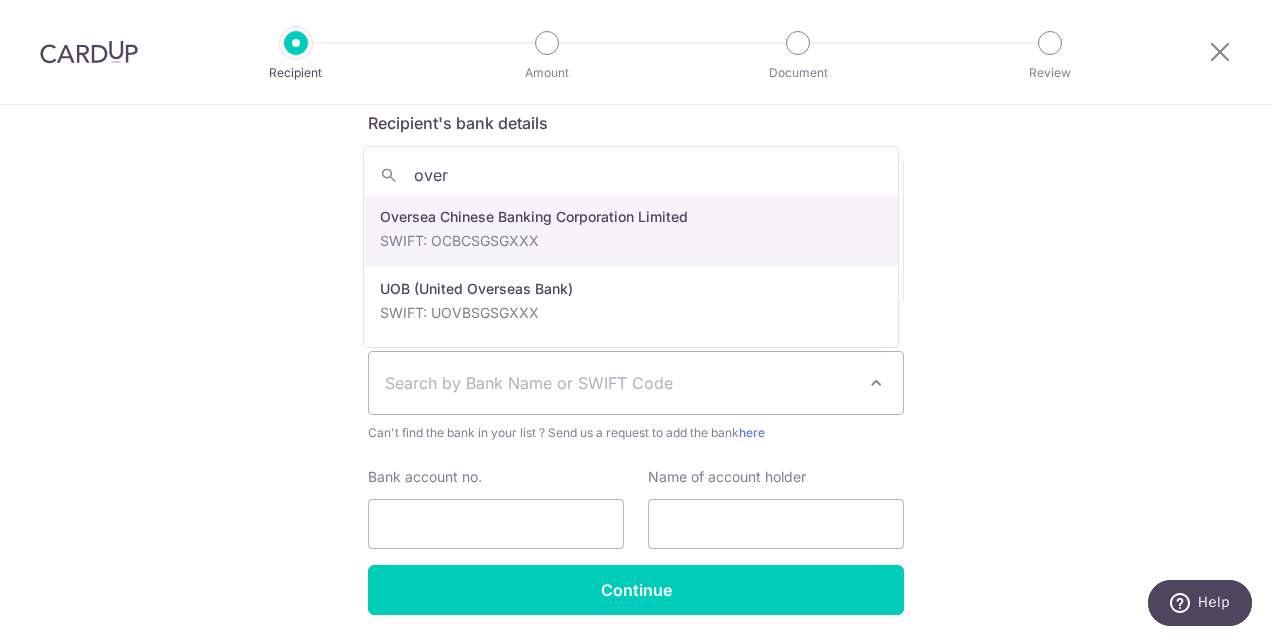 type on "over" 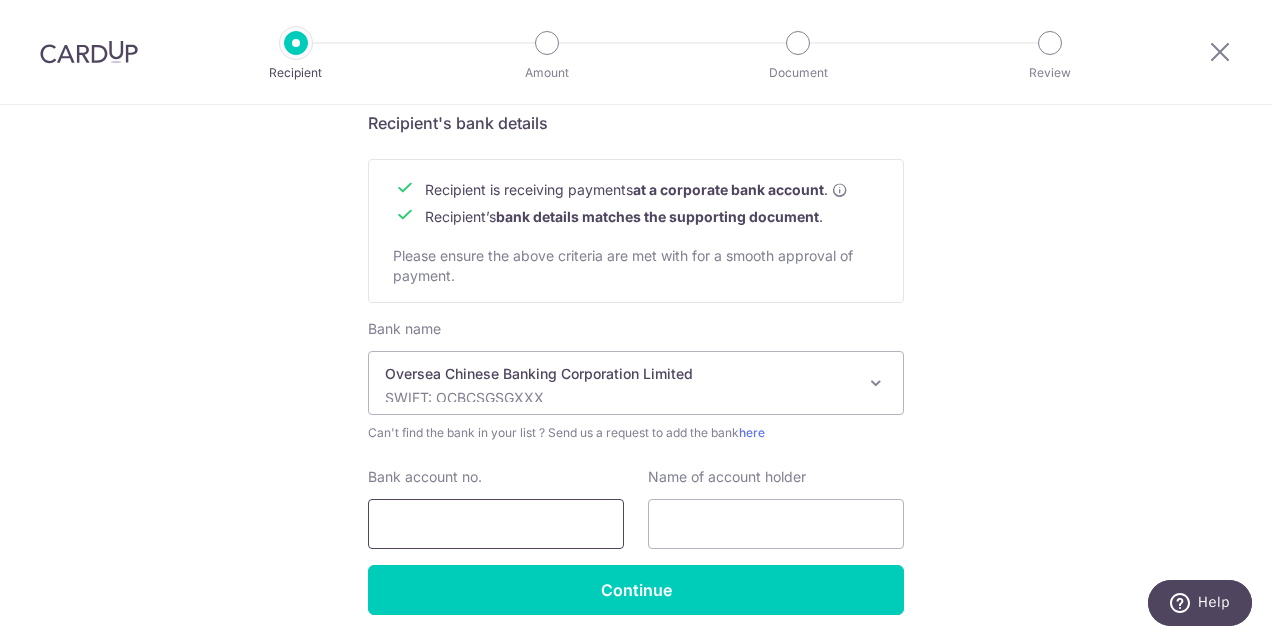 click on "Bank account no." at bounding box center [496, 524] 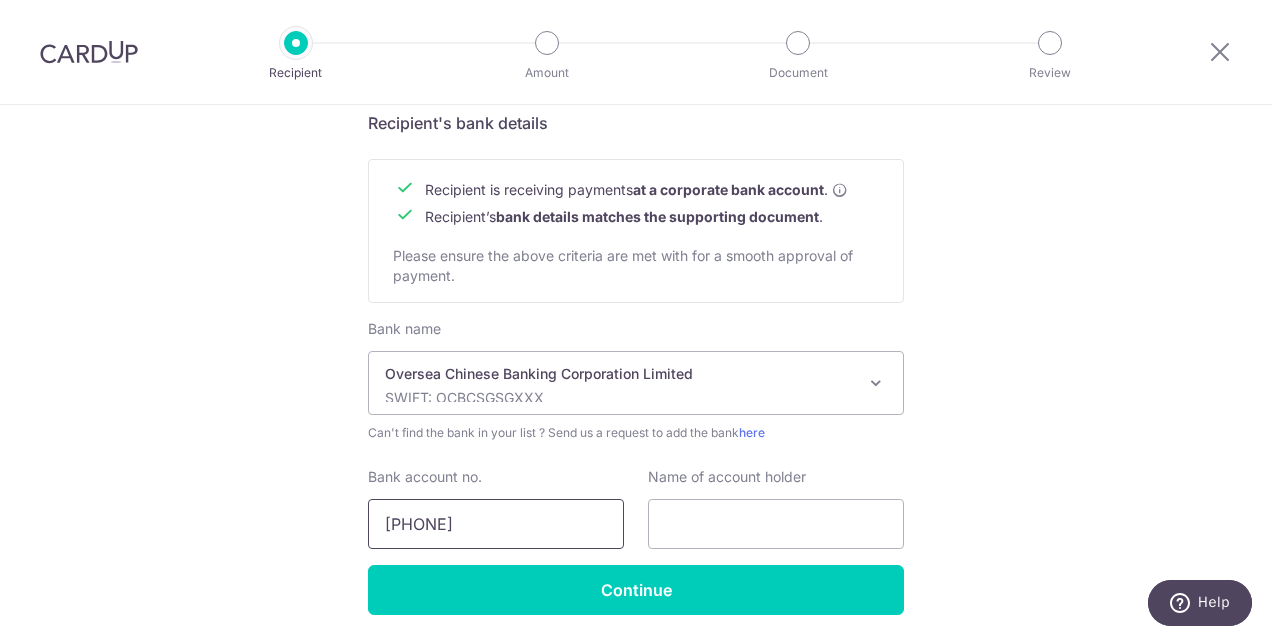 type on "588-014-647-001" 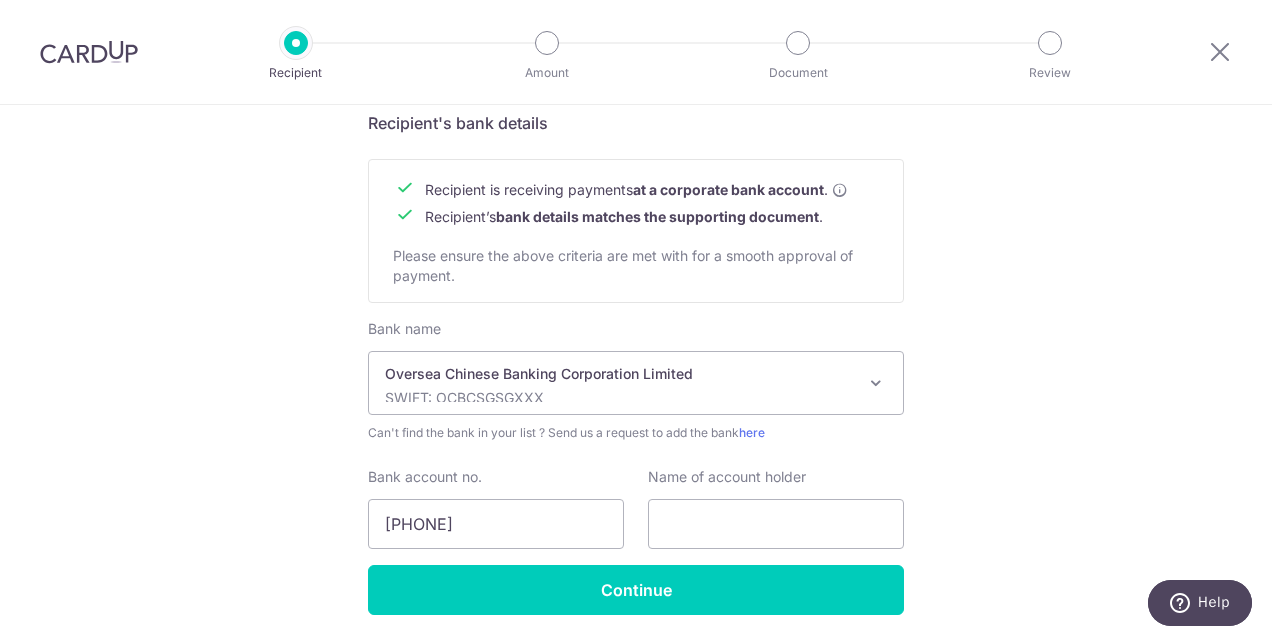 click on "Who would you like to pay?
Your recipient does not need a CardUp account to receive your payments.
Recipient’s company details
Recipient is  receiving payments for home furnishing and/or interior renovation expenses , and  more .
The recipient must be a Singapore-based  business  with a corporate bank account (Payments to personal bank account will not be supported).
Please ensure the above criteria are met with for a smooth approval of payment.
Recipient’s UEN/Business registration no.
200900774E
Search for your recipient’s UEN  here .
." at bounding box center [636, -43] 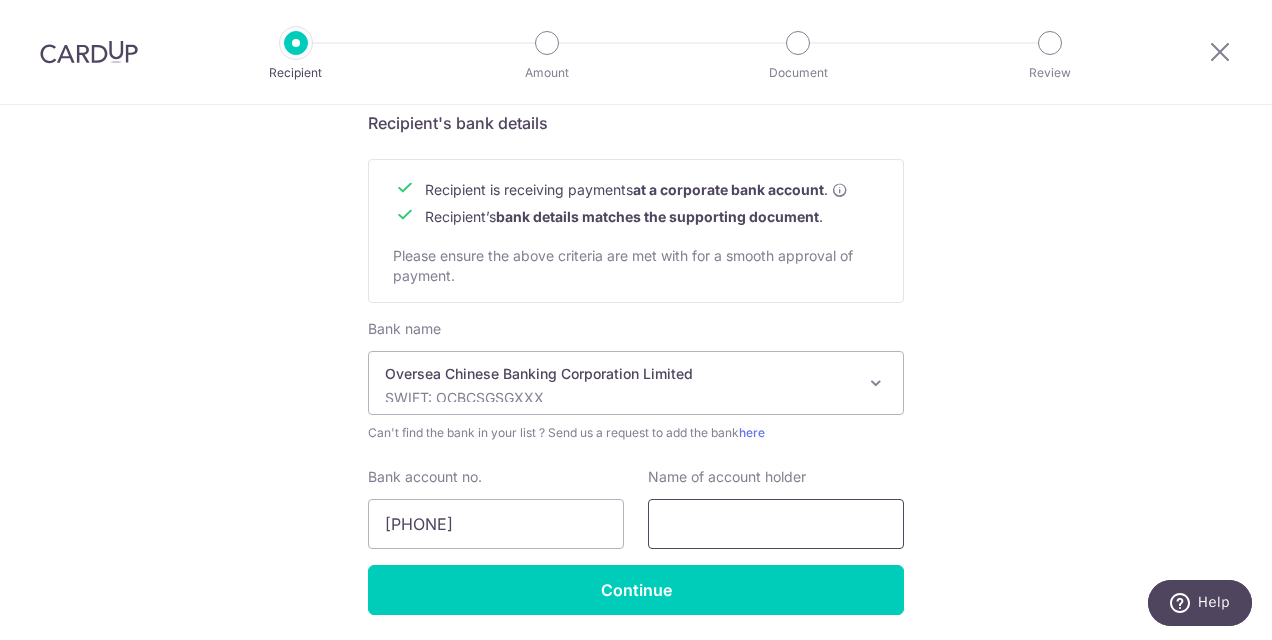 click at bounding box center (776, 524) 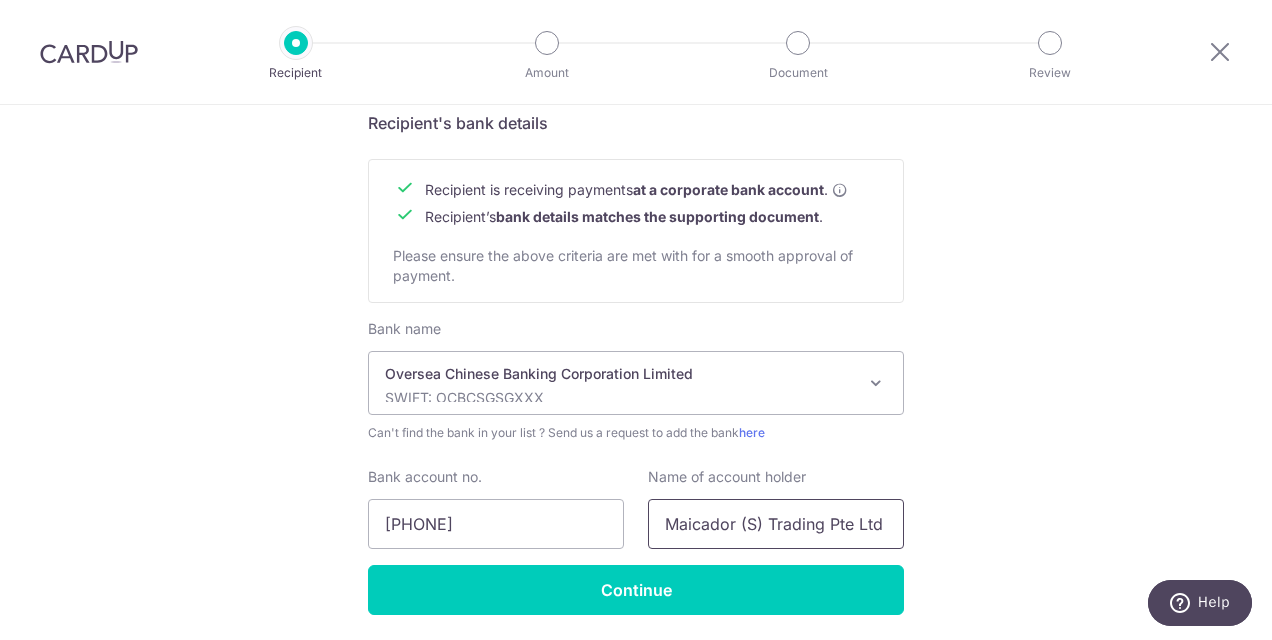 type on "Maicador (S) Trading Pte Ltd" 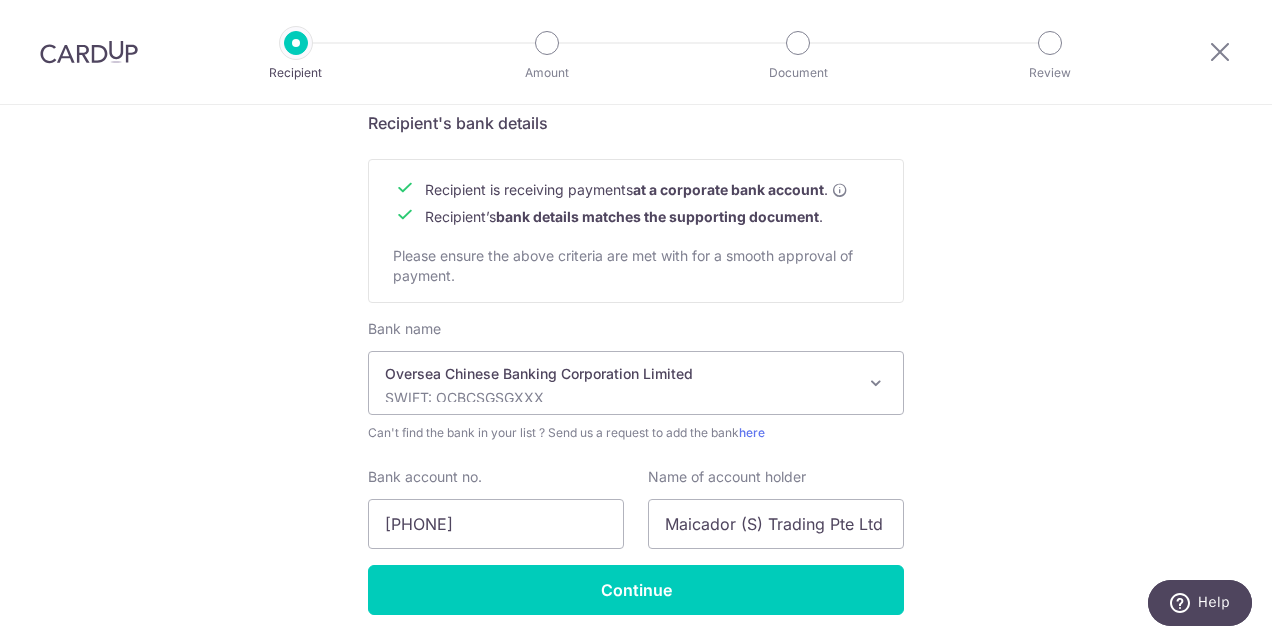 click on "Who would you like to pay?
Your recipient does not need a CardUp account to receive your payments.
Recipient’s company details
Recipient is  receiving payments for home furnishing and/or interior renovation expenses , and  more .
The recipient must be a Singapore-based  business  with a corporate bank account (Payments to personal bank account will not be supported).
Please ensure the above criteria are met with for a smooth approval of payment.
Recipient’s UEN/Business registration no.
200900774E
Search for your recipient’s UEN  here .
." at bounding box center (636, -43) 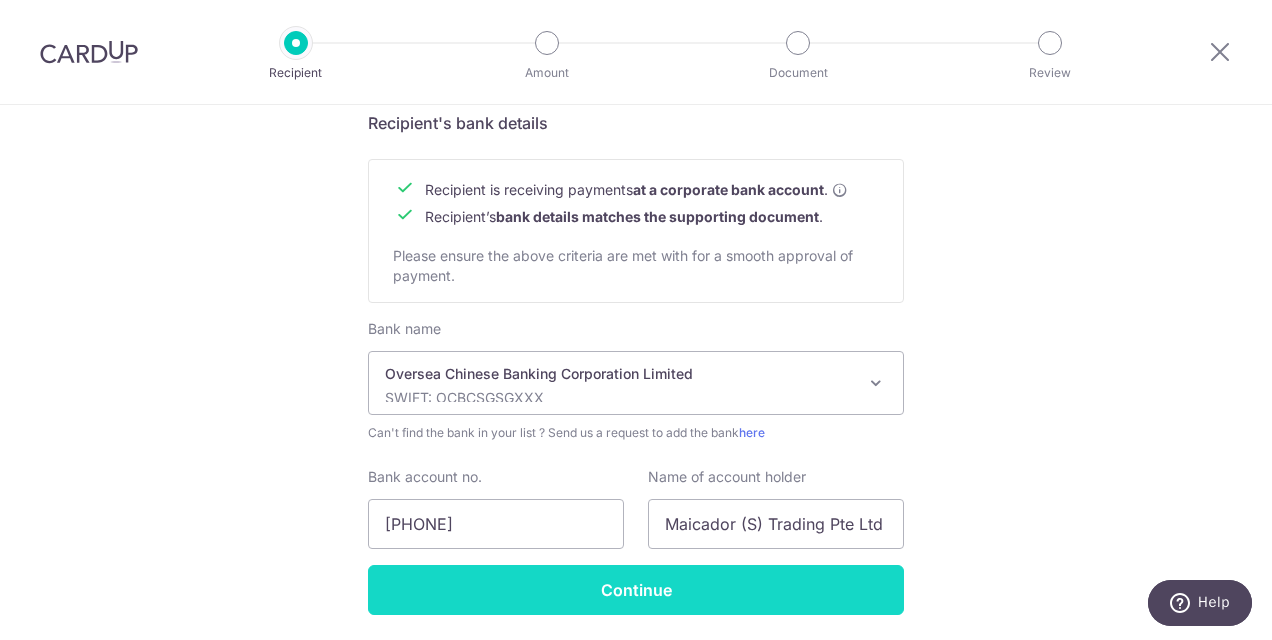 click on "Continue" at bounding box center [636, 590] 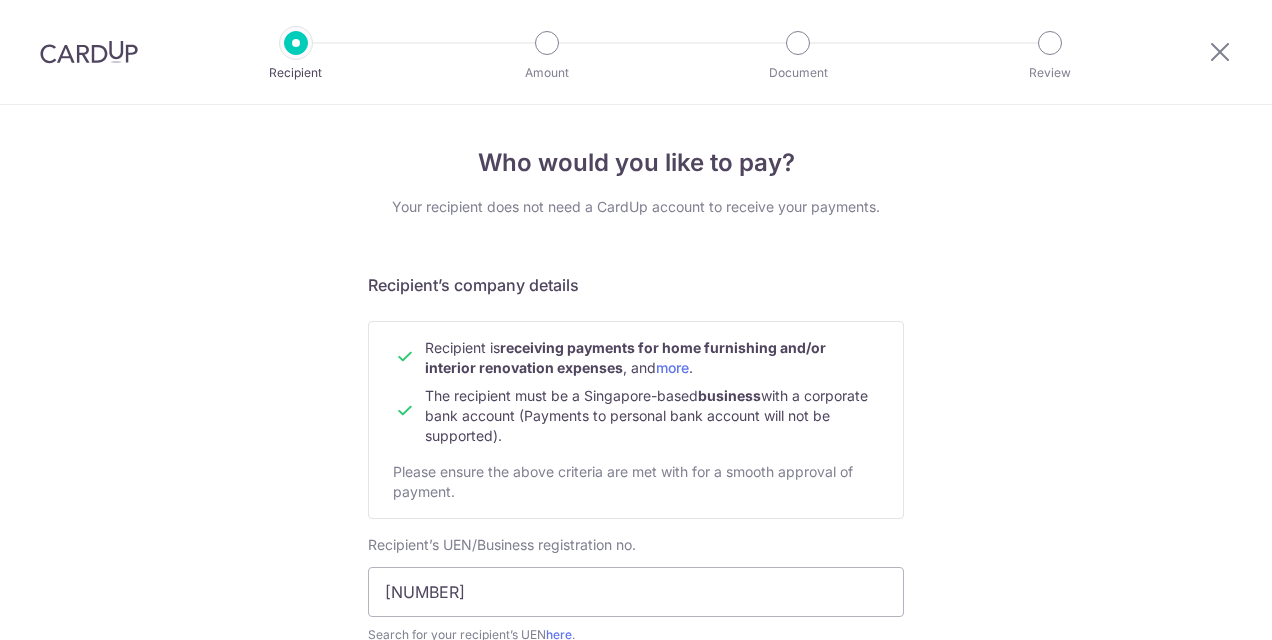 scroll, scrollTop: 0, scrollLeft: 0, axis: both 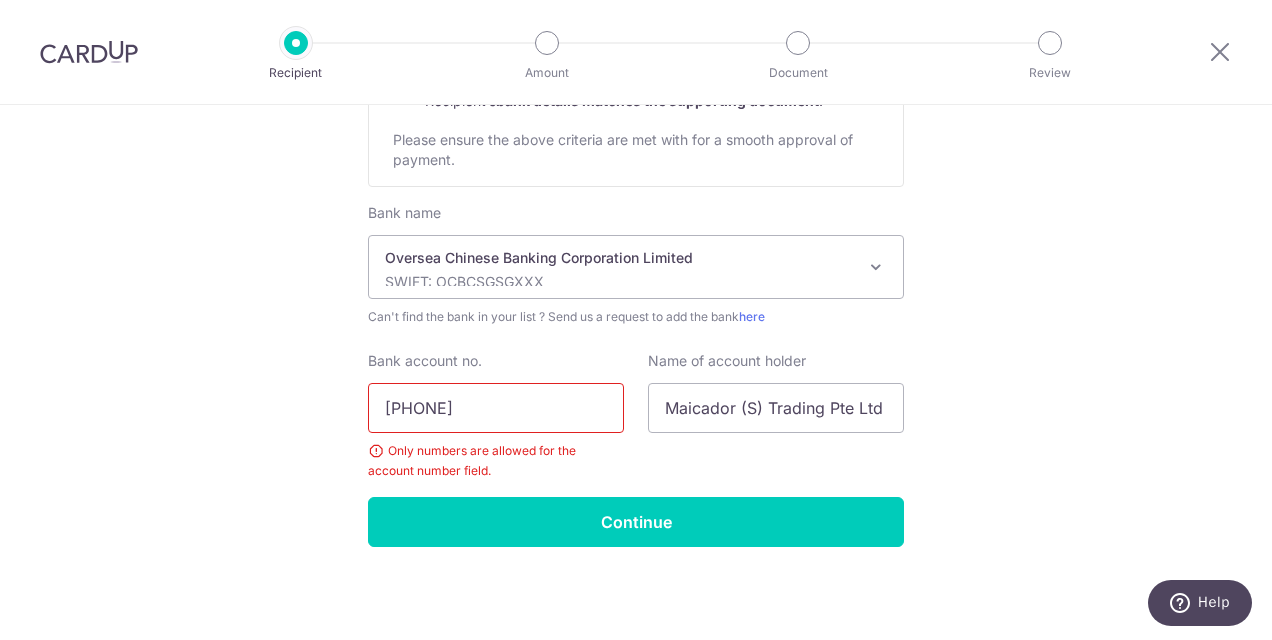 click on "[PHONE]" at bounding box center (496, 408) 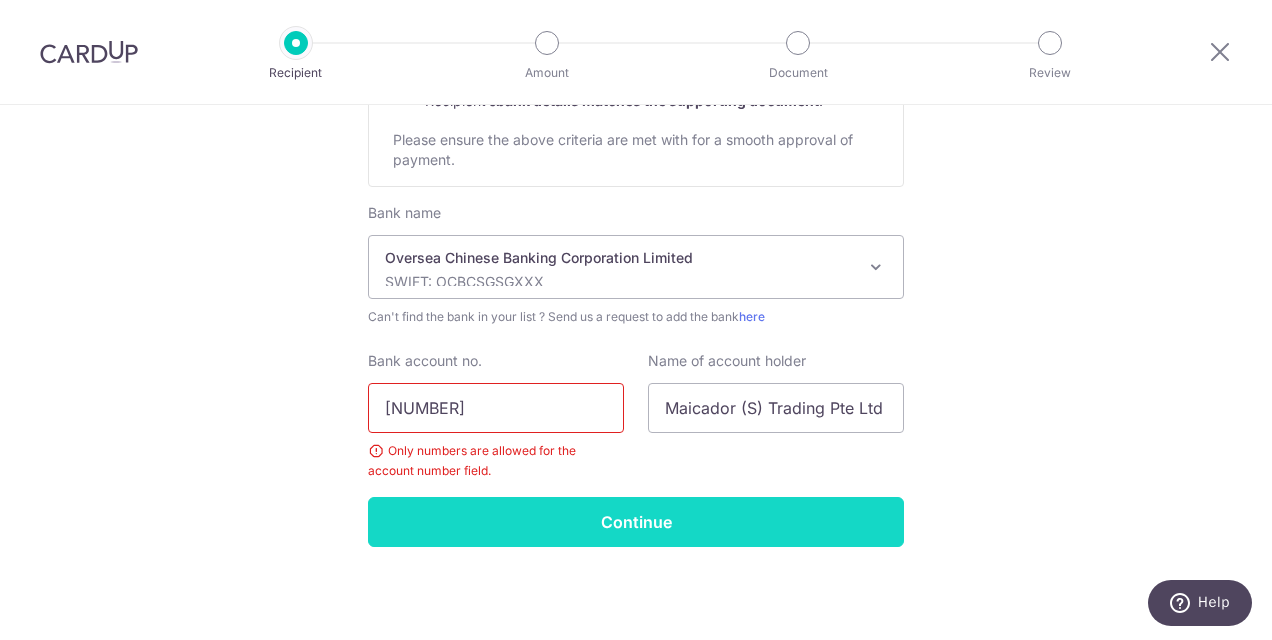 type on "[NUMBER]" 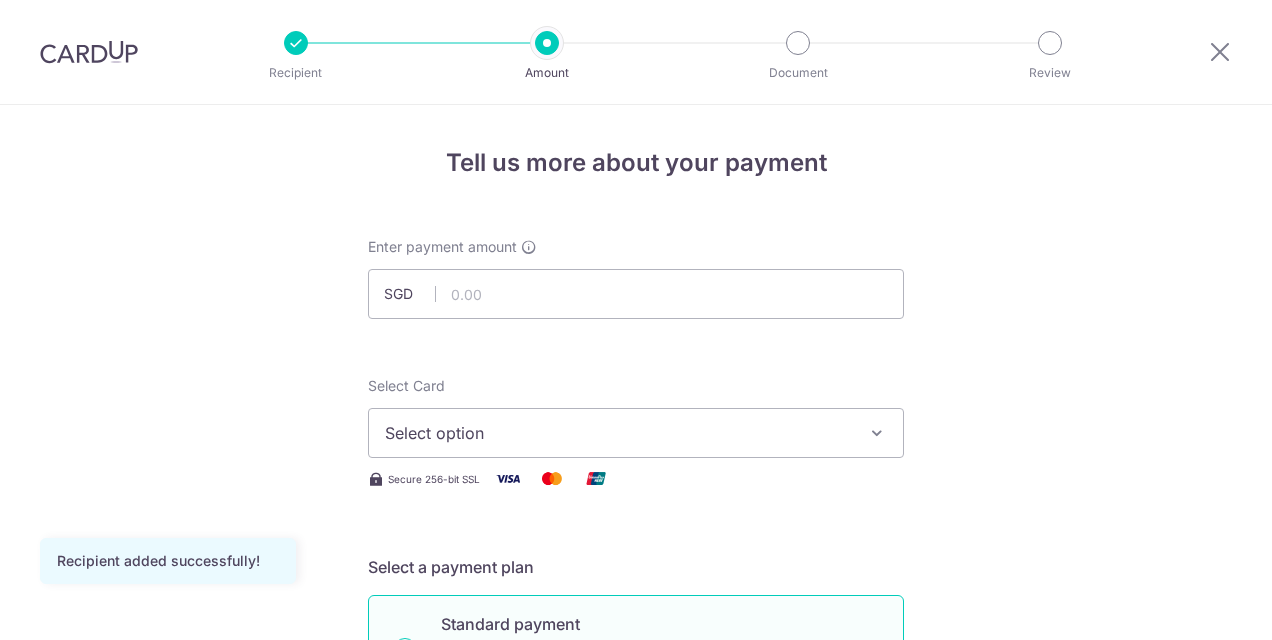 scroll, scrollTop: 0, scrollLeft: 0, axis: both 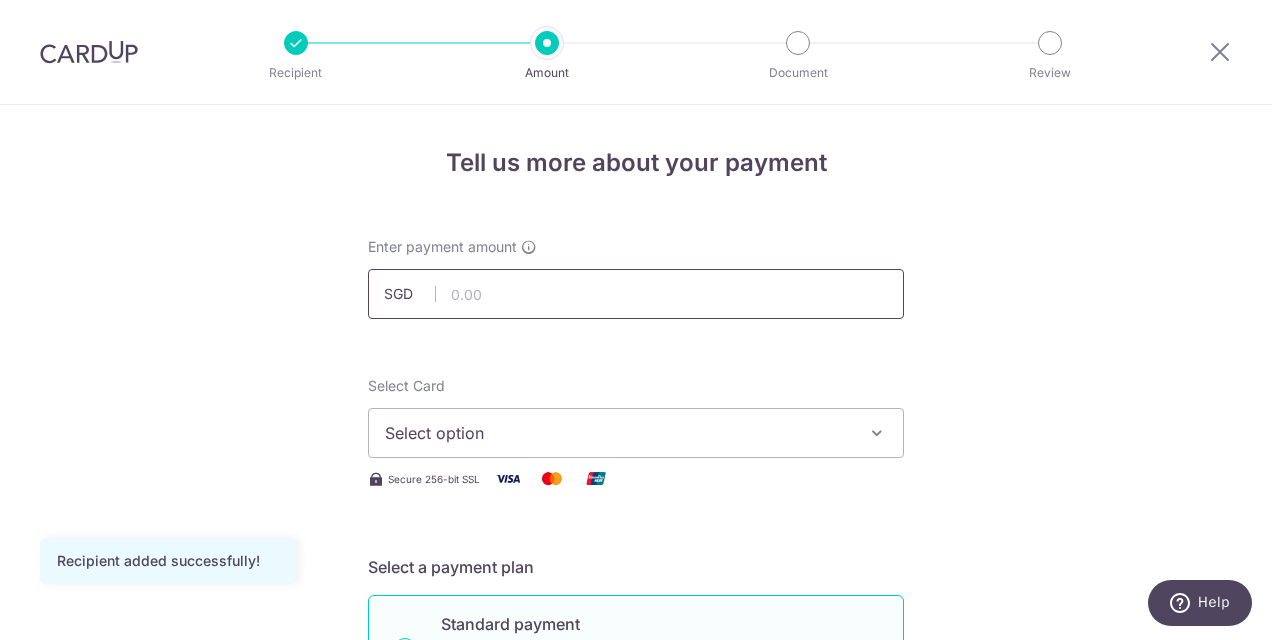 click at bounding box center [636, 294] 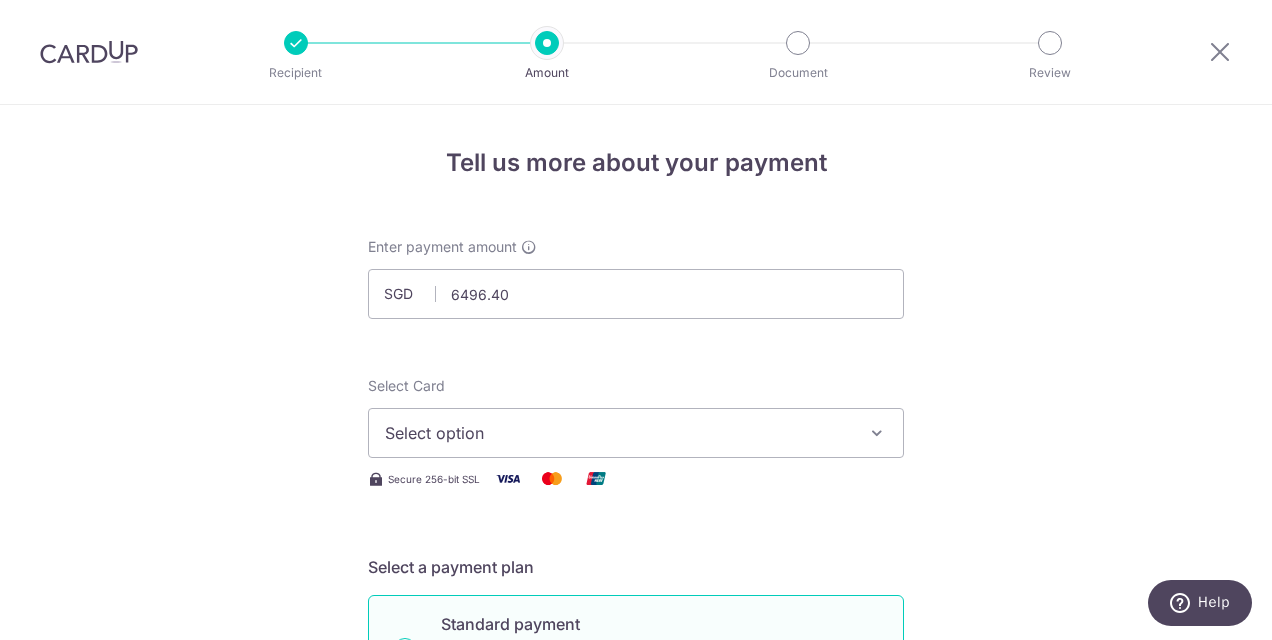 type on "6,496.40" 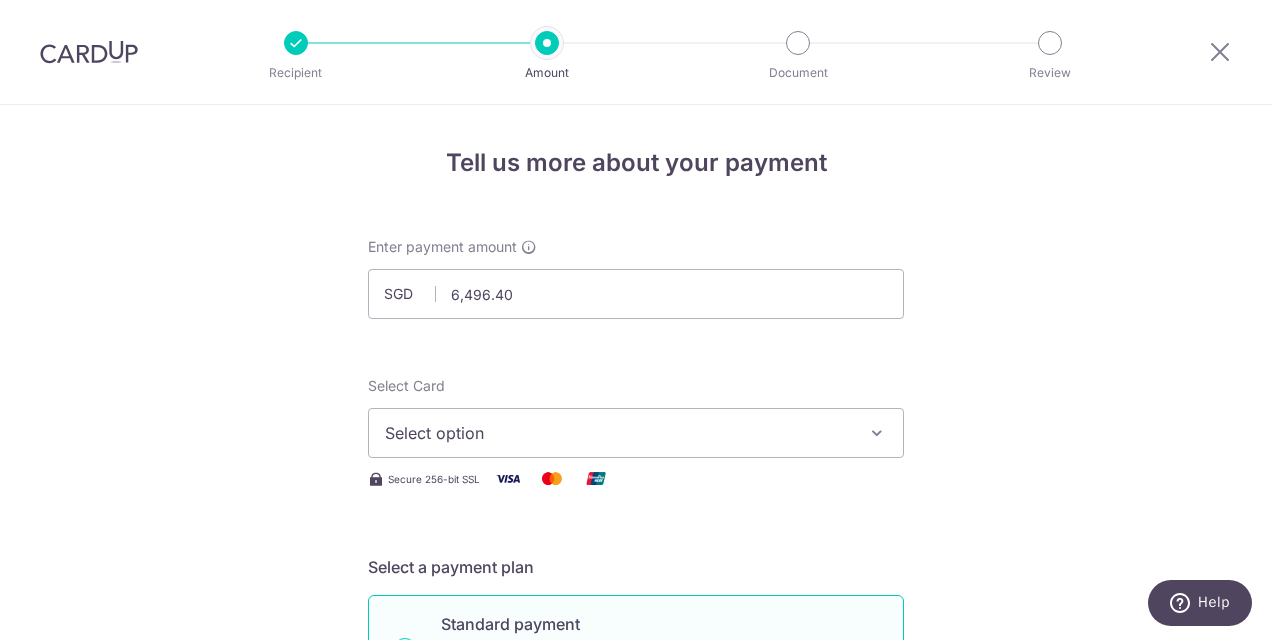 click on "Tell us more about your payment
Enter payment amount
SGD
6,496.40
6496.40
Recipient added successfully!
Select Card
Select option
Add credit card
Your Cards
**** 3311
**** 1002
**** 6695
Secure 256-bit SSL
Text
New card details" at bounding box center [636, 1076] 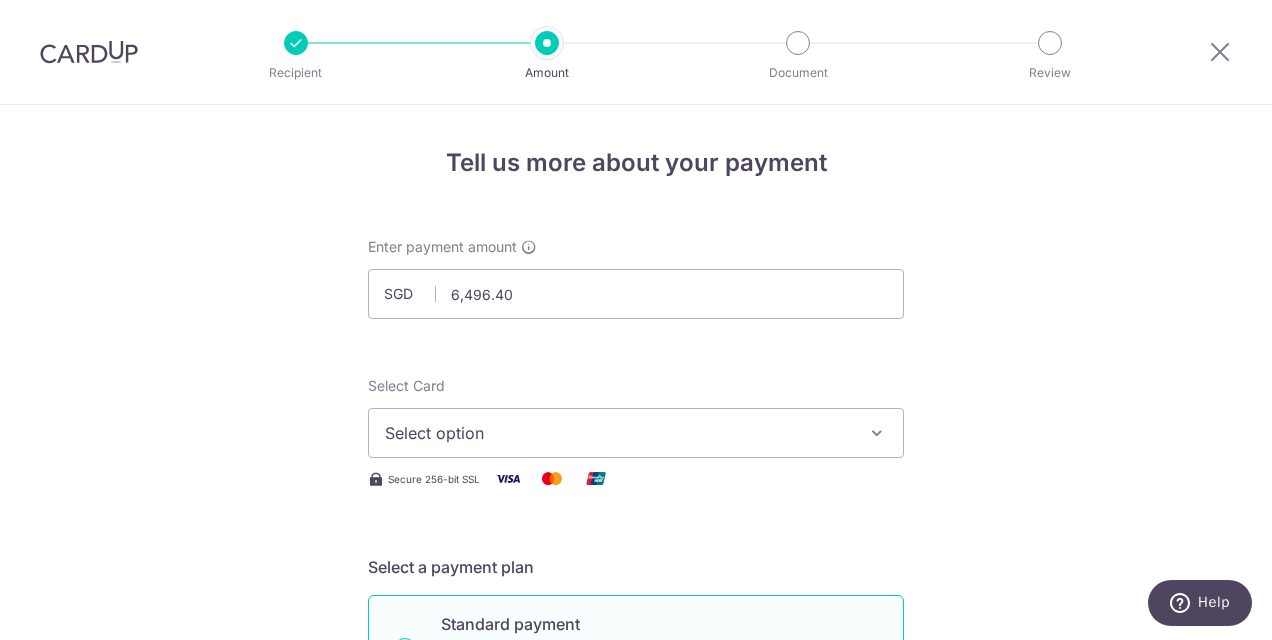click on "Select option" at bounding box center [636, 433] 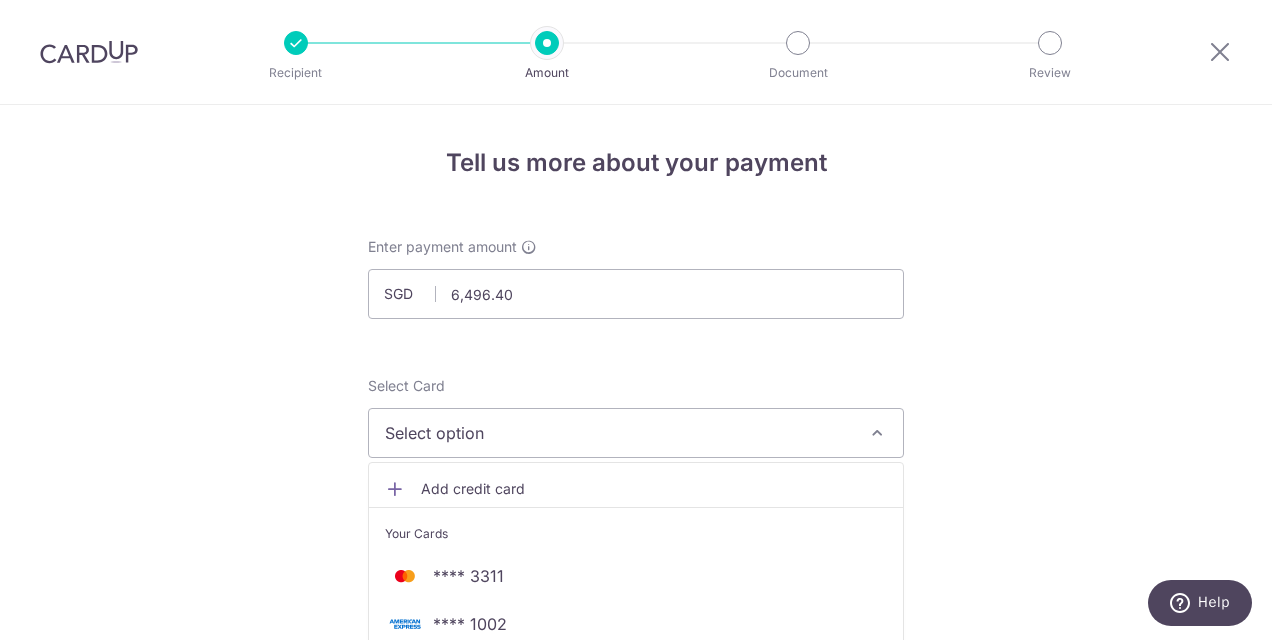 scroll, scrollTop: 100, scrollLeft: 0, axis: vertical 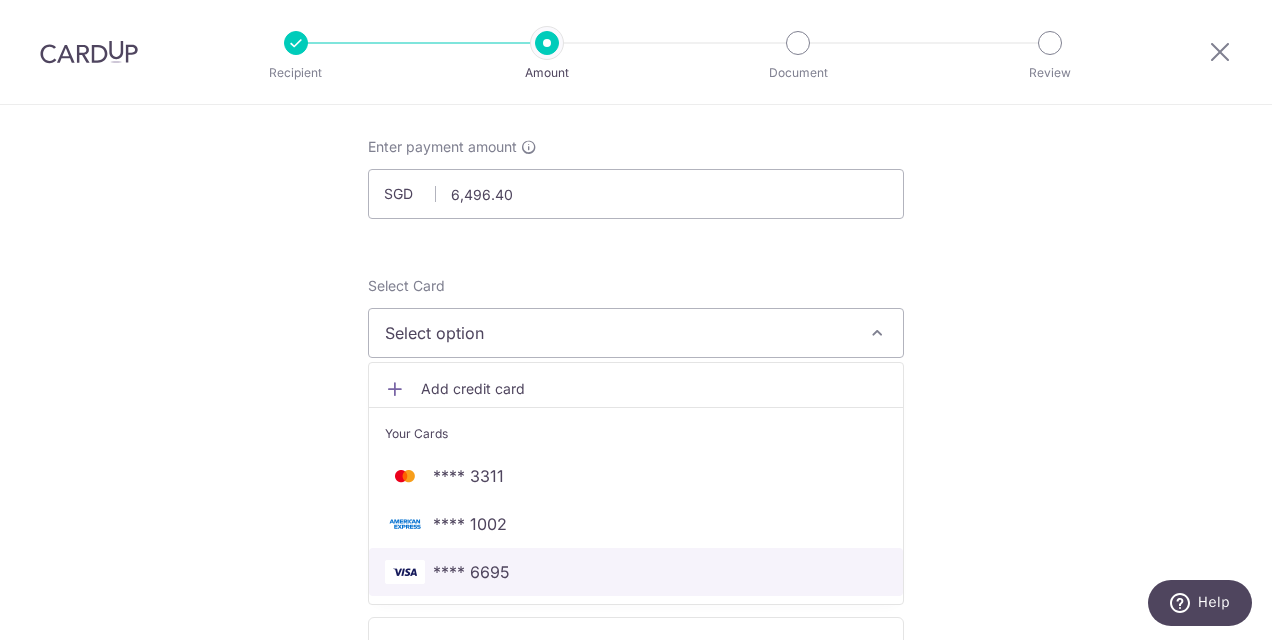 click on "**** 6695" at bounding box center (636, 572) 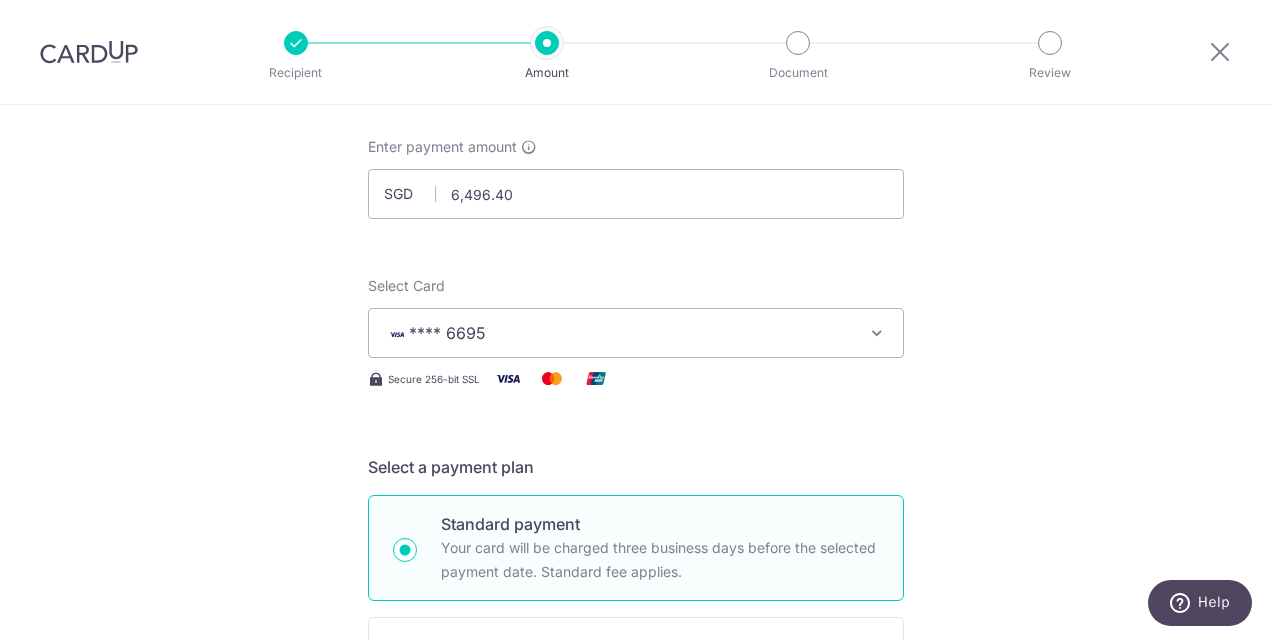 click on "Tell us more about your payment
Enter payment amount
SGD
6,496.40
6496.40
Recipient added successfully!
Select Card
**** 6695
Add credit card
Your Cards
**** 3311
**** 1002
**** 6695
Secure 256-bit SSL
Text
New card details" at bounding box center (636, 976) 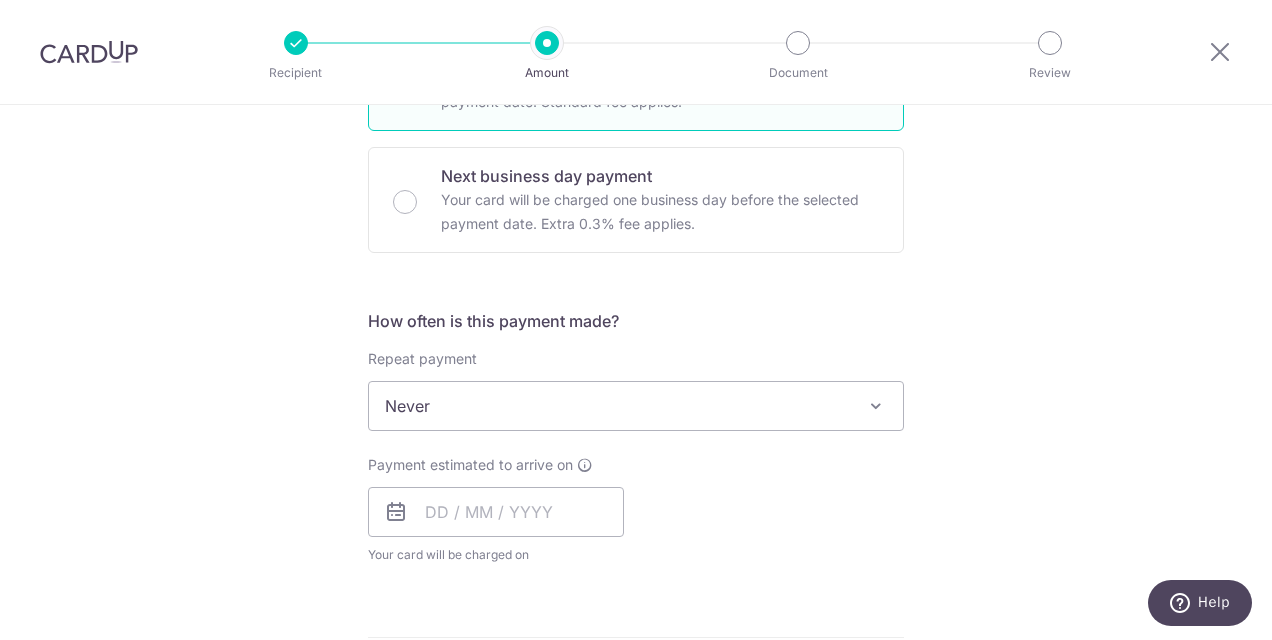 scroll, scrollTop: 600, scrollLeft: 0, axis: vertical 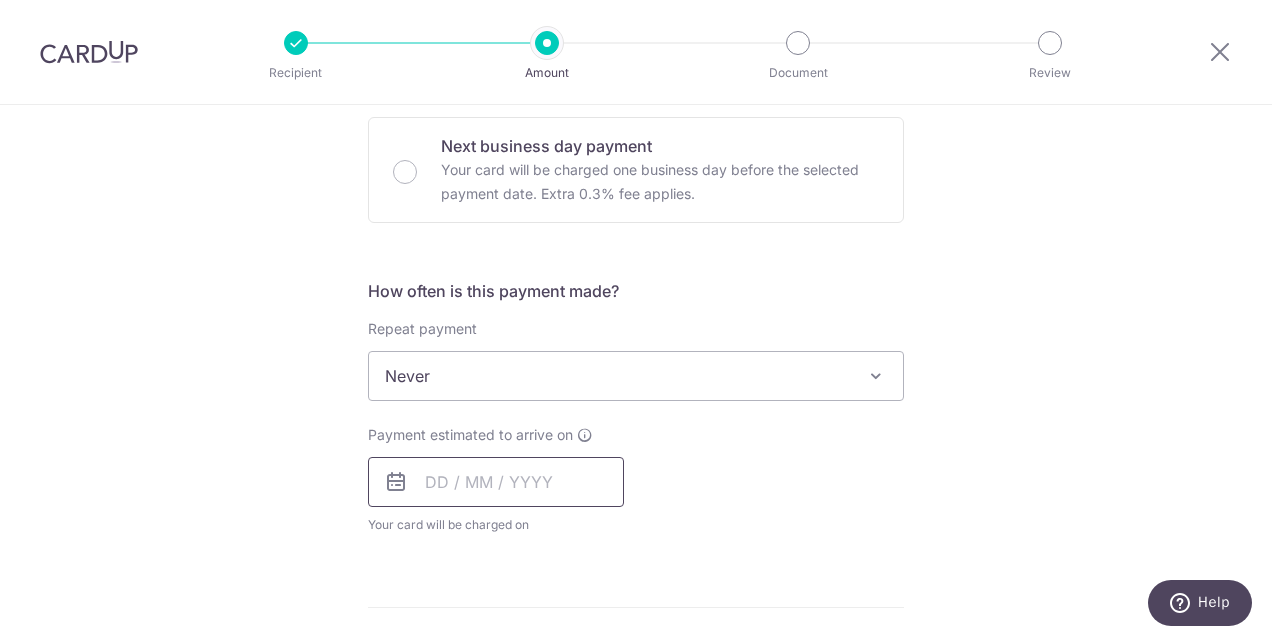 click at bounding box center [496, 482] 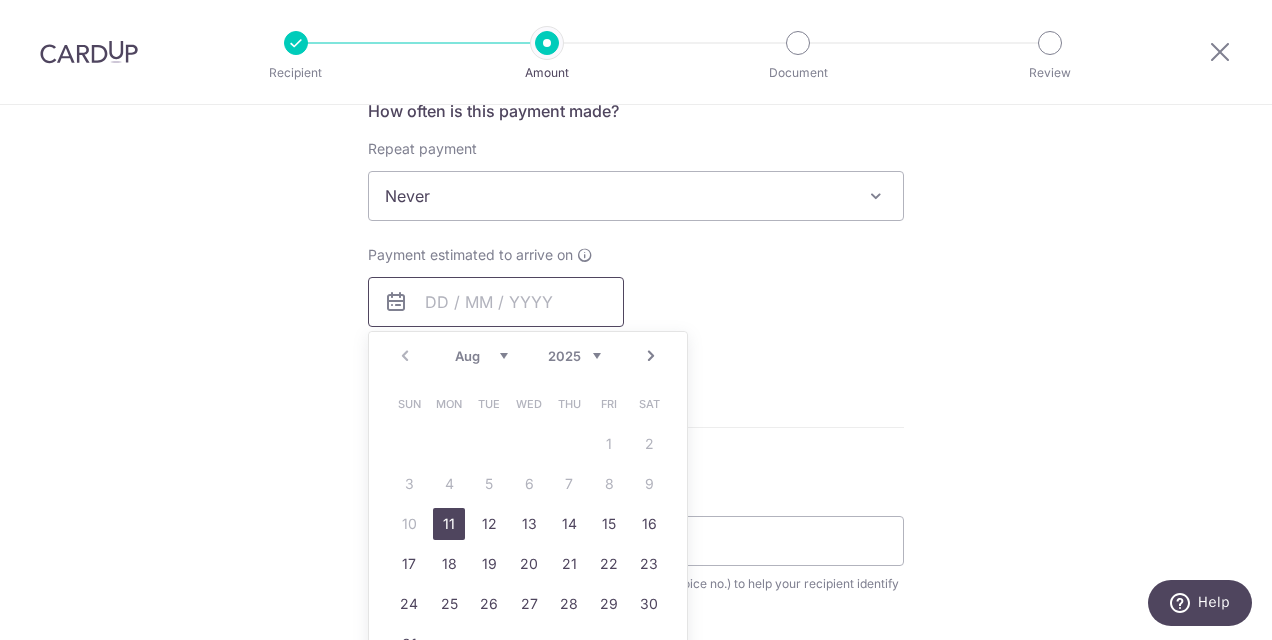 scroll, scrollTop: 800, scrollLeft: 0, axis: vertical 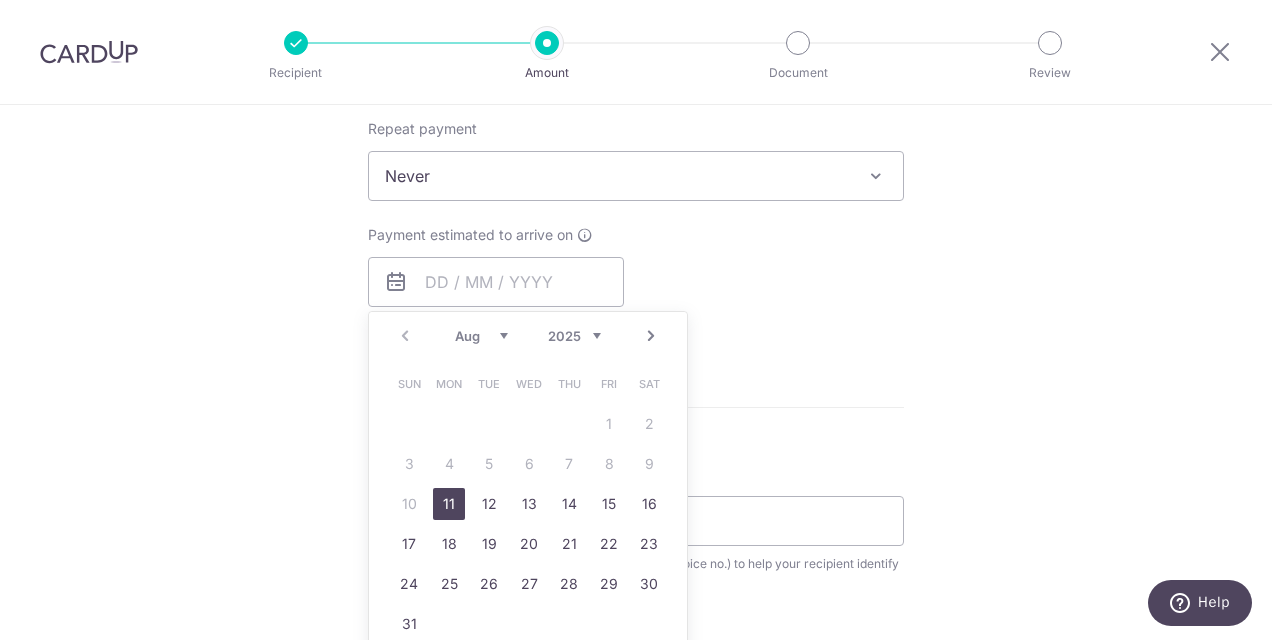 click on "11" at bounding box center [449, 504] 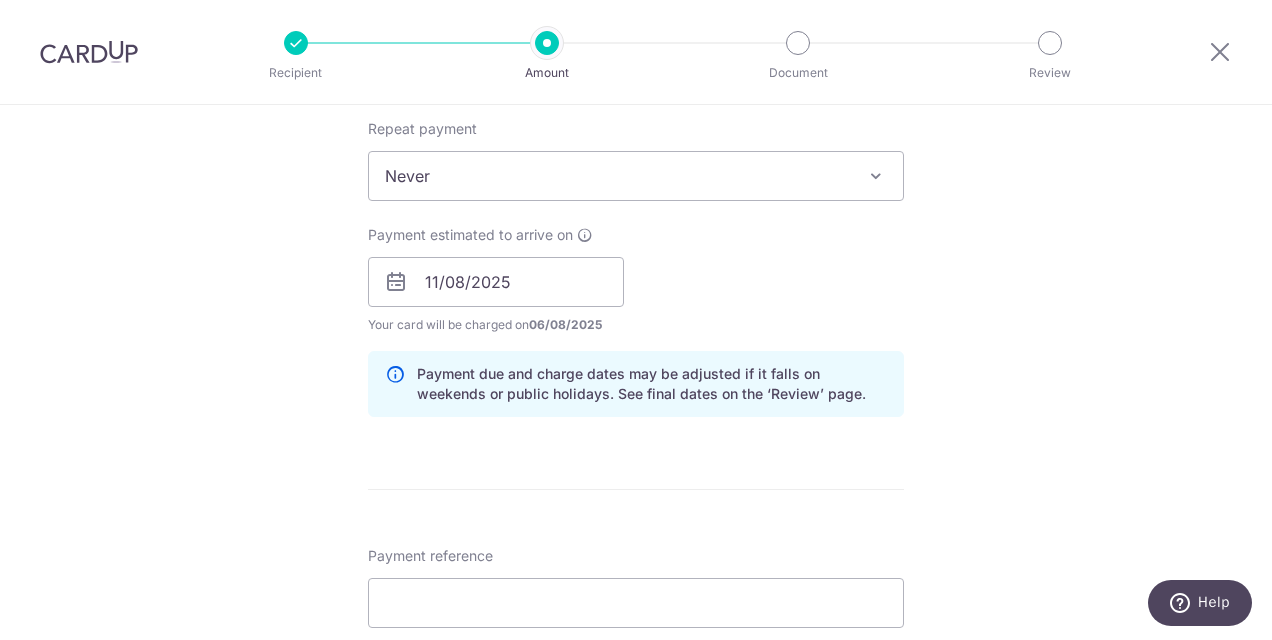 click on "Tell us more about your payment
Enter payment amount
SGD
6,496.40
6496.40
Recipient added successfully!
Select Card
**** 6695
Add credit card
Your Cards
**** 3311
**** 1002
**** 6695
Secure 256-bit SSL
Text
New card details" at bounding box center (636, 317) 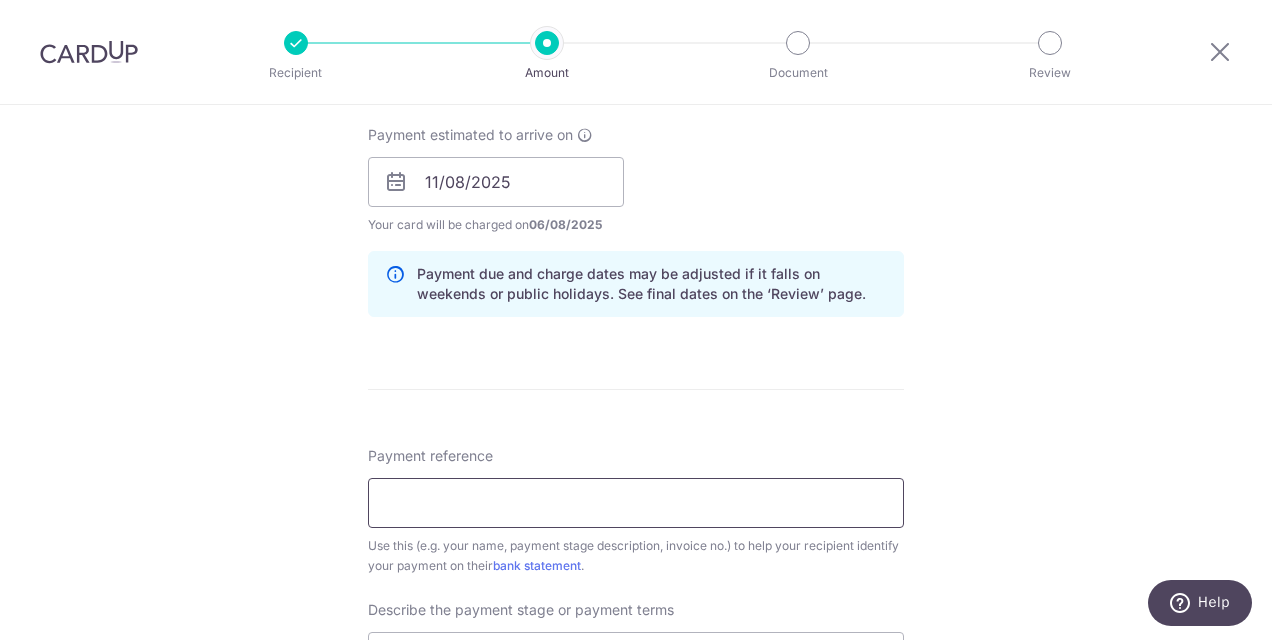 click on "Payment reference" at bounding box center (636, 503) 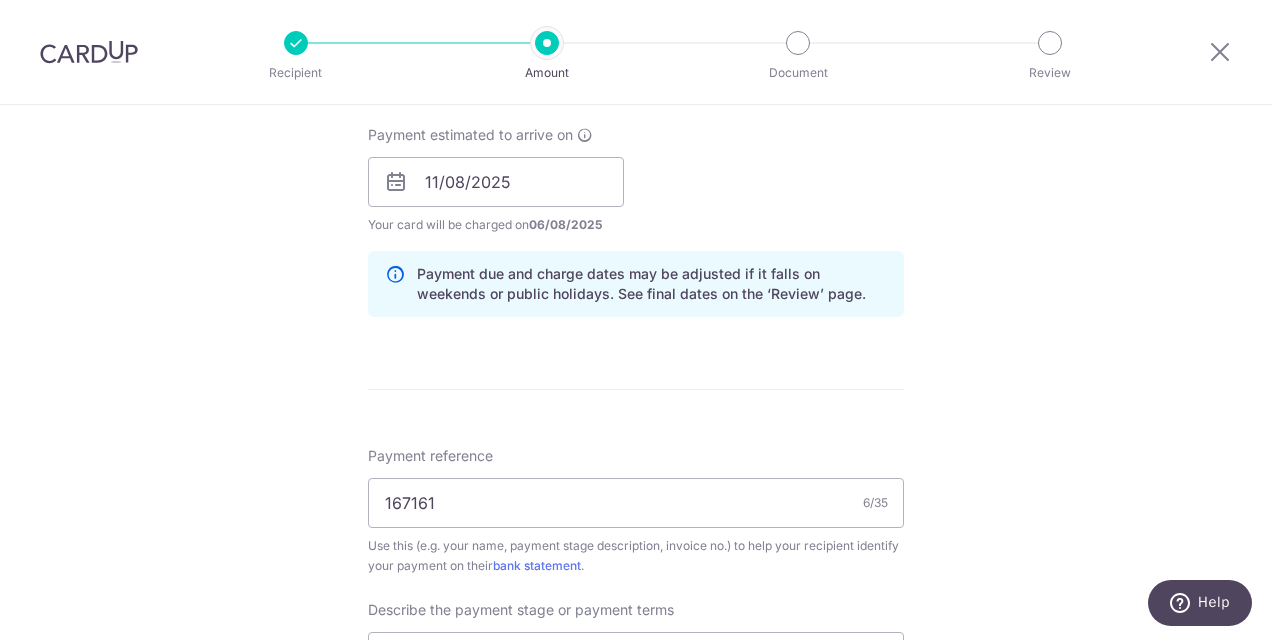 click on "Tell us more about your payment
Enter payment amount
SGD
6,496.40
6496.40
Recipient added successfully!
Select Card
**** 6695
Add credit card
Your Cards
**** 3311
**** 1002
**** 6695
Secure 256-bit SSL
Text
New card details" at bounding box center [636, 217] 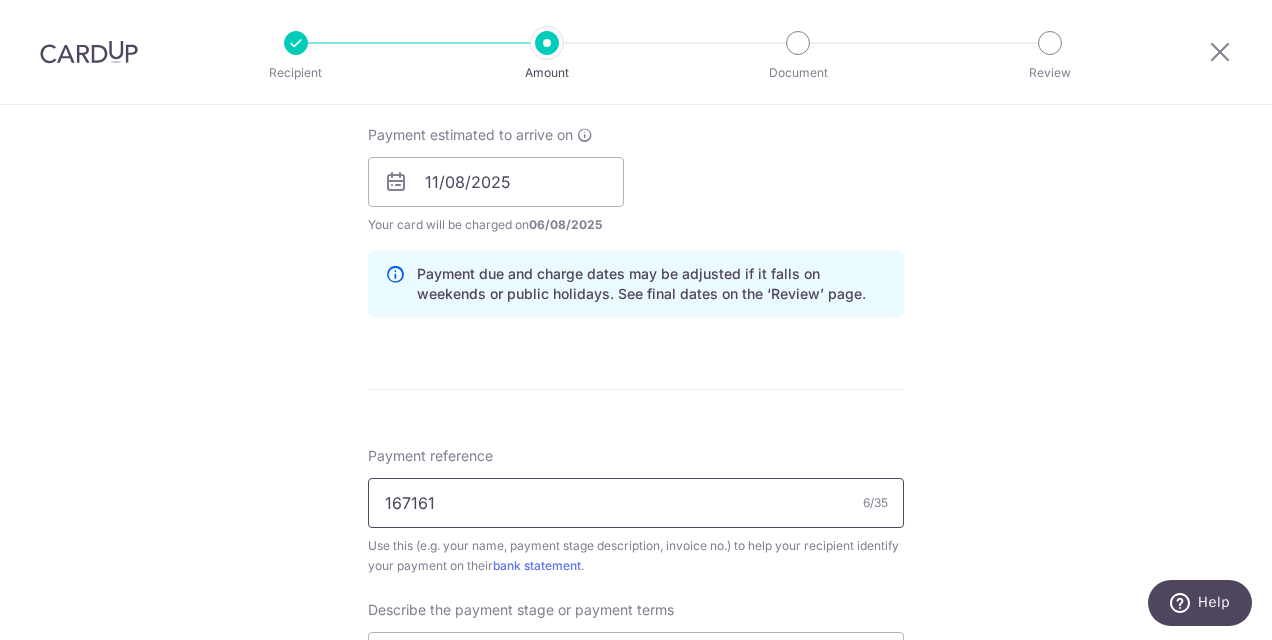 click on "167161" at bounding box center [636, 503] 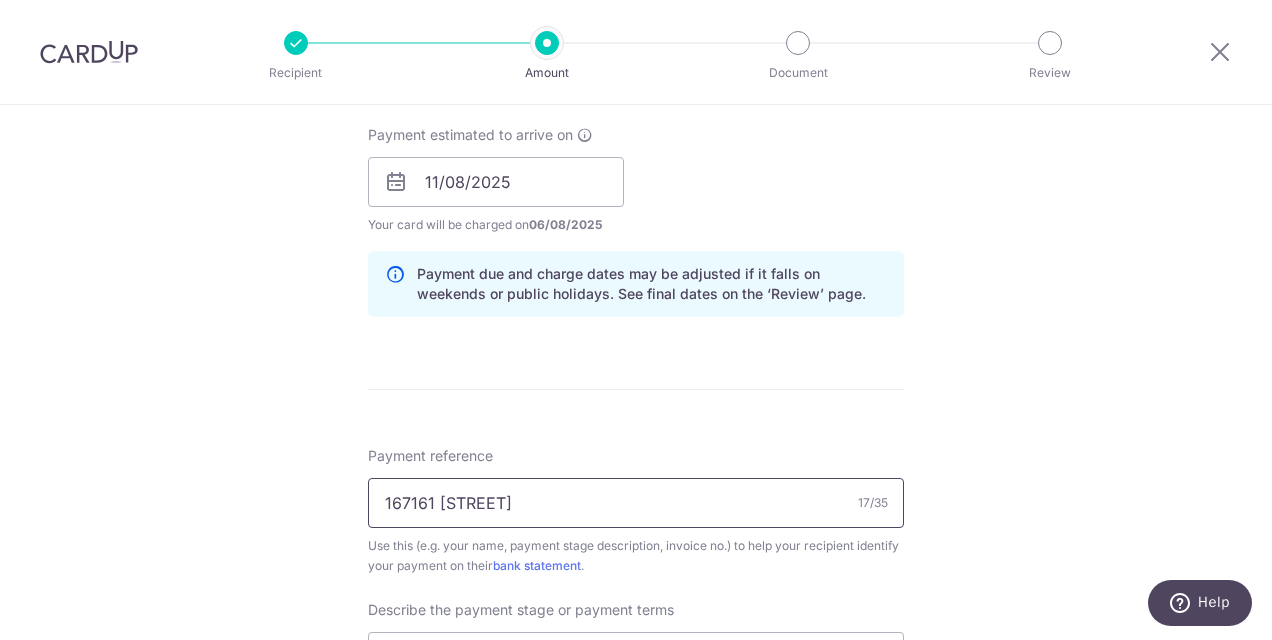 type on "167161 Casa Rosa" 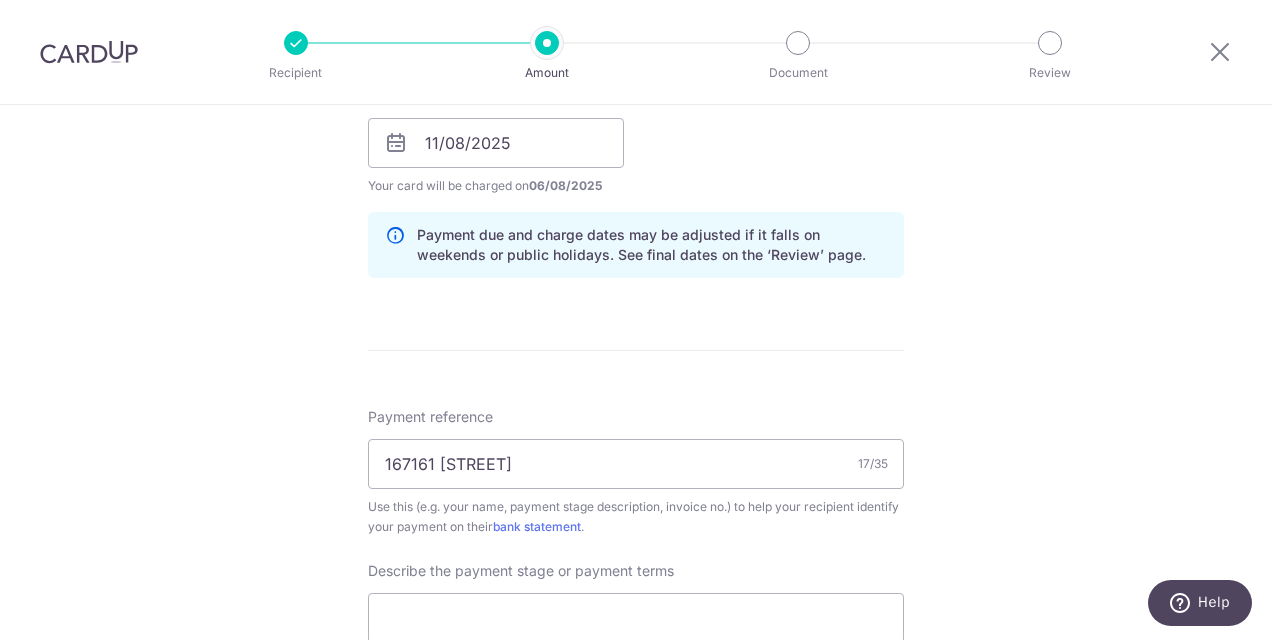scroll, scrollTop: 1000, scrollLeft: 0, axis: vertical 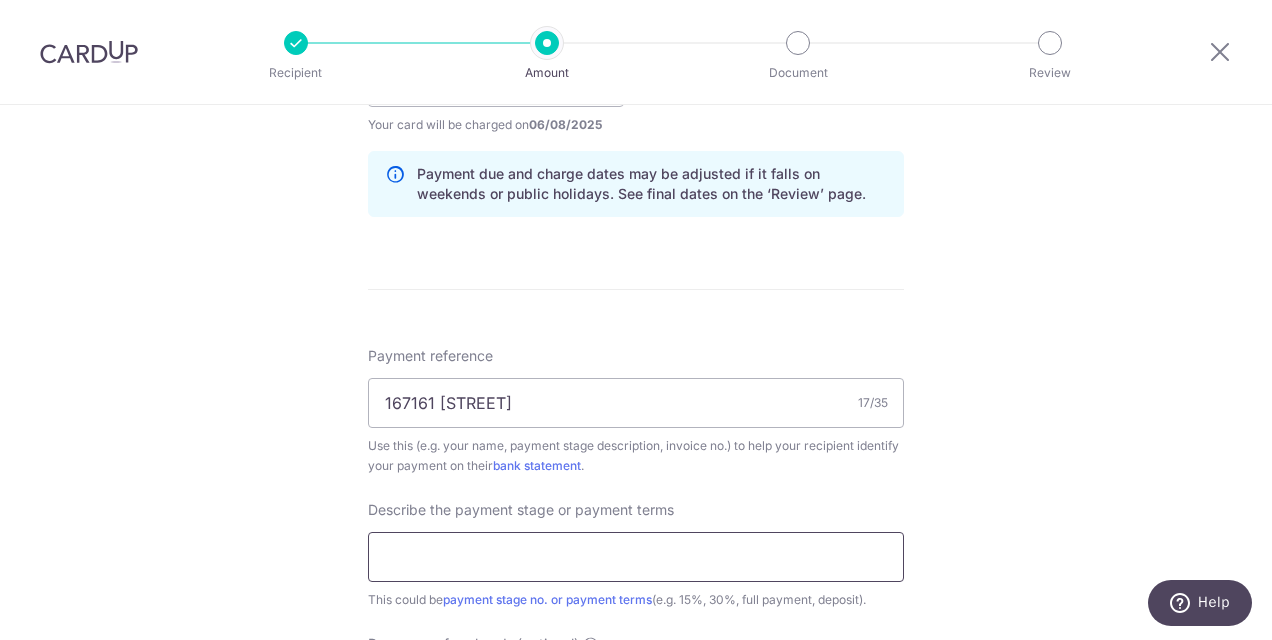 click at bounding box center (636, 557) 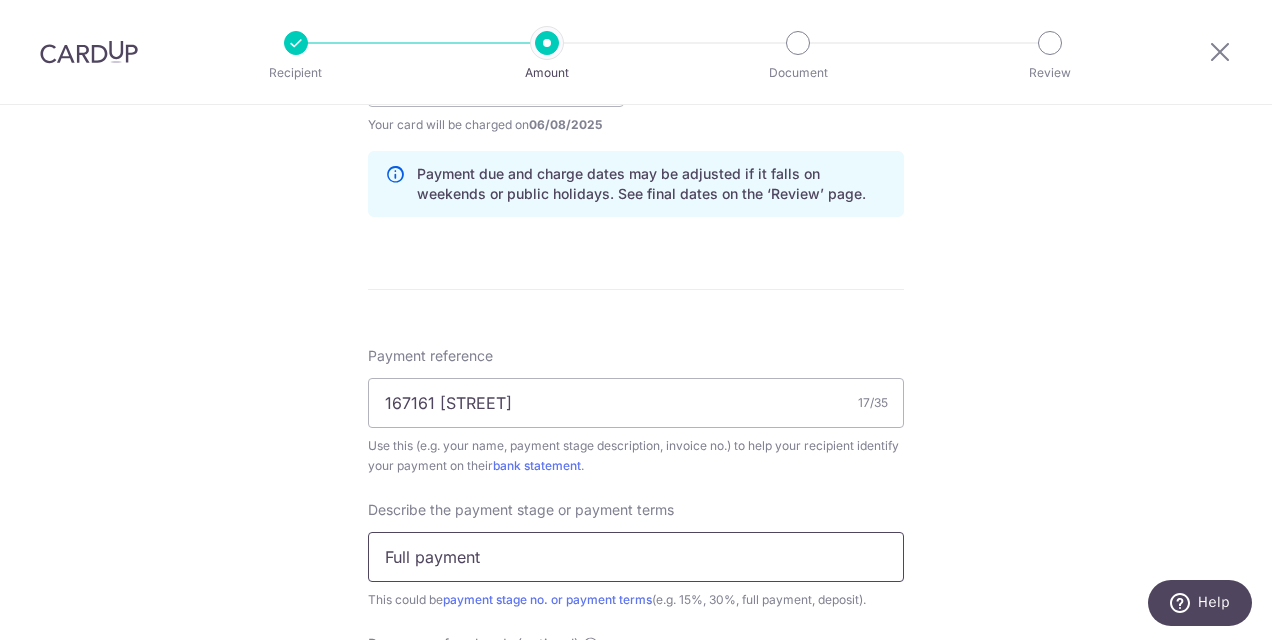 type on "Full payment" 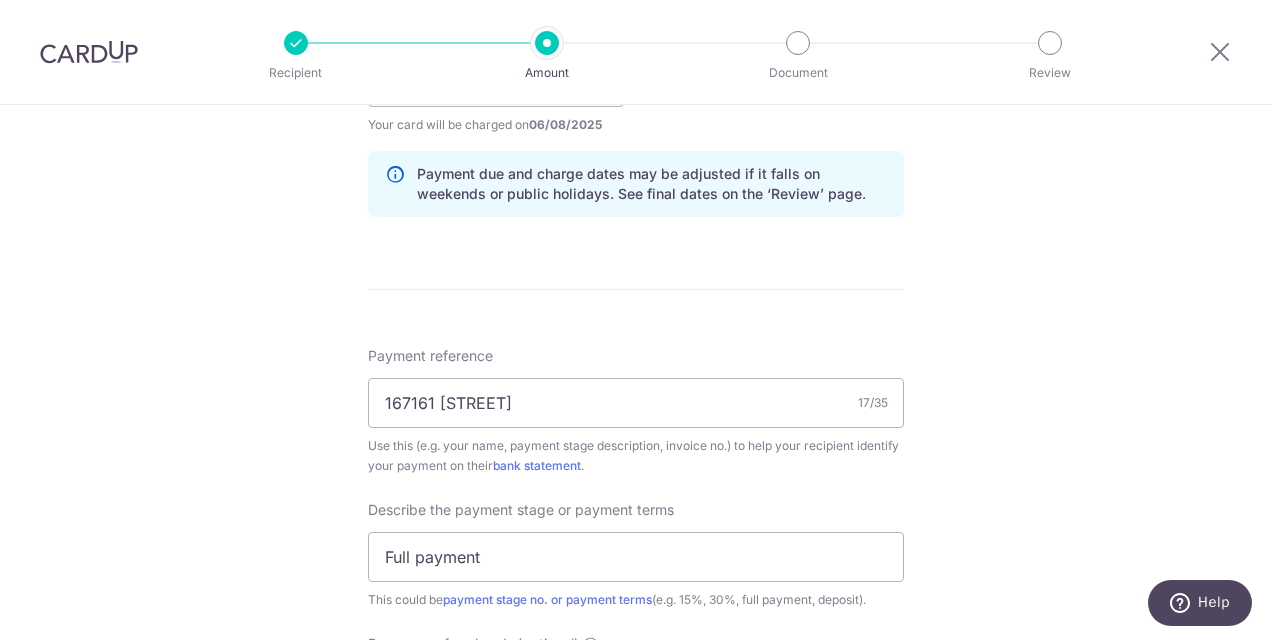 click on "Tell us more about your payment
Enter payment amount
SGD
6,496.40
6496.40
Recipient added successfully!
Select Card
**** 6695
Add credit card
Your Cards
**** 3311
**** 1002
**** 6695
Secure 256-bit SSL
Text
New card details" at bounding box center (636, 117) 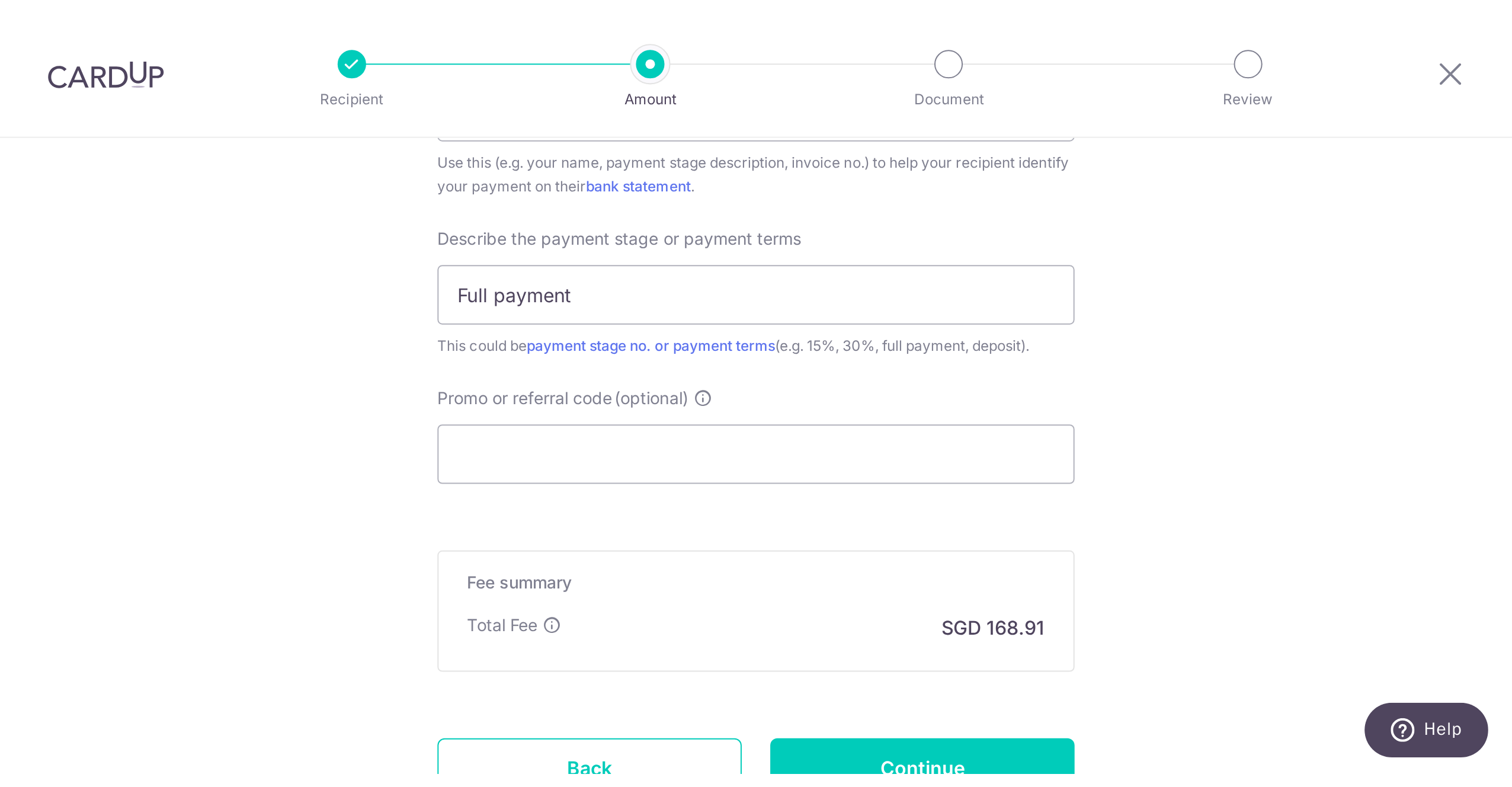 scroll, scrollTop: 830, scrollLeft: 0, axis: vertical 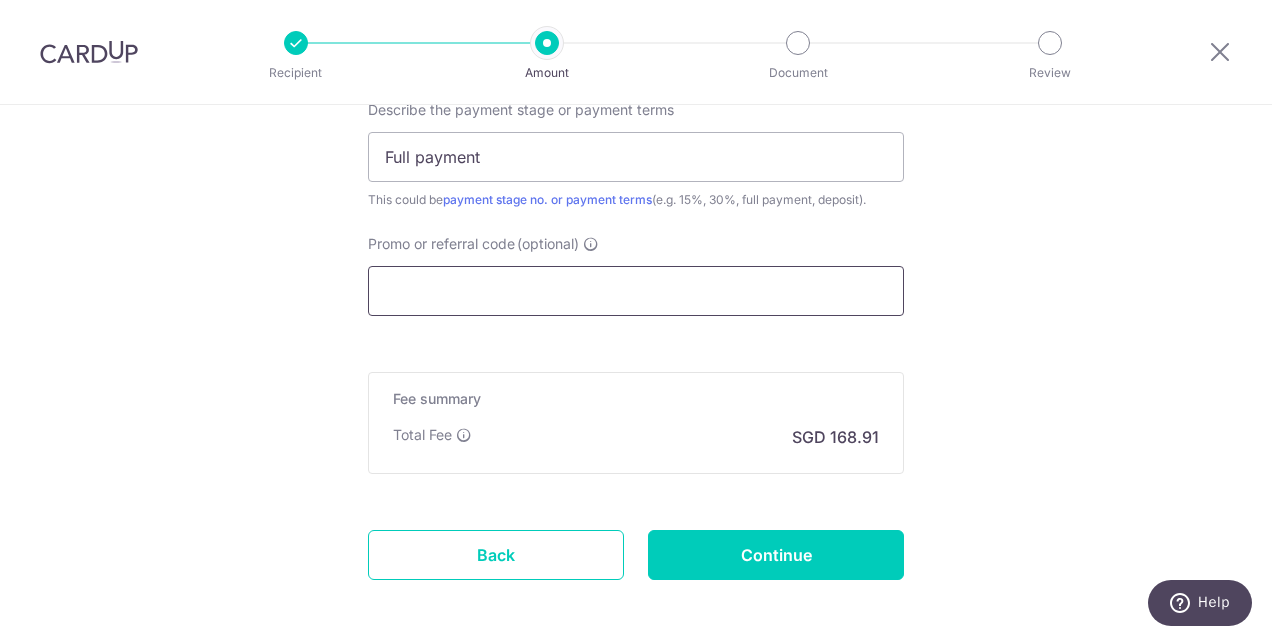 click on "Promo or referral code
(optional)" at bounding box center (636, 291) 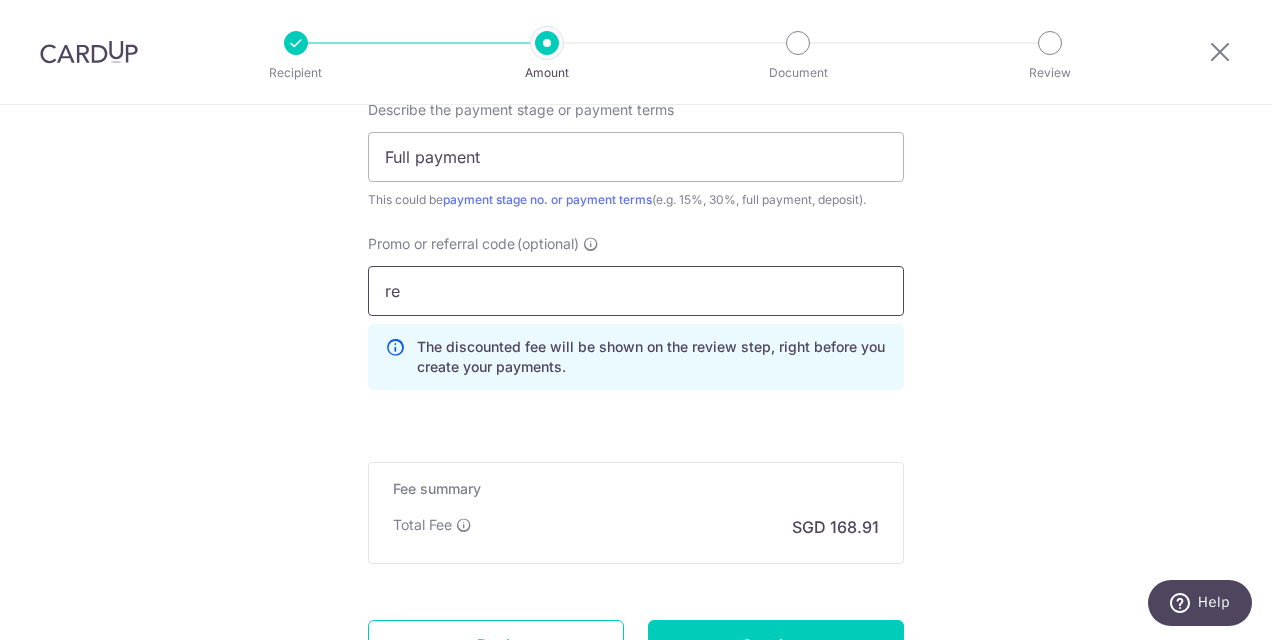type on "r" 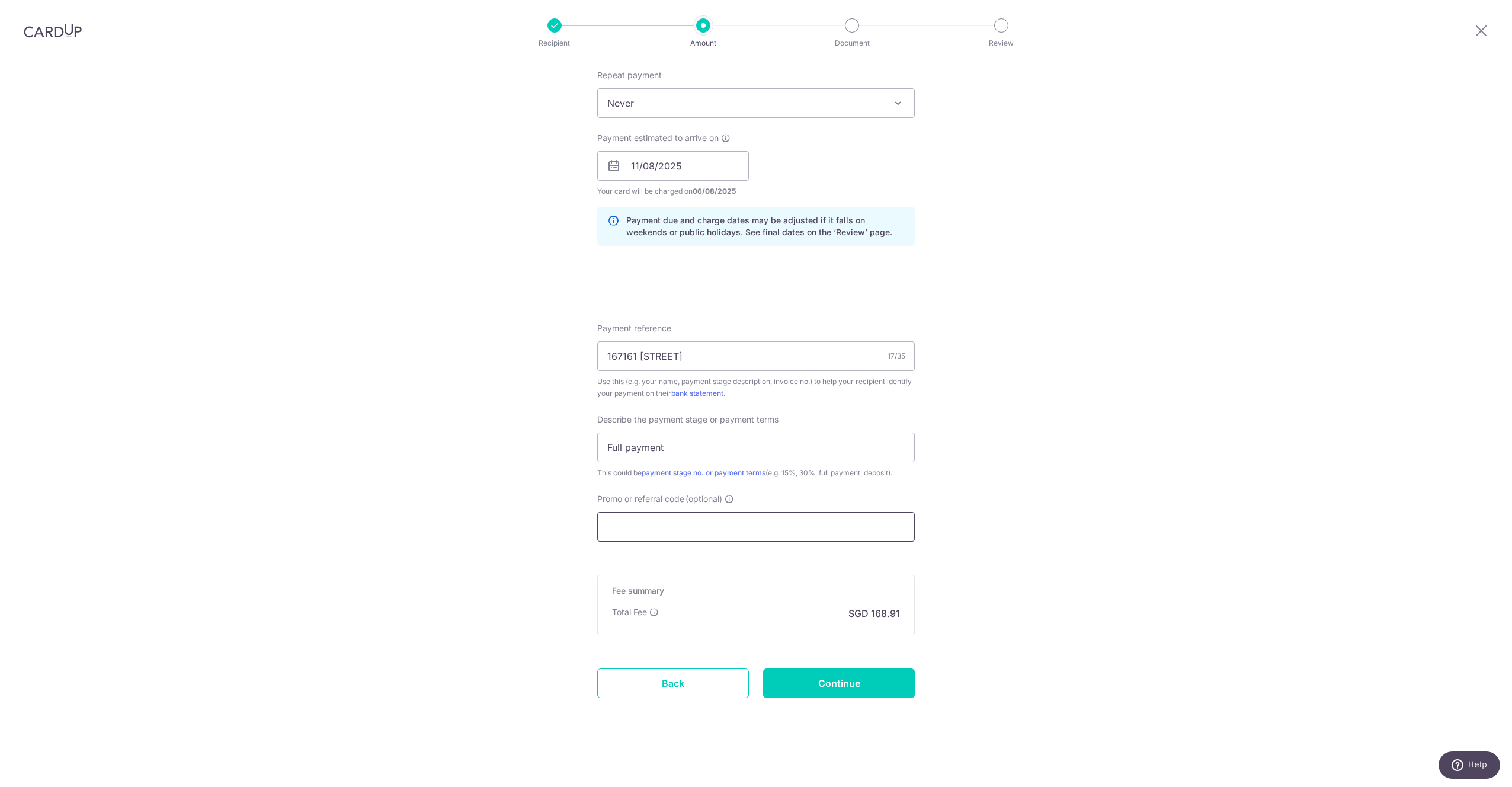 scroll, scrollTop: 475, scrollLeft: 0, axis: vertical 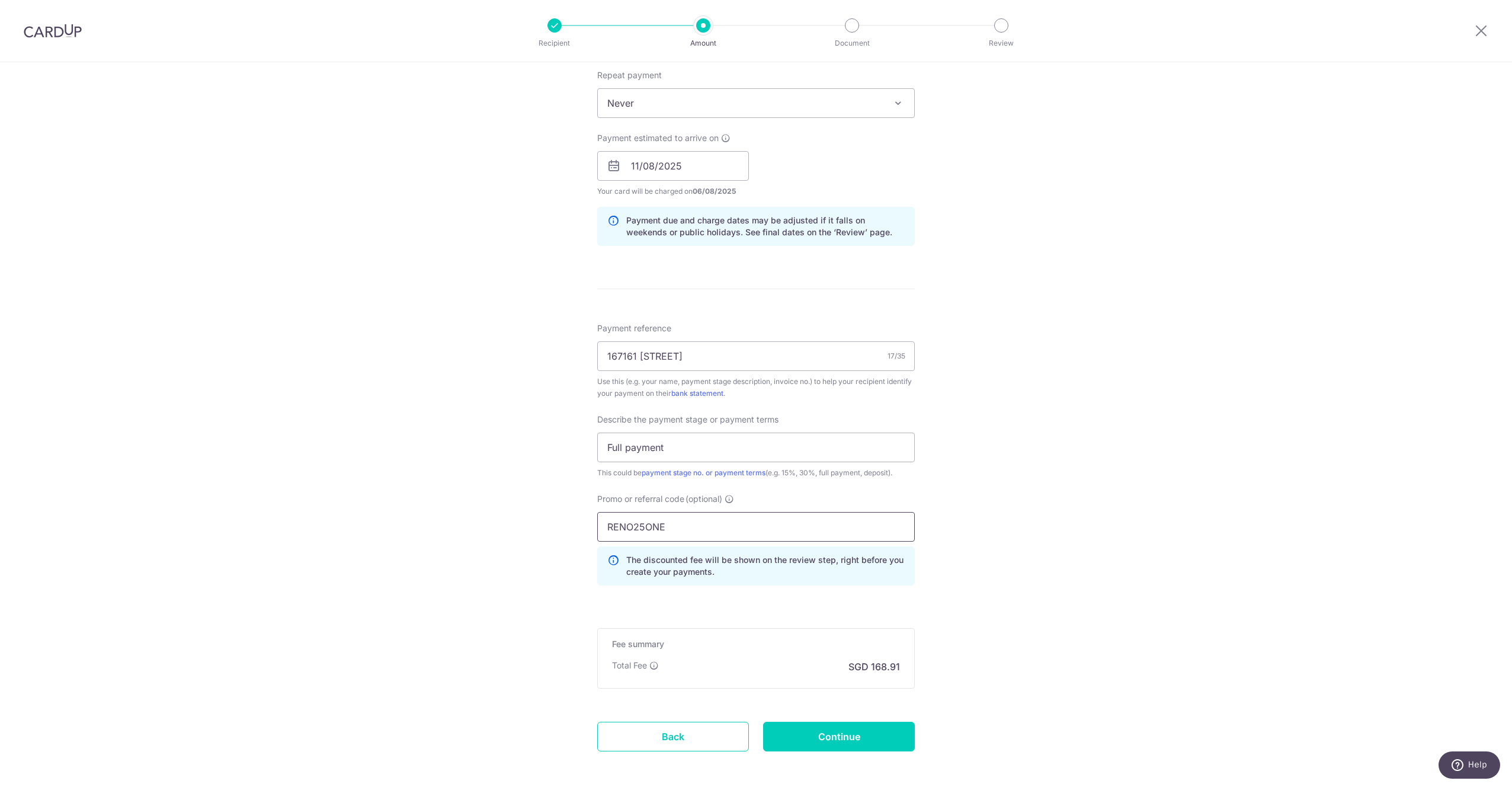 type on "RENO25ONE" 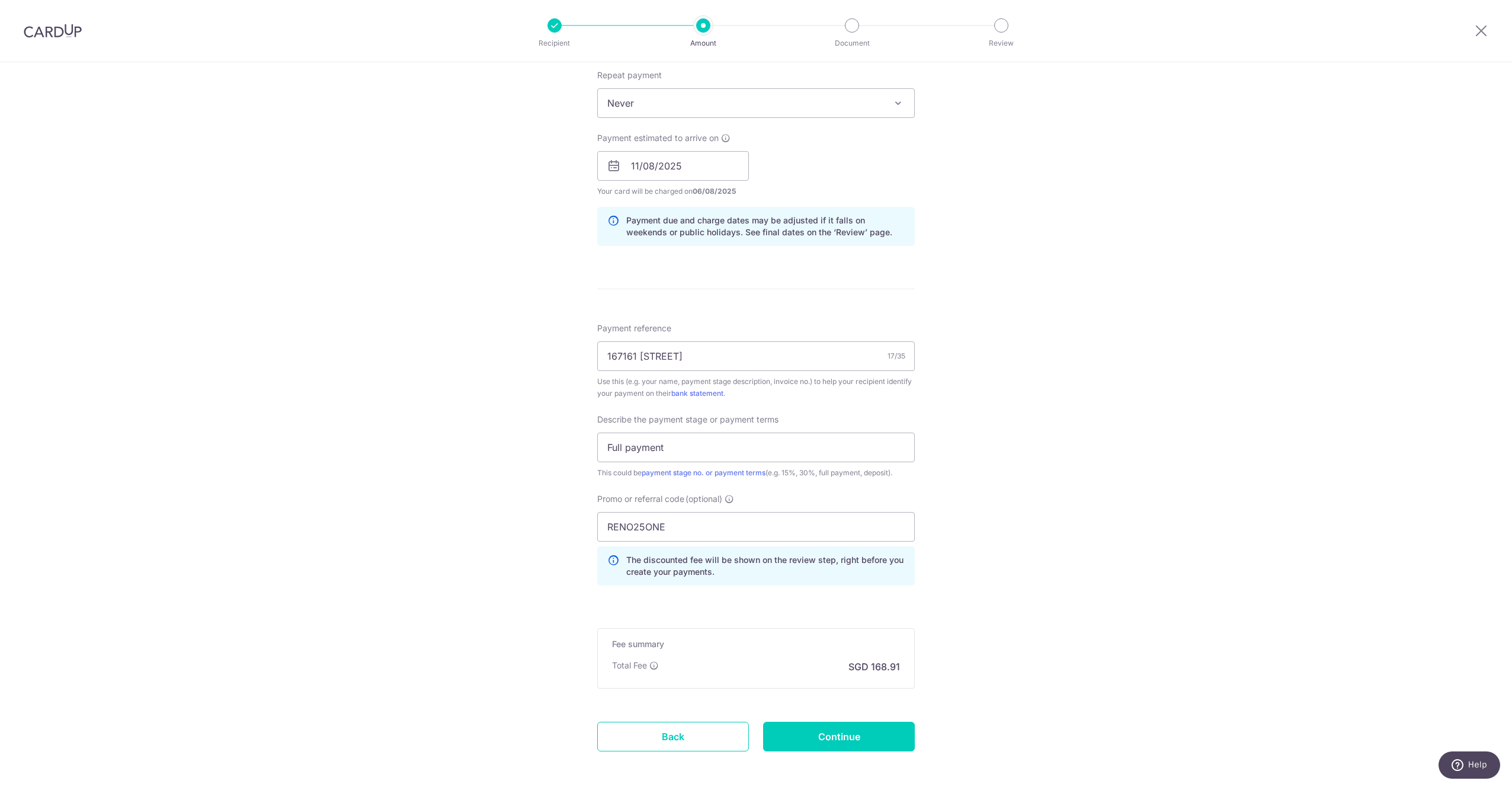 click on "Tell us more about your payment
Enter payment amount
SGD
6,496.40
6496.40
Recipient added successfully!
Select Card
**** 6695
Add credit card
Your Cards
**** 3311
**** 1002
**** 6695
Secure 256-bit SSL
Text
New card details" at bounding box center [756, 213] 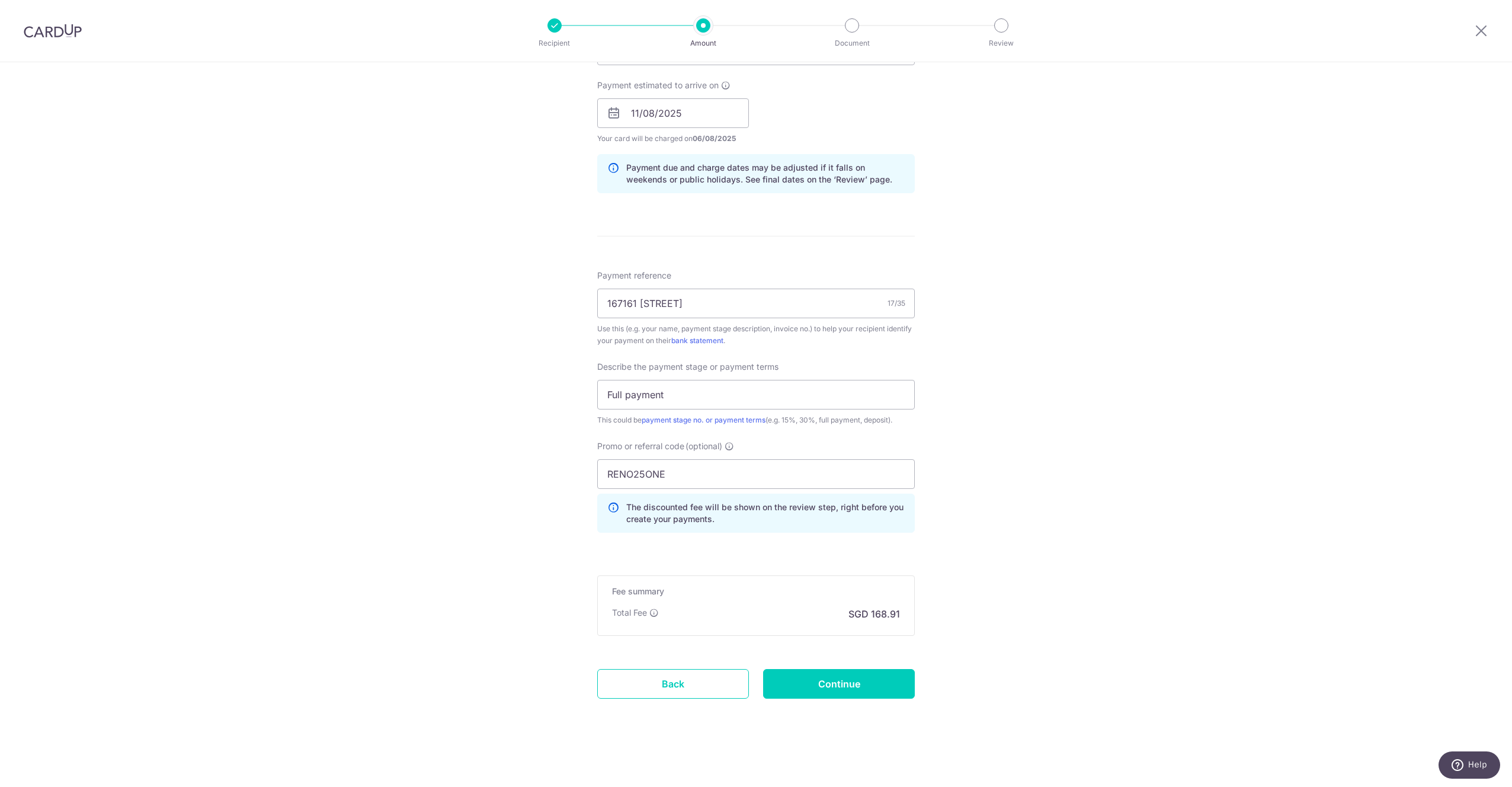 scroll, scrollTop: 529, scrollLeft: 0, axis: vertical 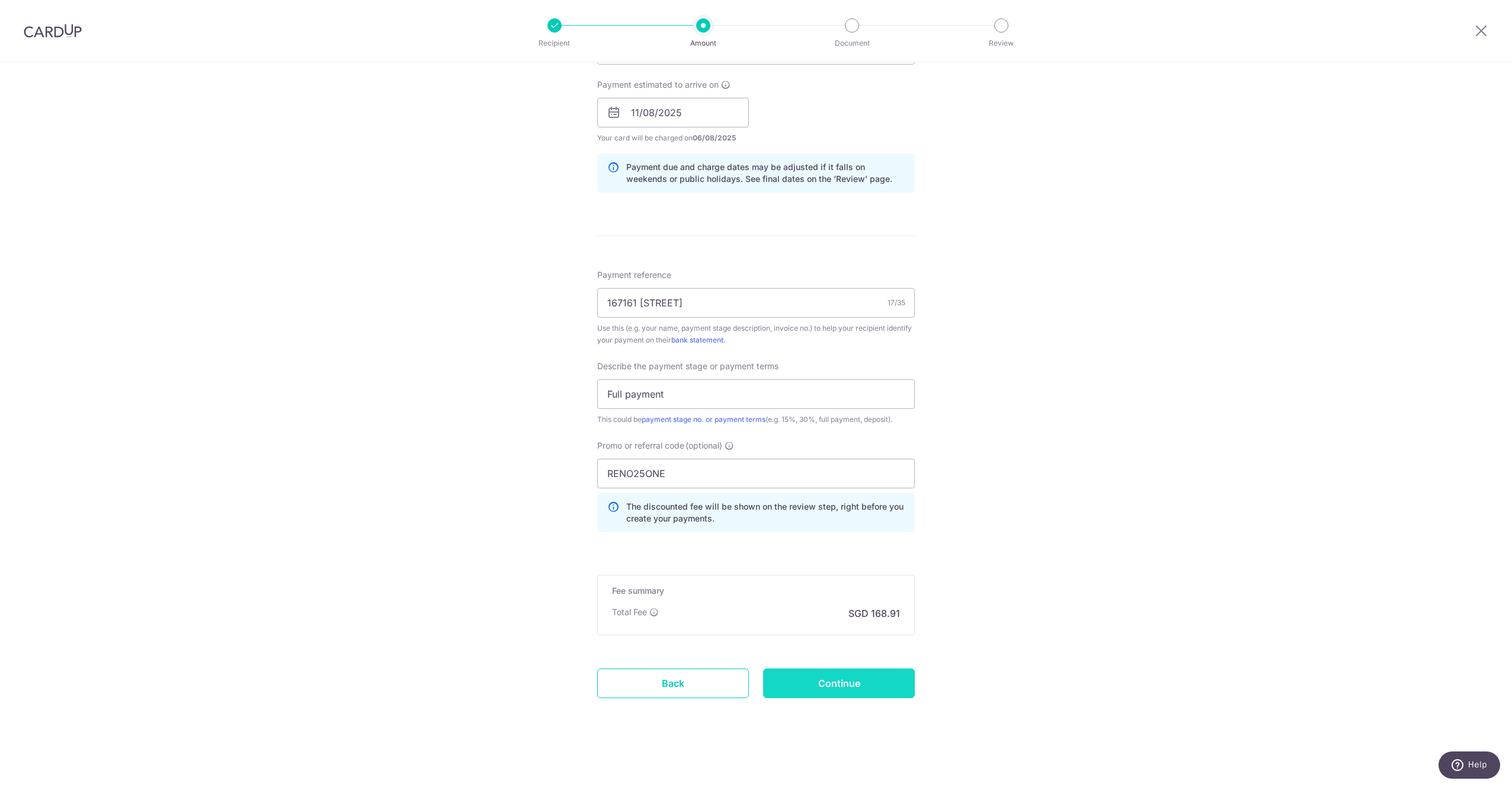 click on "Continue" at bounding box center (839, 683) 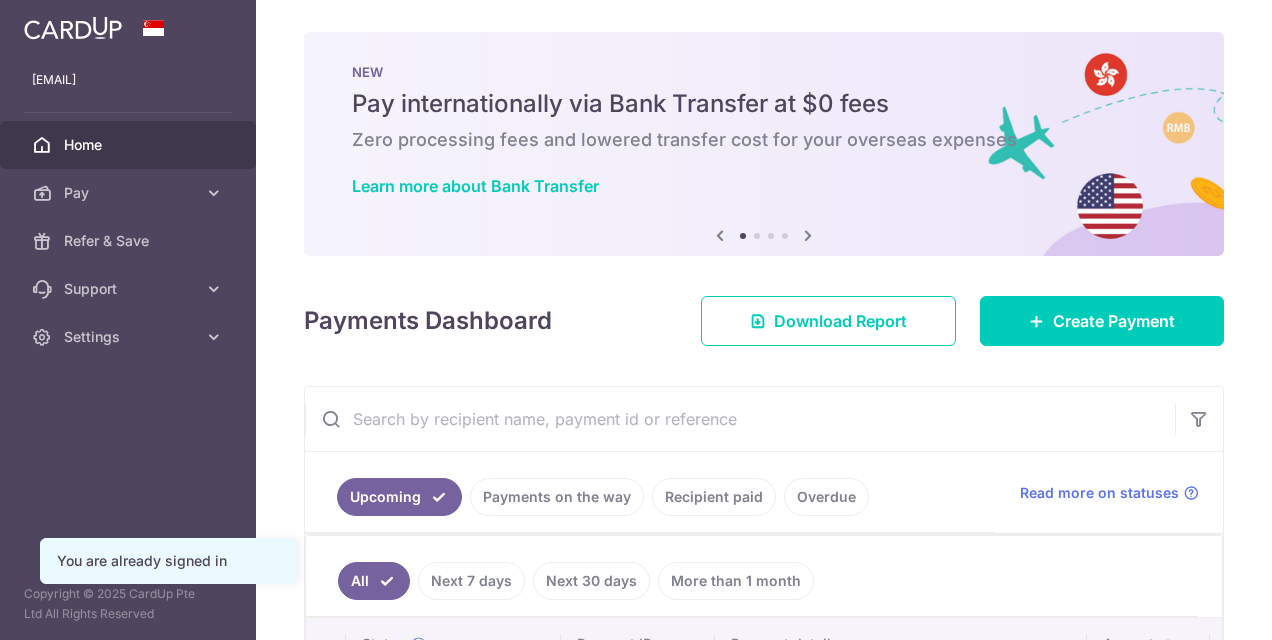 scroll, scrollTop: 0, scrollLeft: 0, axis: both 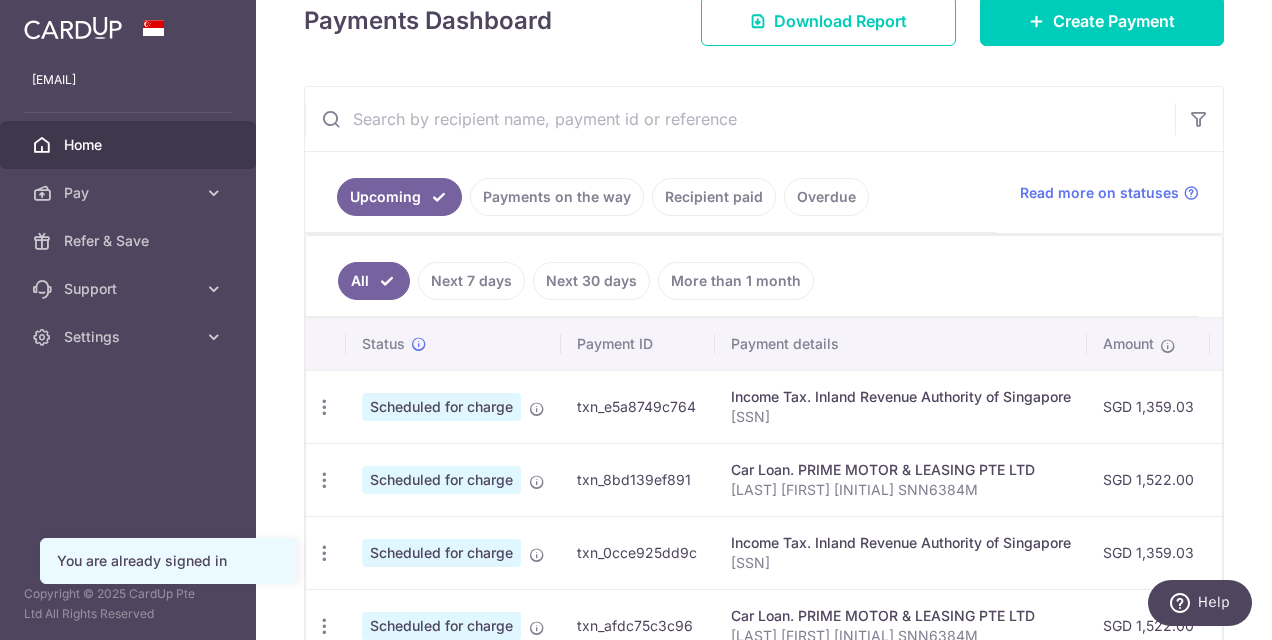 click on "Recipient paid" at bounding box center [714, 197] 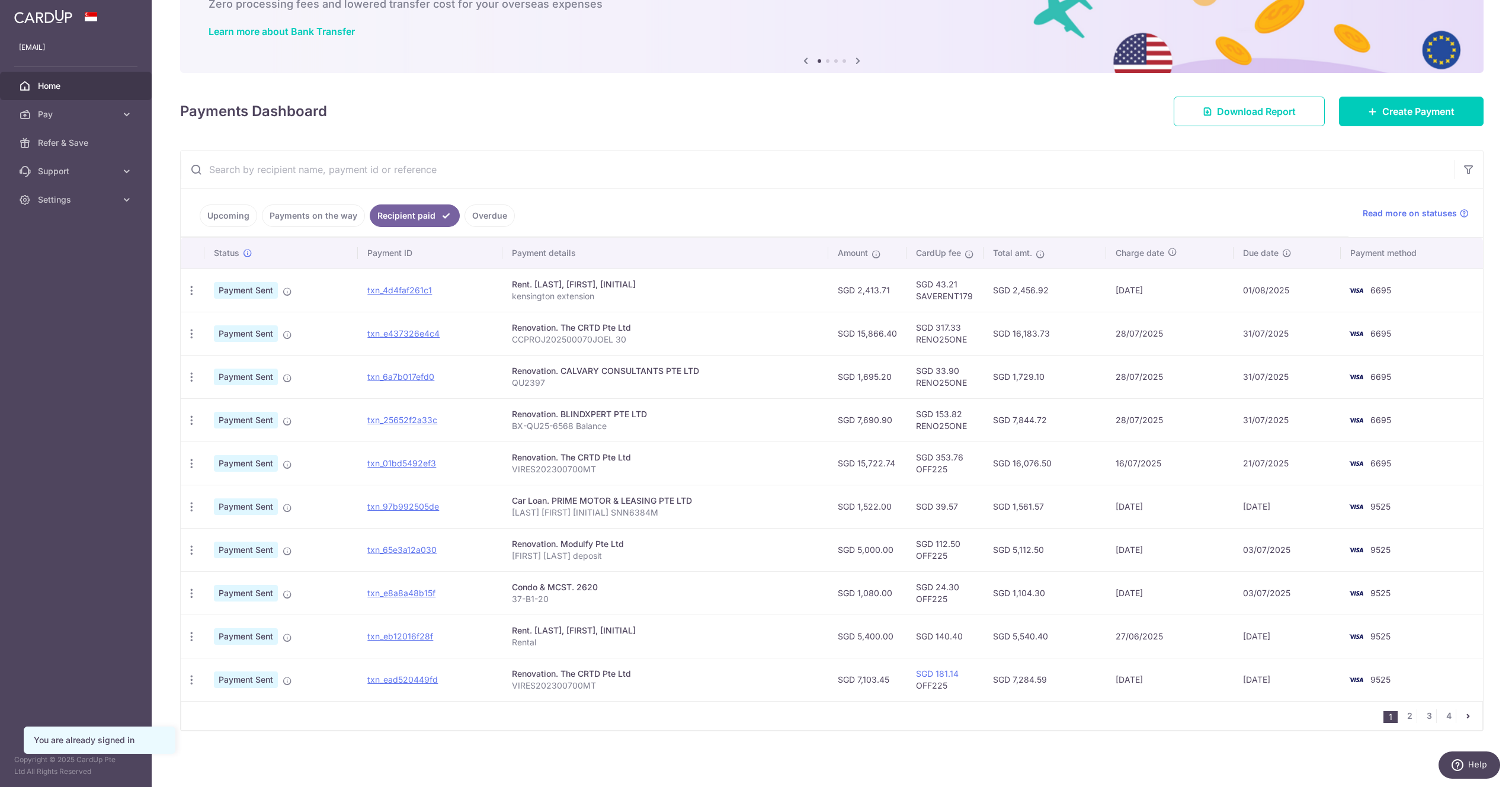 scroll, scrollTop: 76, scrollLeft: 0, axis: vertical 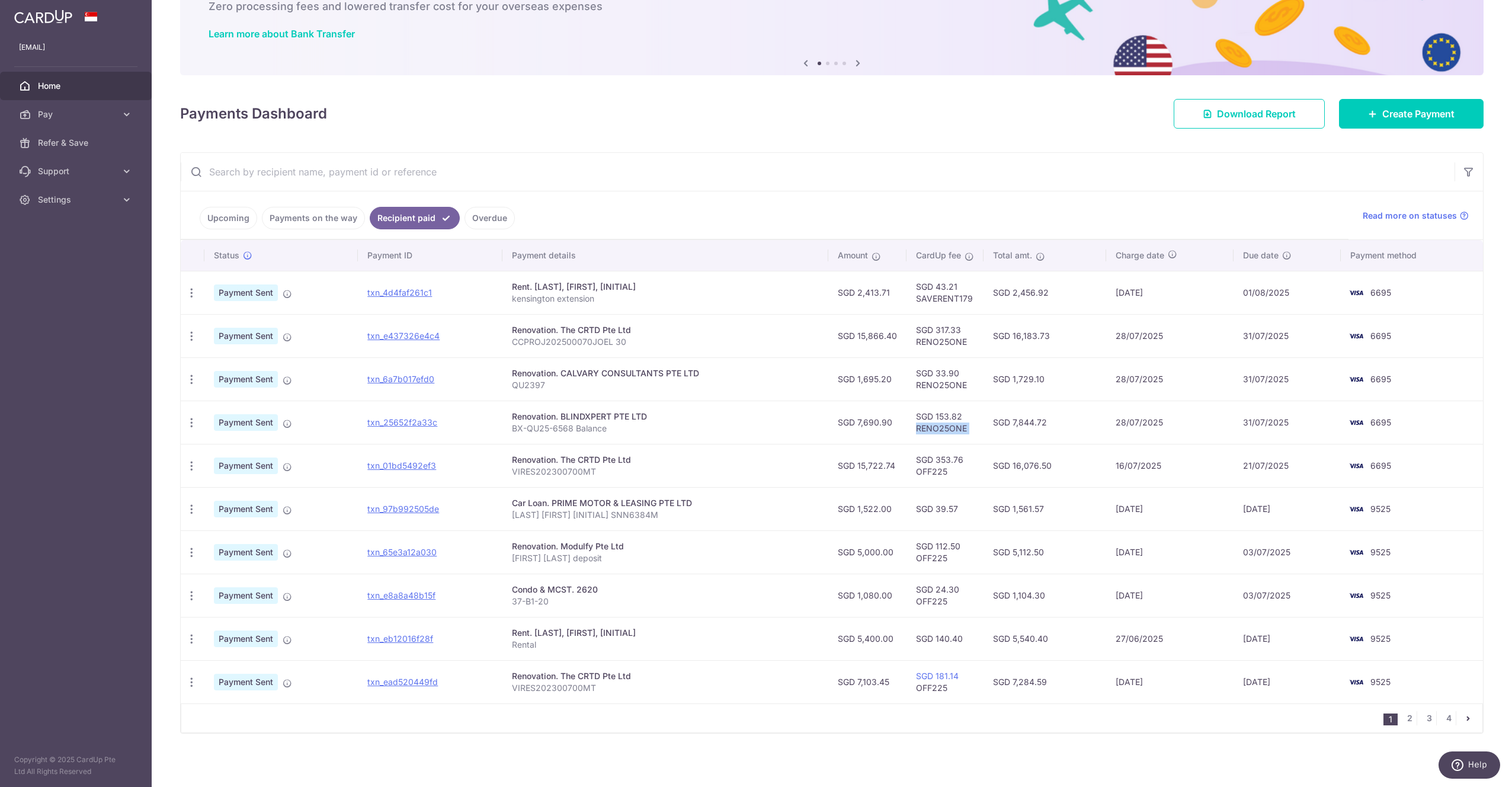 drag, startPoint x: 915, startPoint y: 429, endPoint x: 991, endPoint y: 434, distance: 76.1643 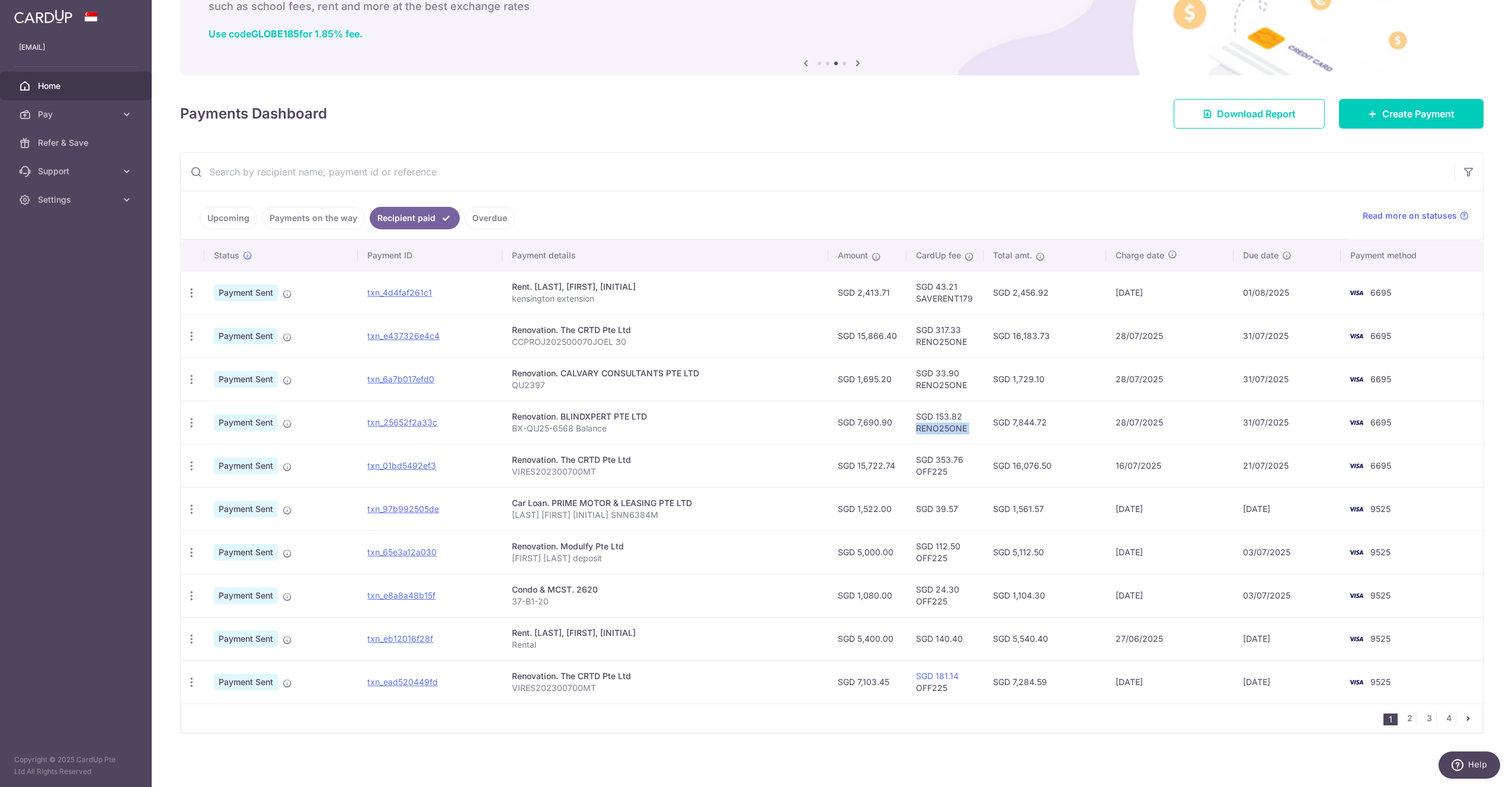scroll, scrollTop: 65, scrollLeft: 0, axis: vertical 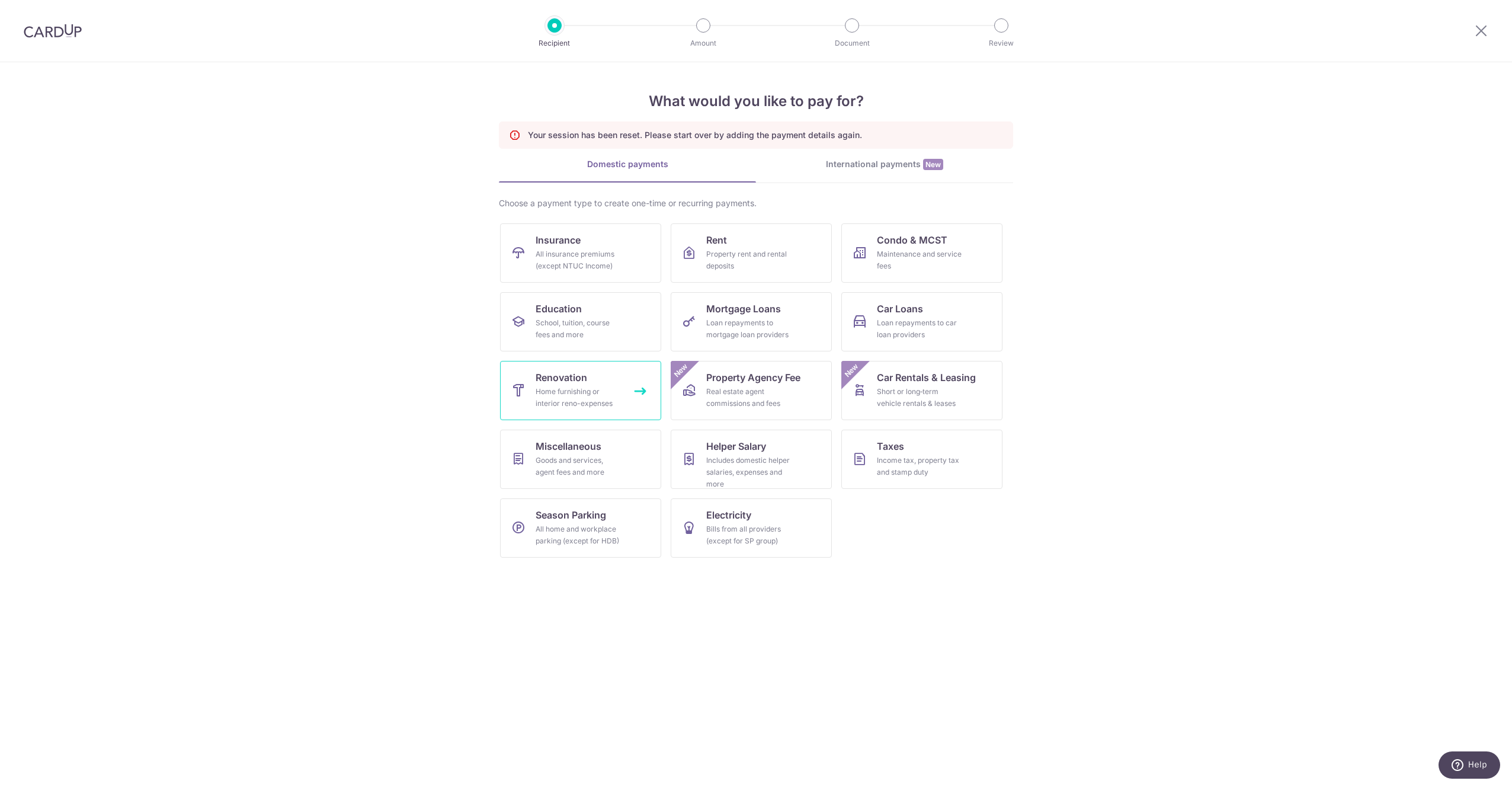 click on "Renovation Home furnishing or interior reno-expenses" at bounding box center [581, 391] 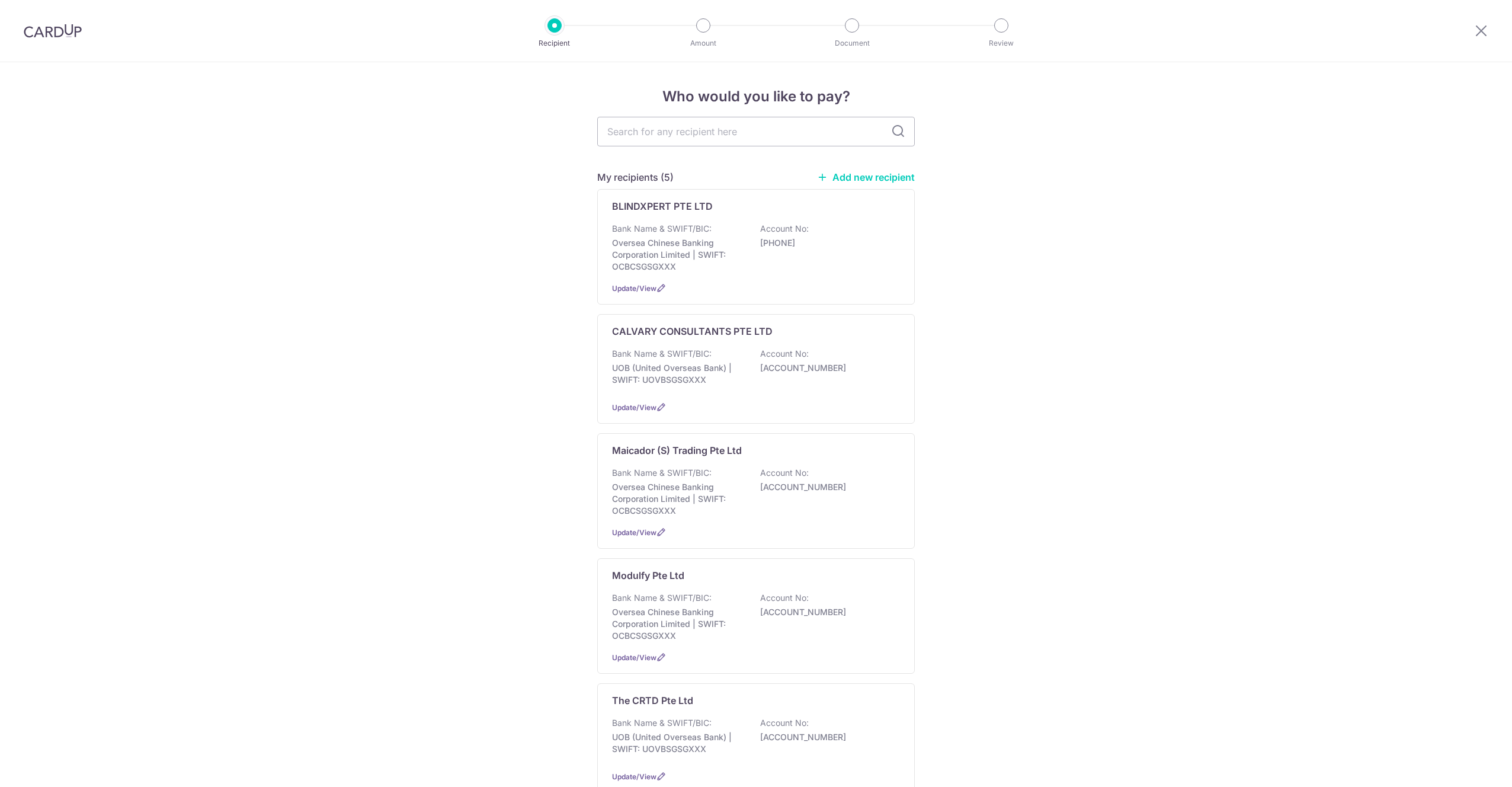 scroll, scrollTop: 0, scrollLeft: 0, axis: both 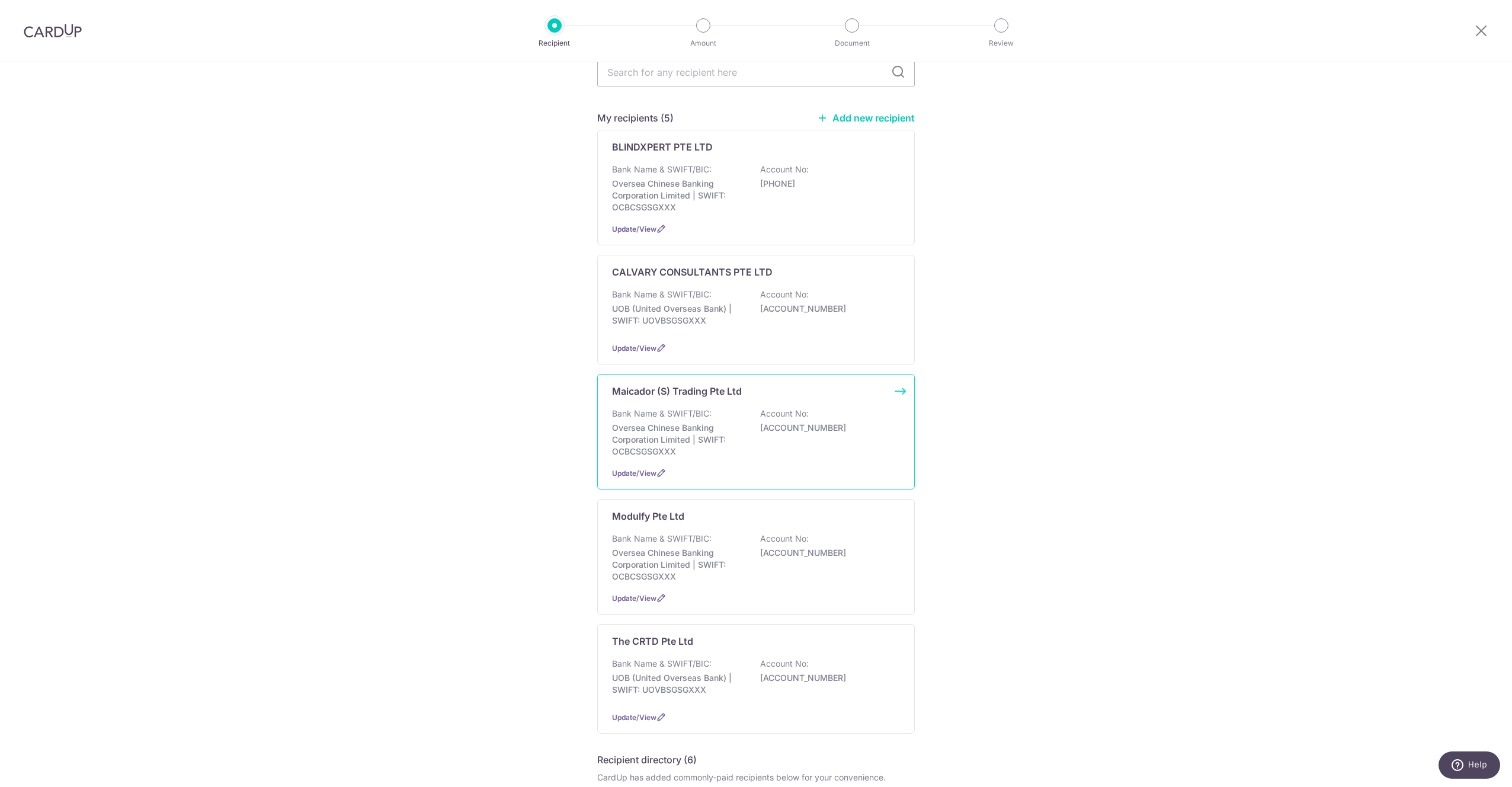 click on "Bank Name & SWIFT/BIC:
[BANK_NAME] | SWIFT: [SWIFT_CODE]
Account No:
[ACCOUNT_NUMBER]" at bounding box center [756, 433] 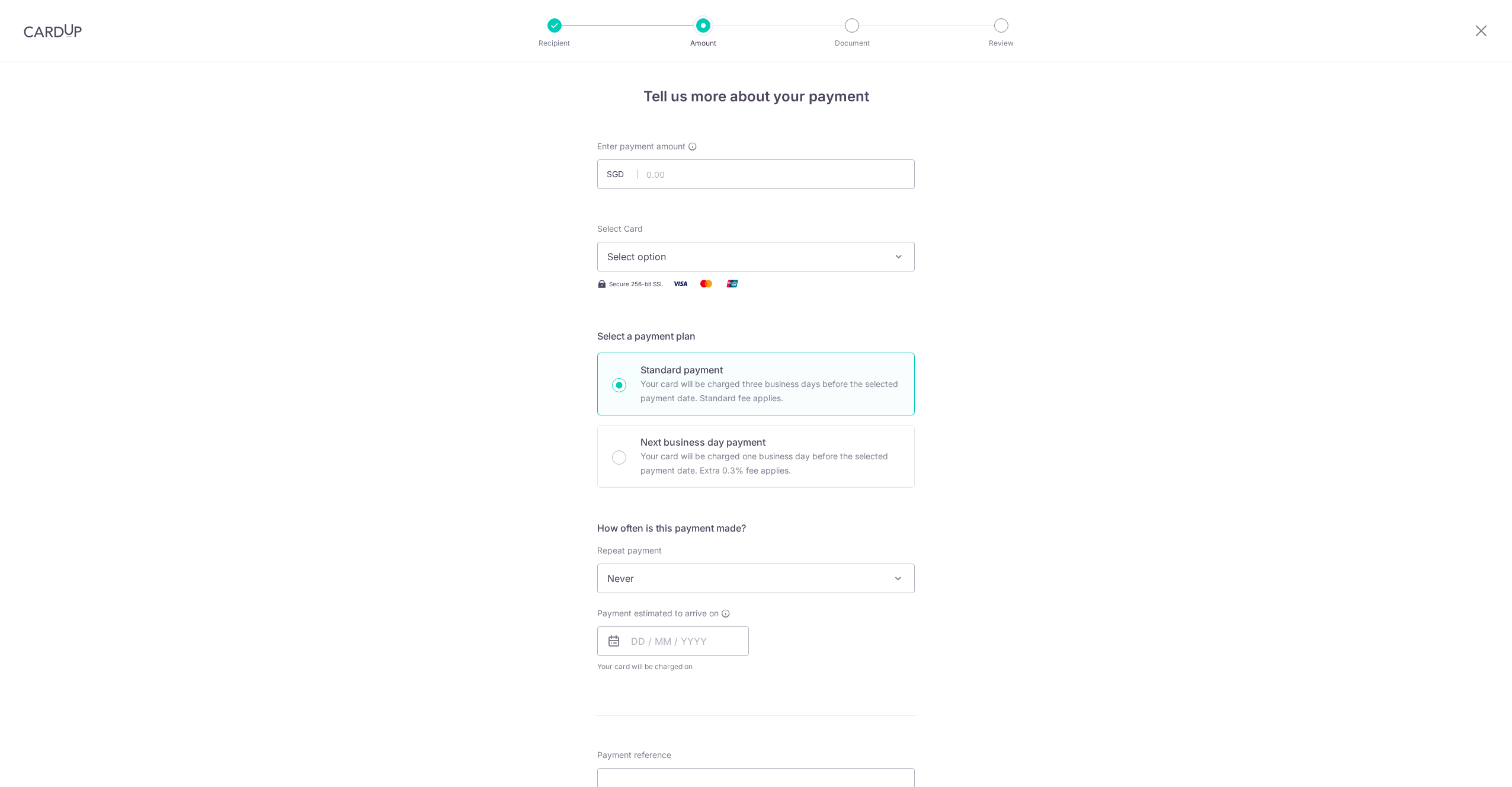 scroll, scrollTop: 0, scrollLeft: 0, axis: both 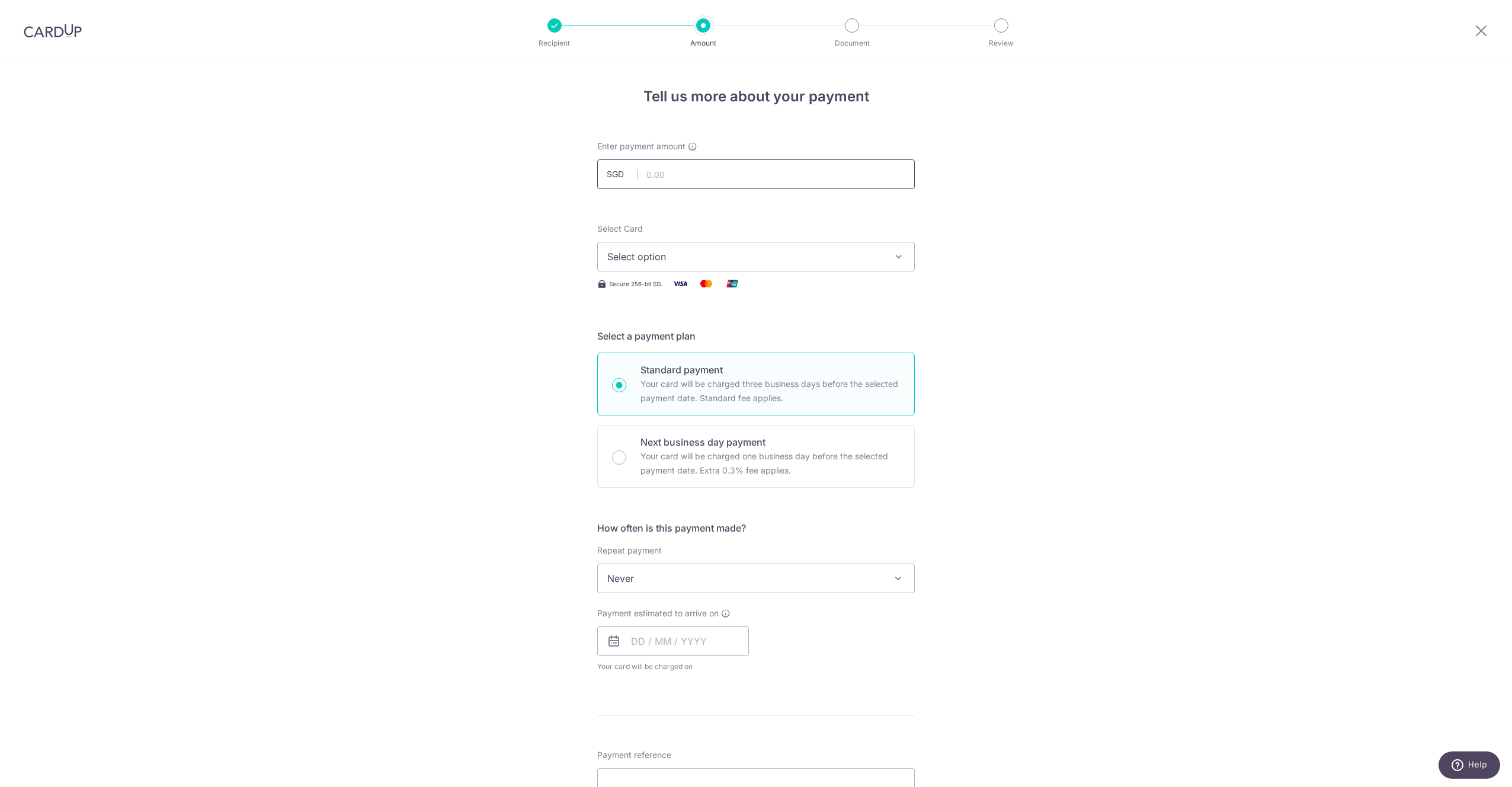 click at bounding box center (756, 174) 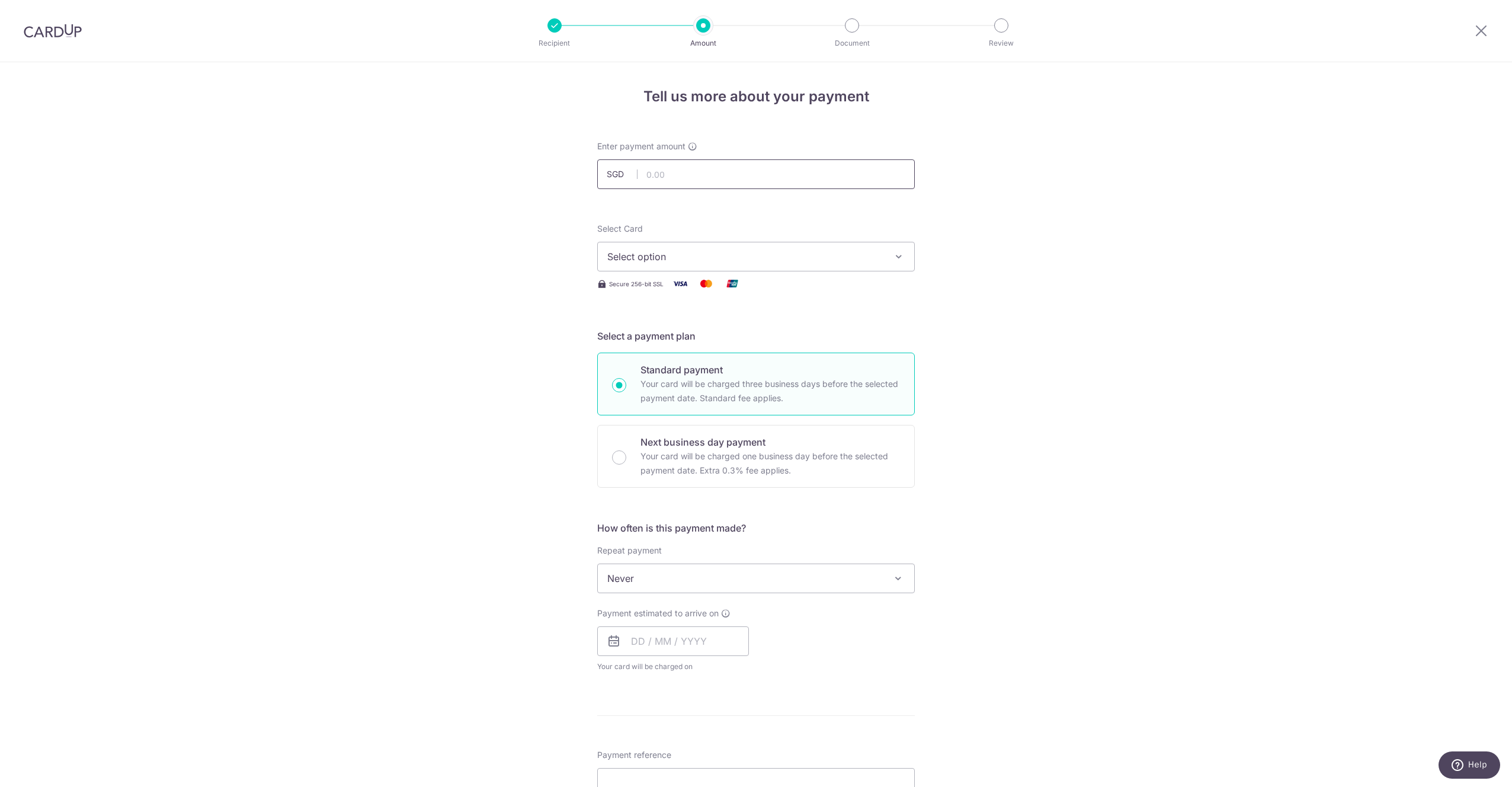 click at bounding box center (756, 174) 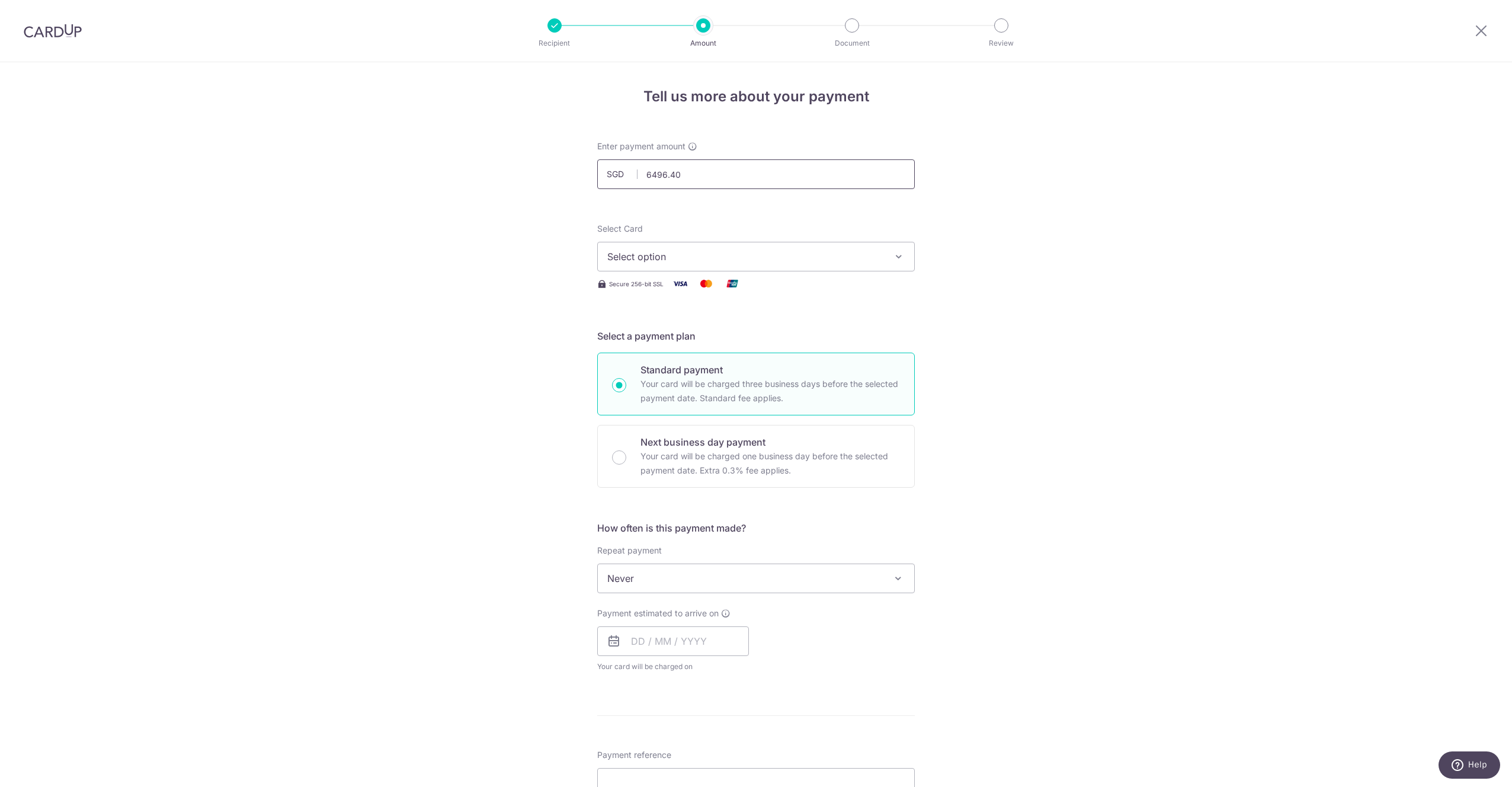 type on "6,496.40" 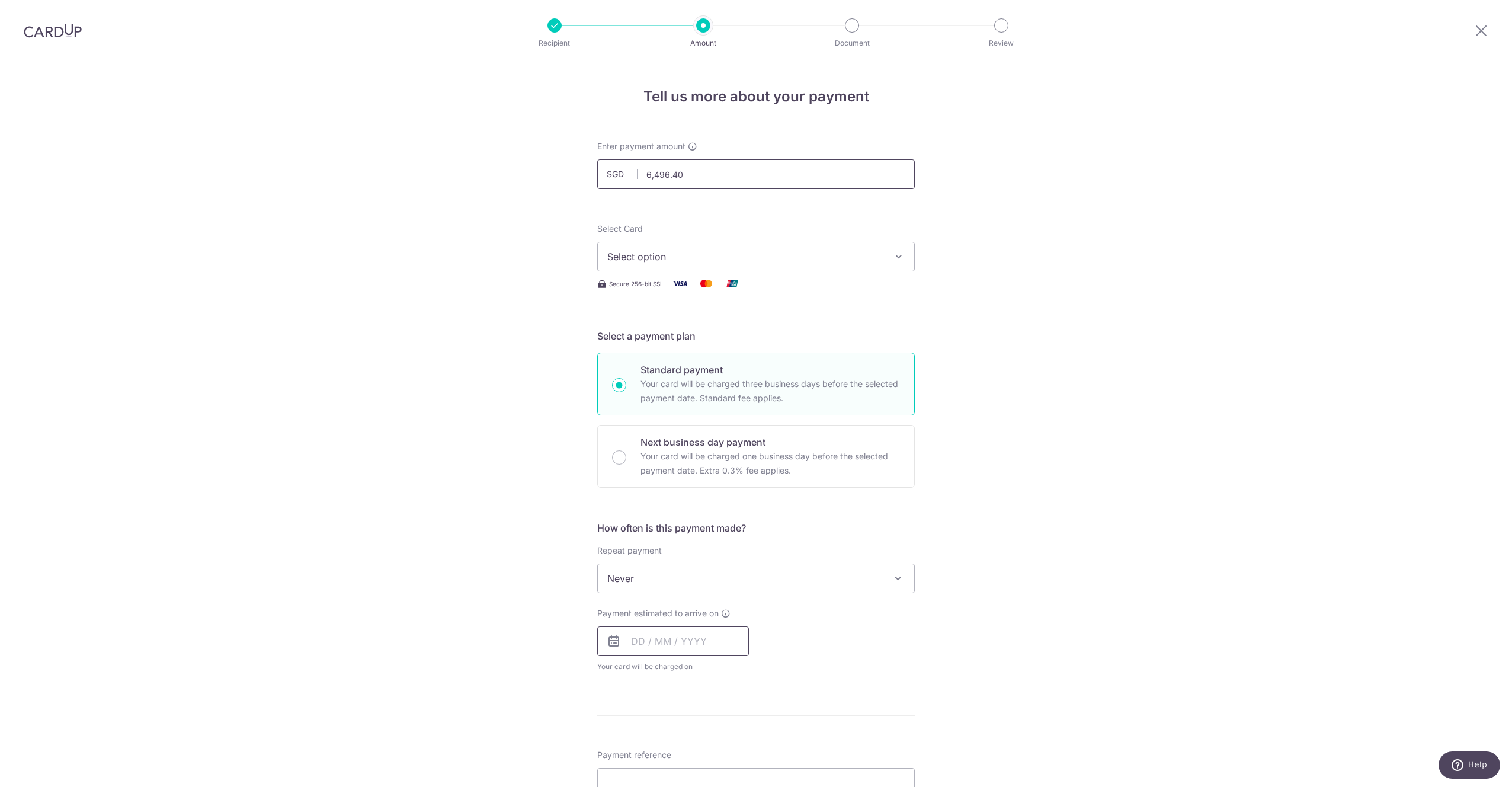 type on "11/08/2025" 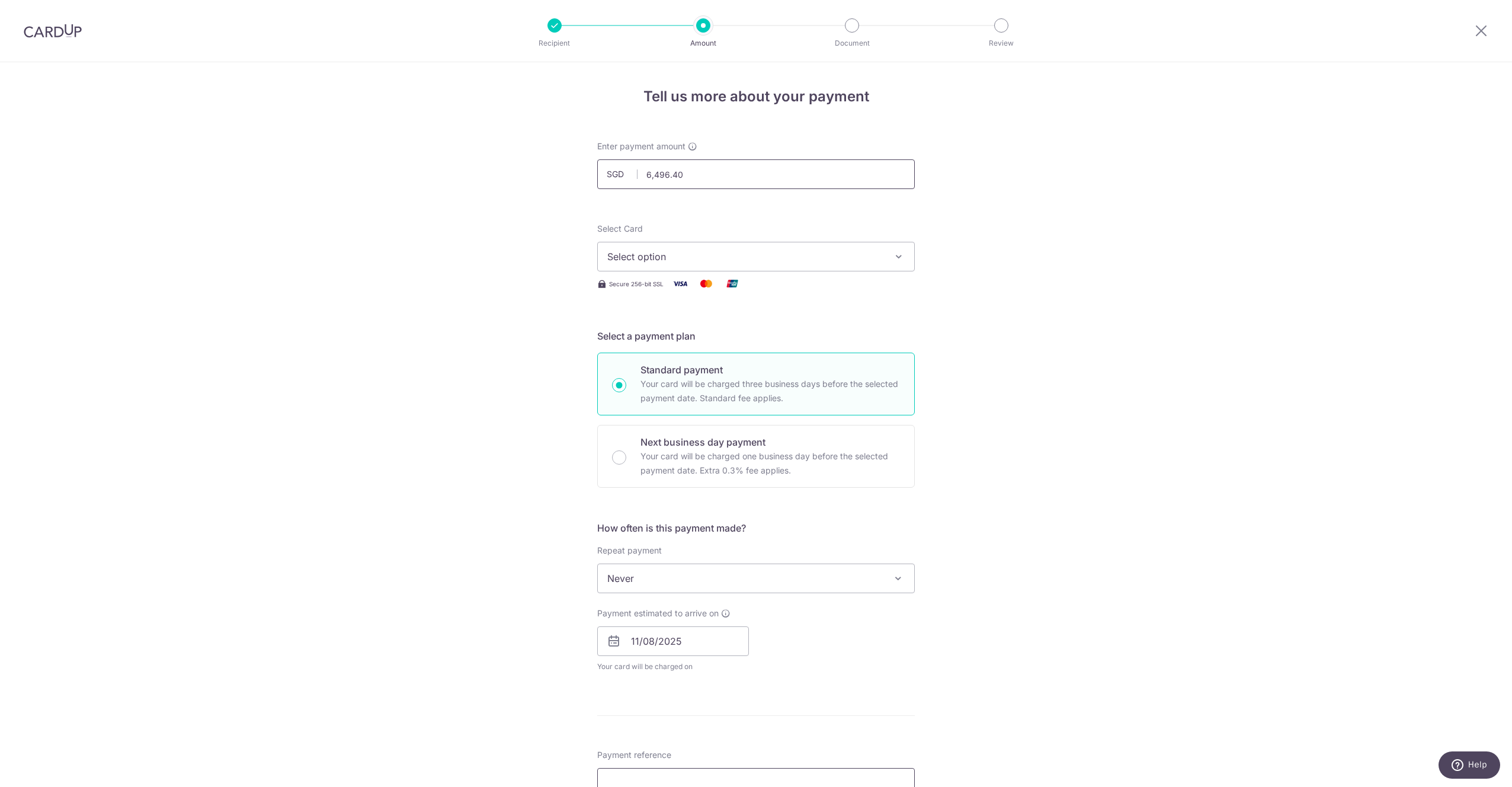 type on "167161 Casa Rosa" 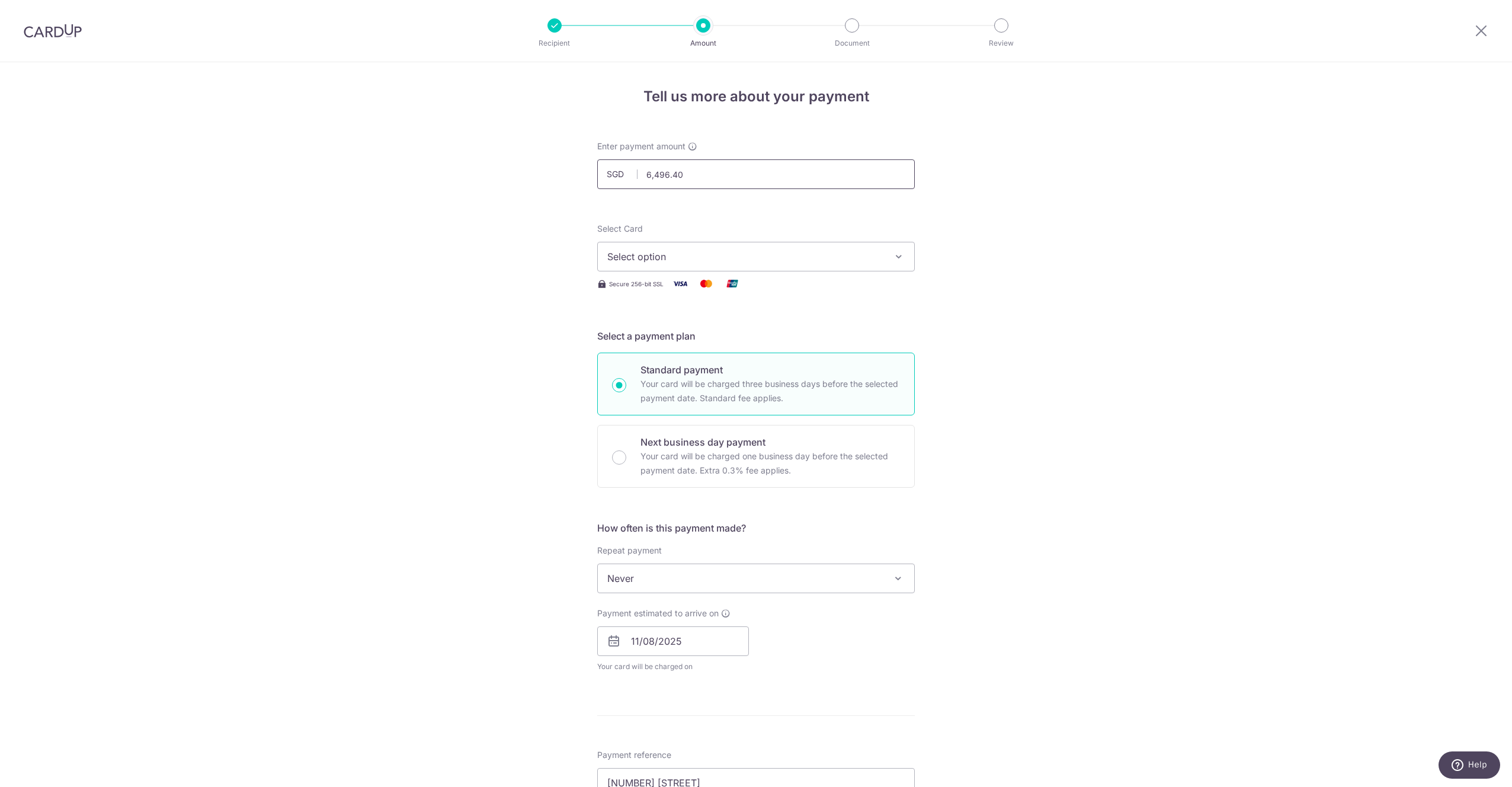 type on "Full payment" 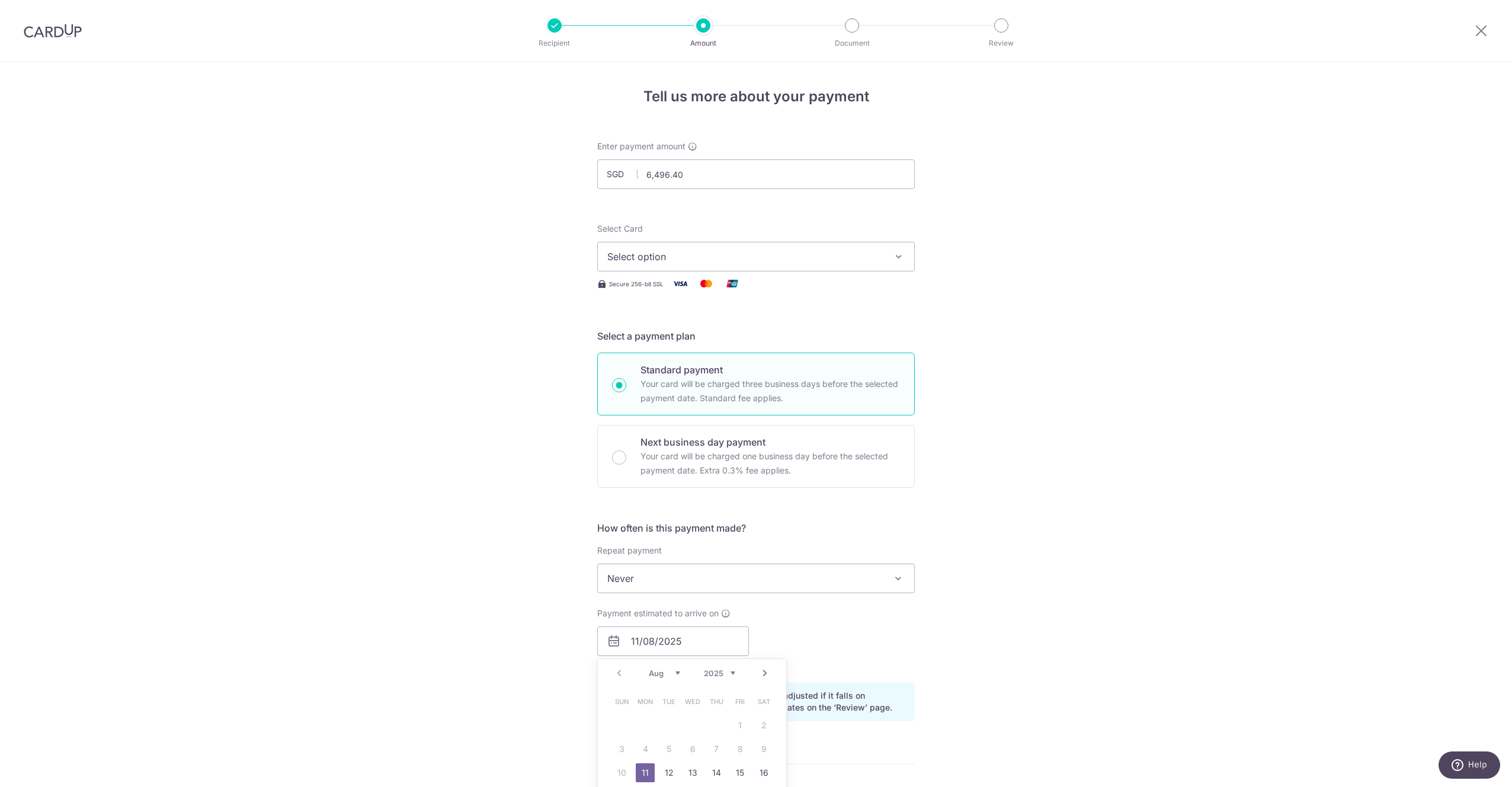 type on "6,496.40" 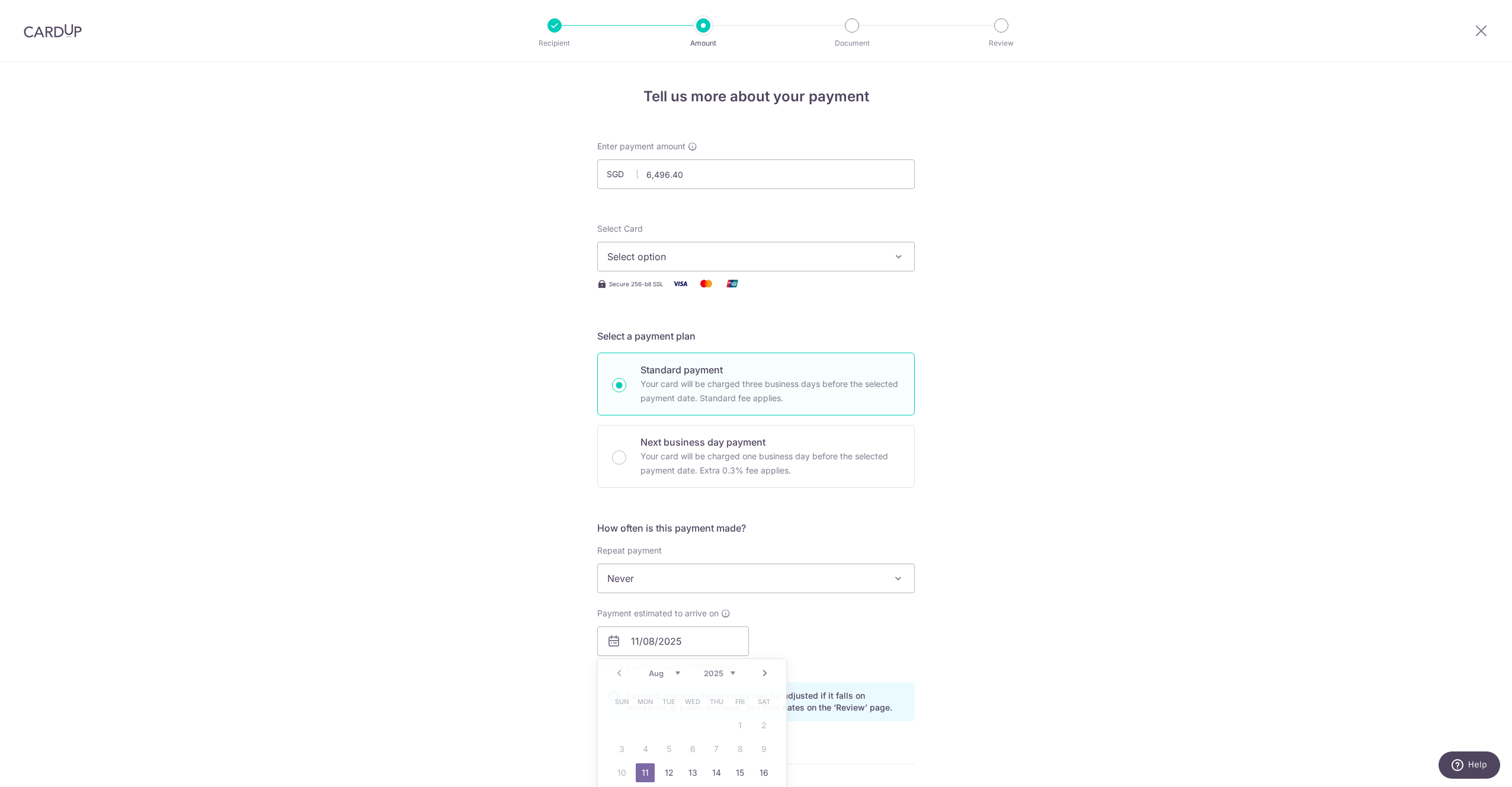 click on "Select option" at bounding box center [745, 257] 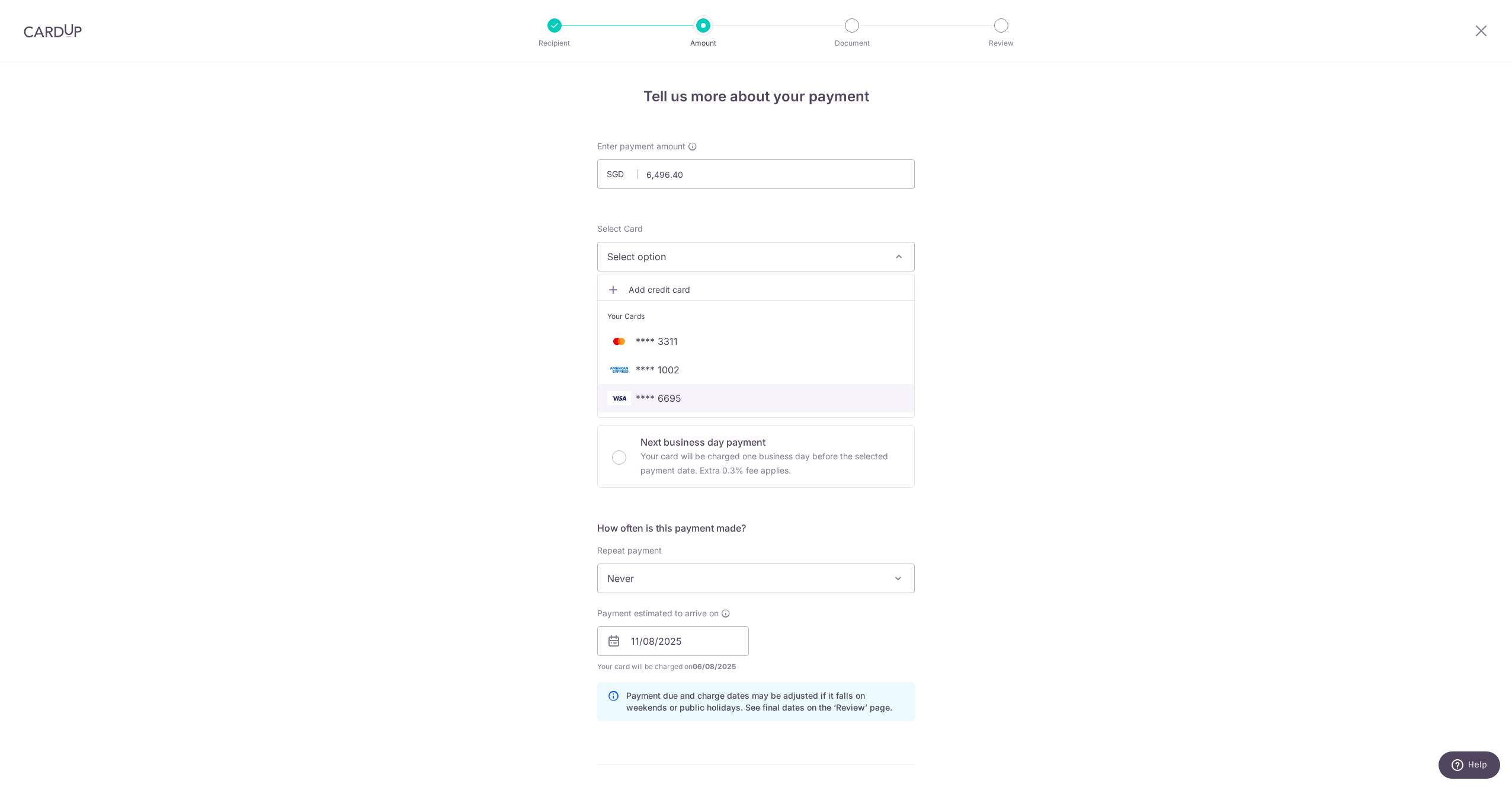 drag, startPoint x: 763, startPoint y: 399, endPoint x: 789, endPoint y: 399, distance: 26 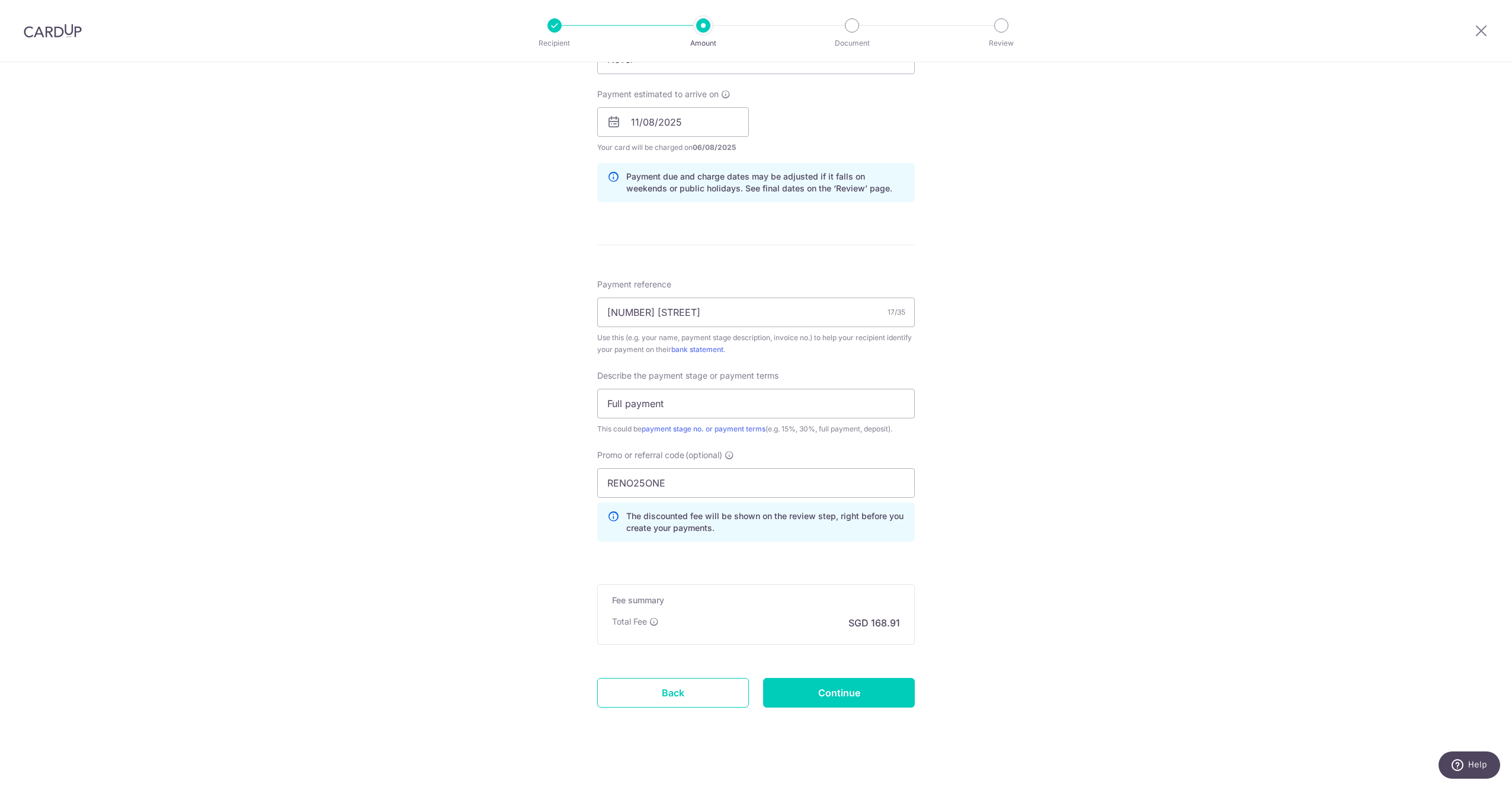 scroll, scrollTop: 529, scrollLeft: 0, axis: vertical 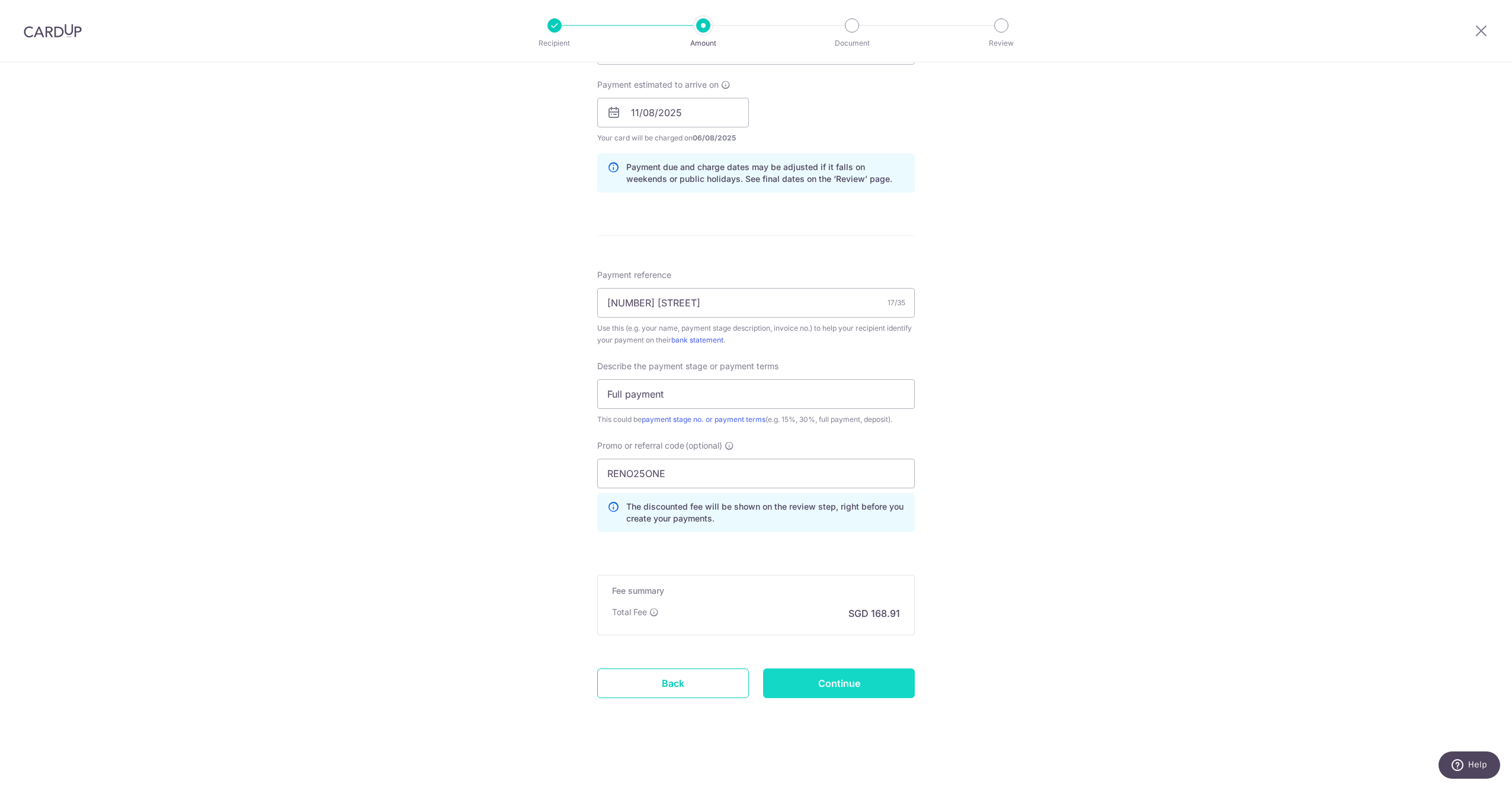 click on "Continue" at bounding box center [839, 683] 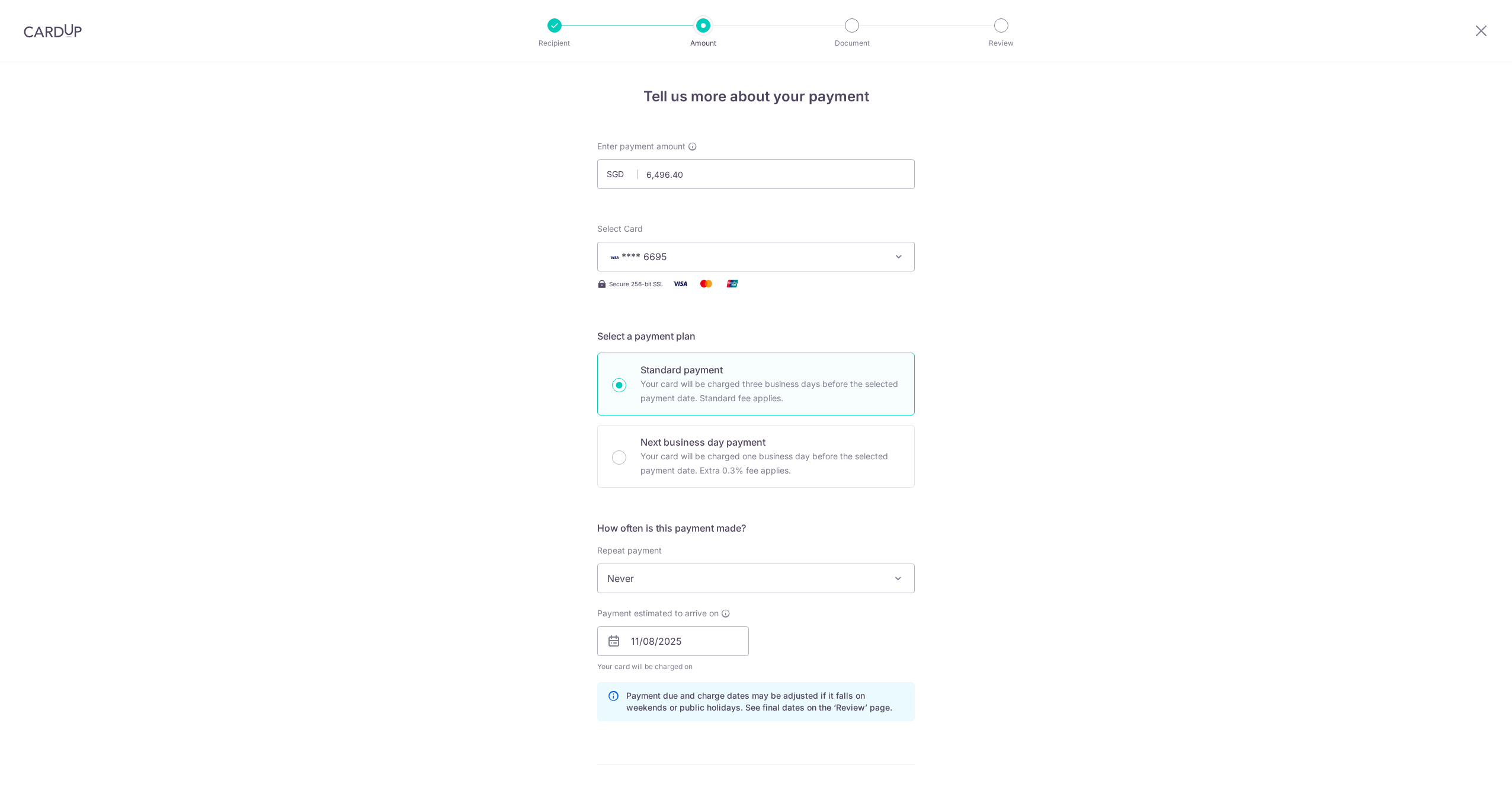 scroll, scrollTop: 0, scrollLeft: 0, axis: both 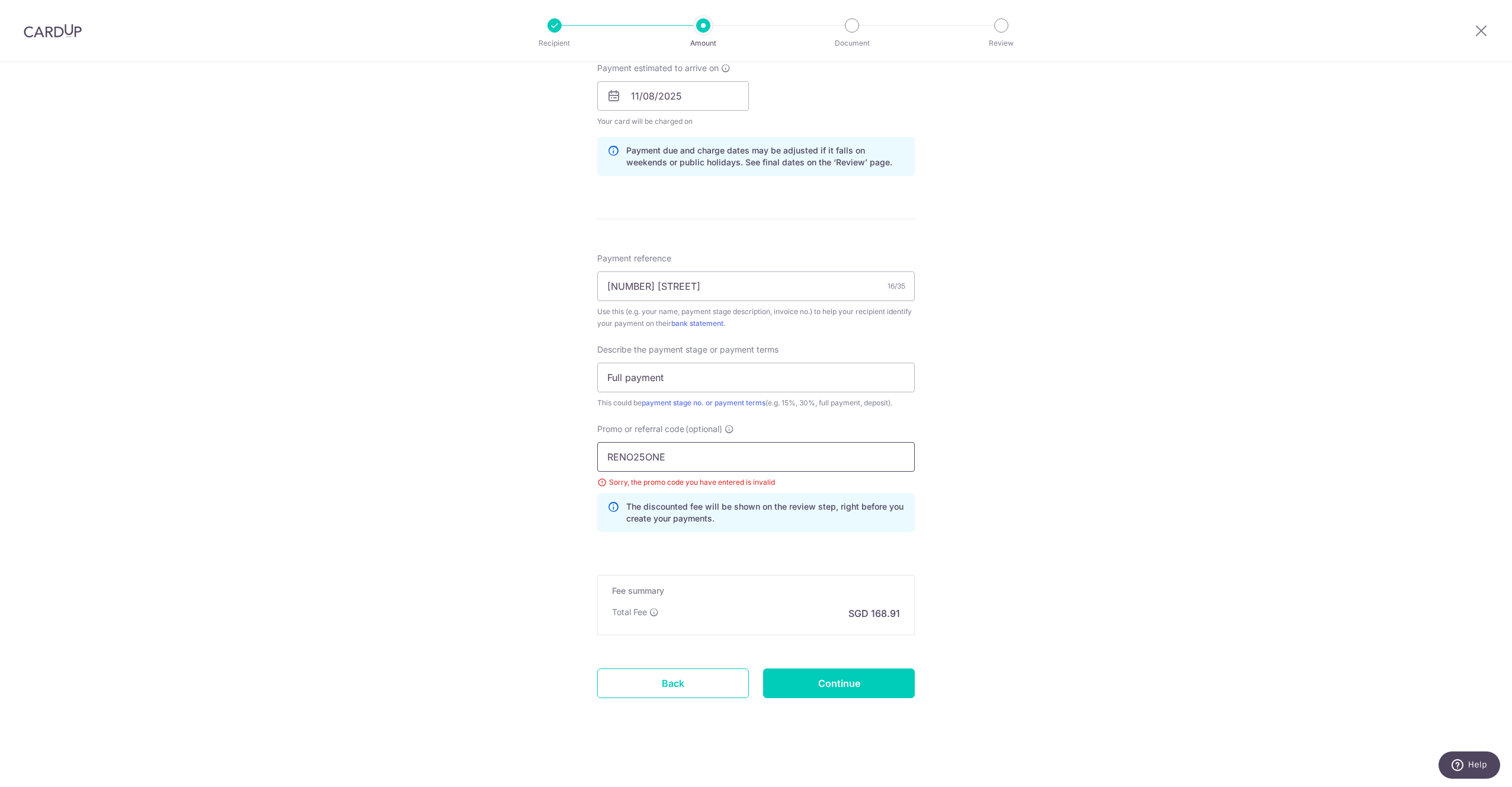 drag, startPoint x: 708, startPoint y: 452, endPoint x: 486, endPoint y: 443, distance: 222.18236 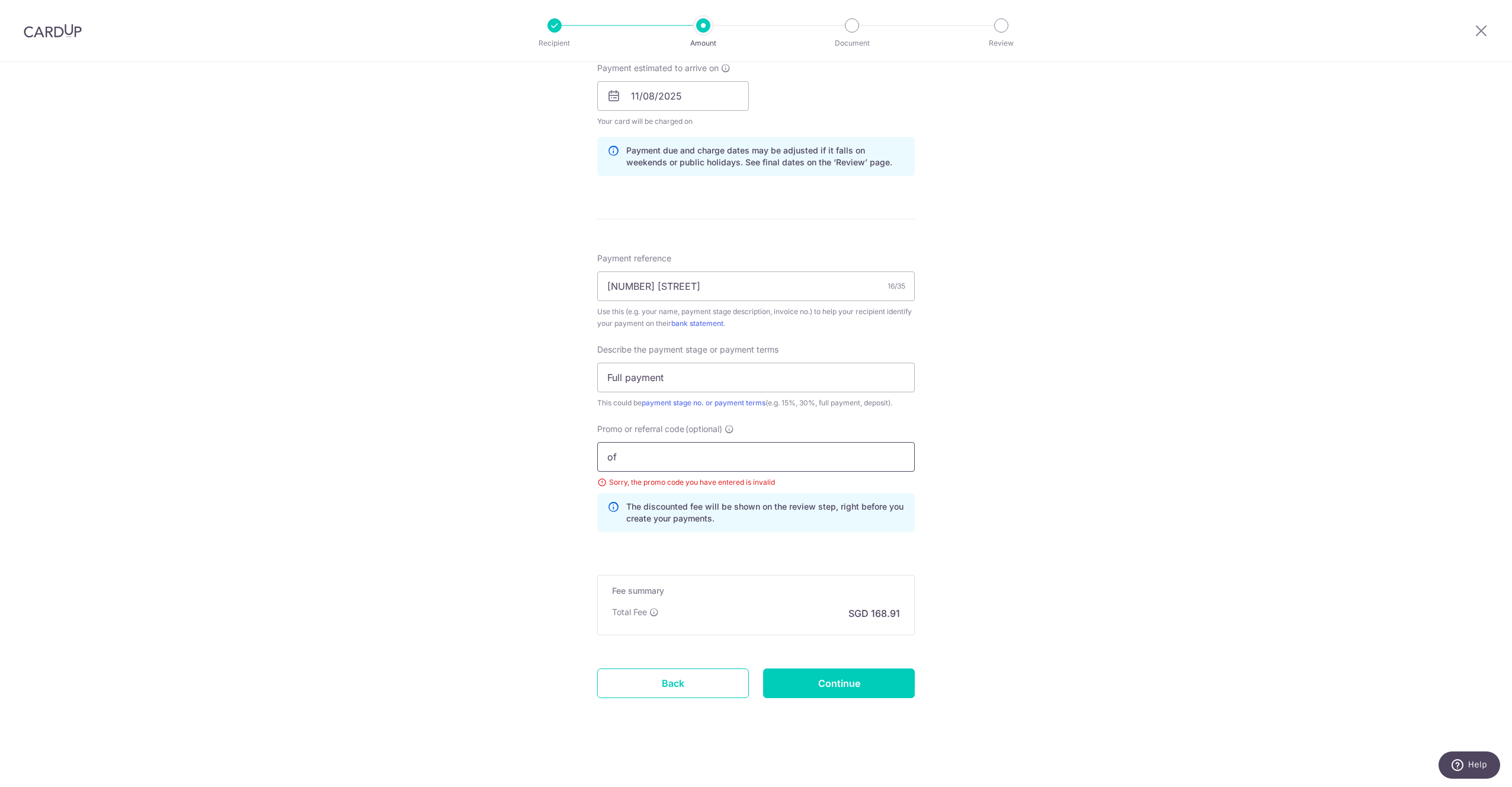 type on "o" 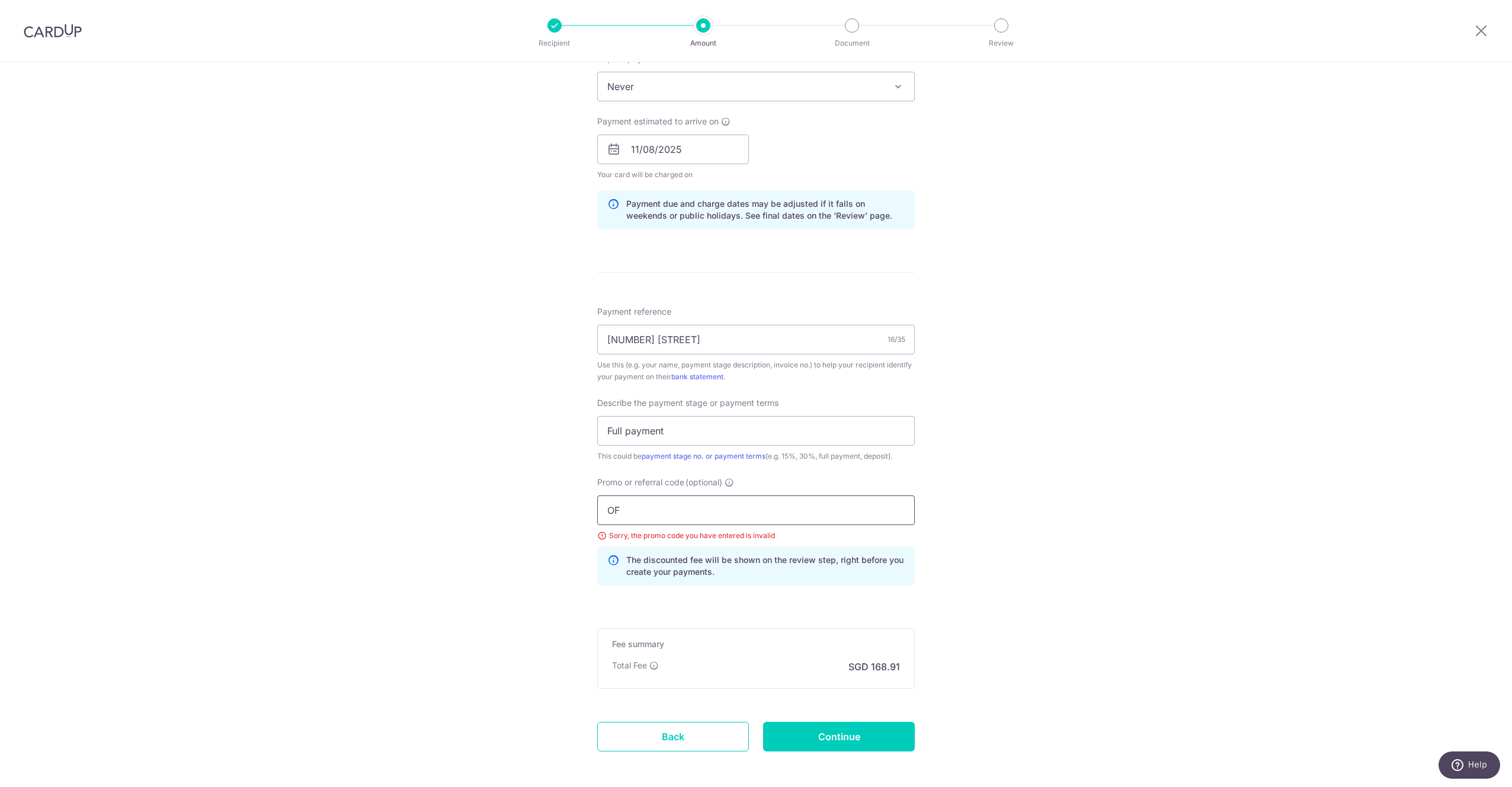 scroll, scrollTop: 545, scrollLeft: 0, axis: vertical 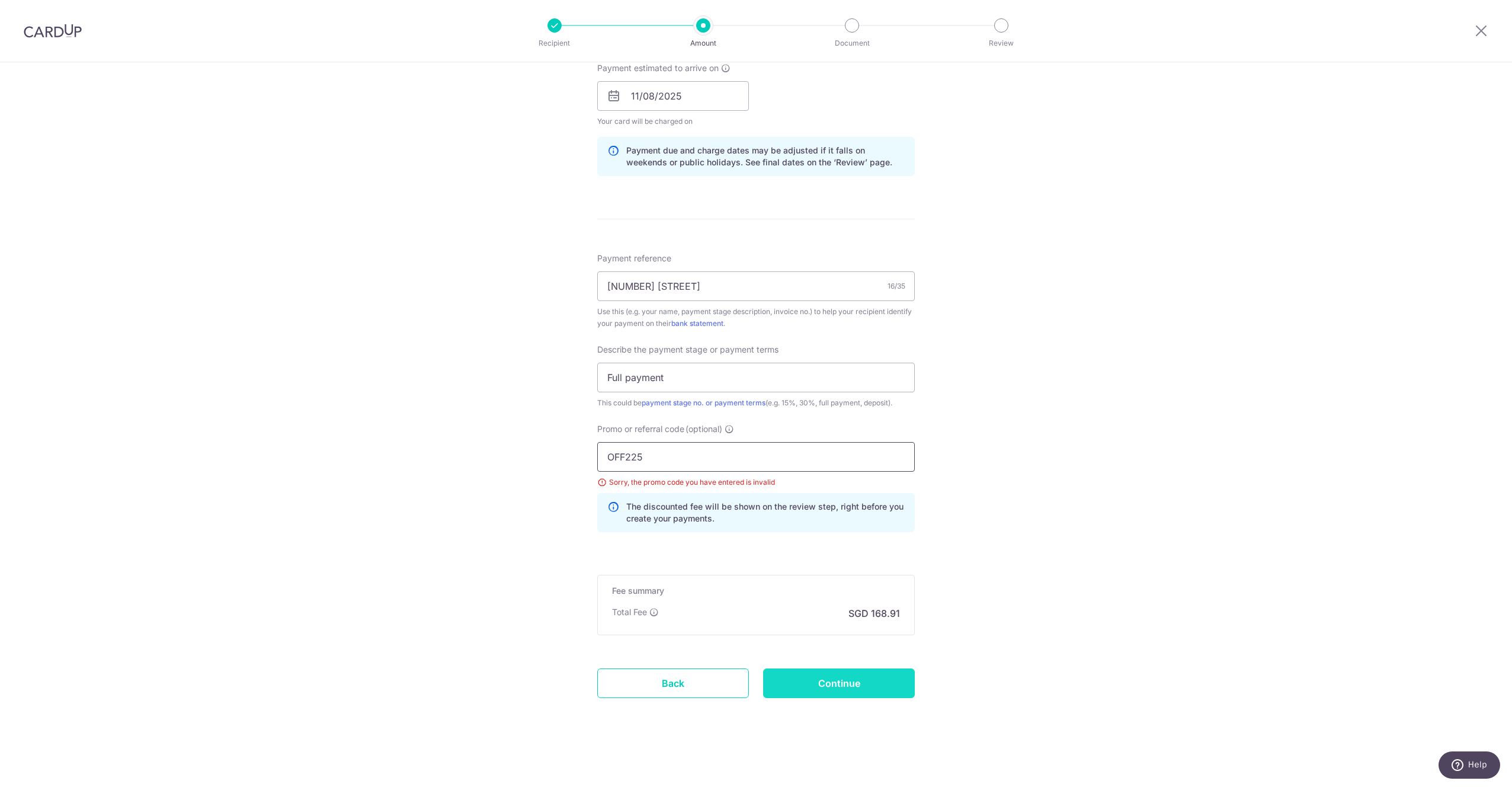 type on "OFF225" 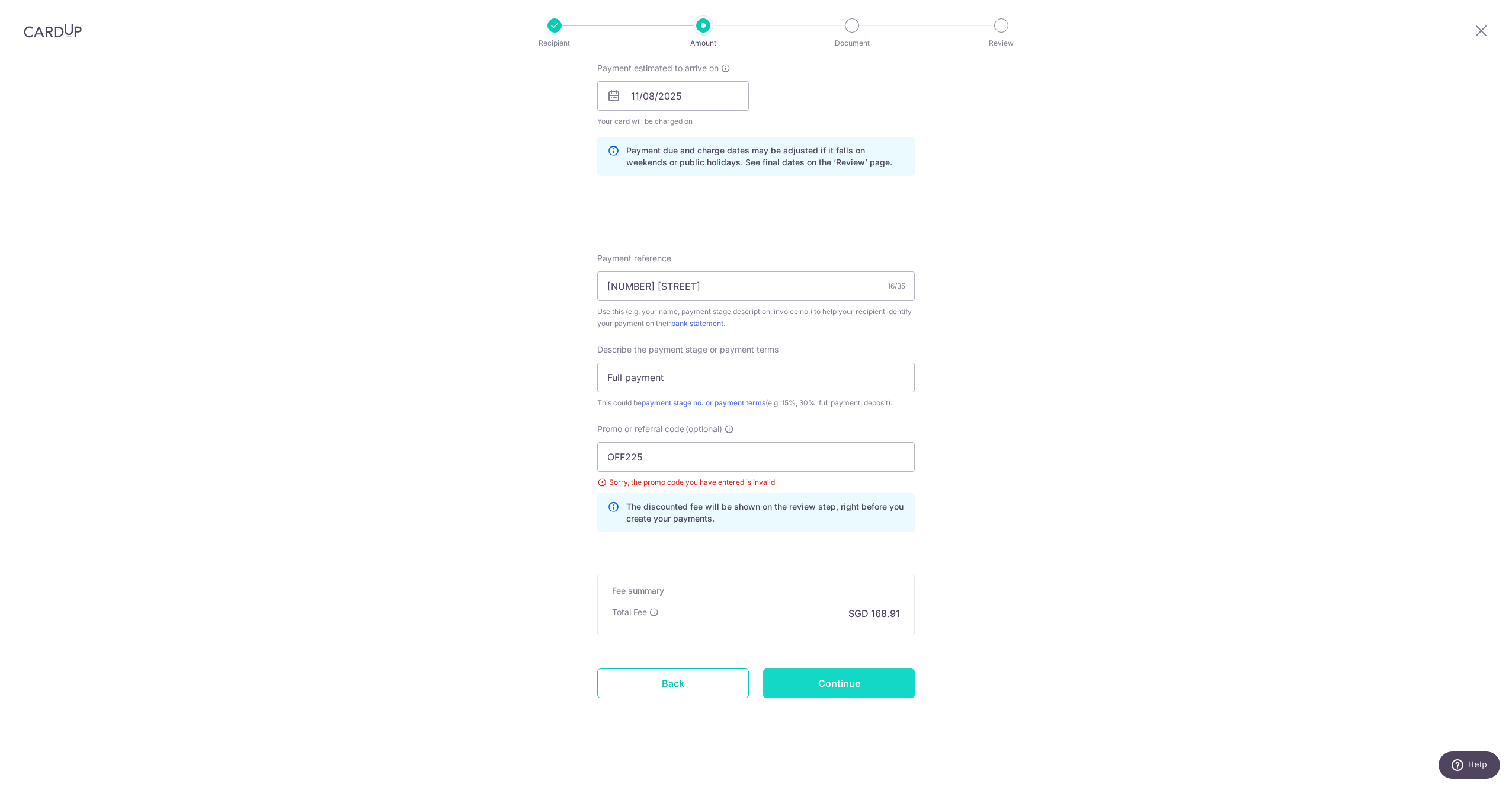 click on "Continue" at bounding box center (839, 683) 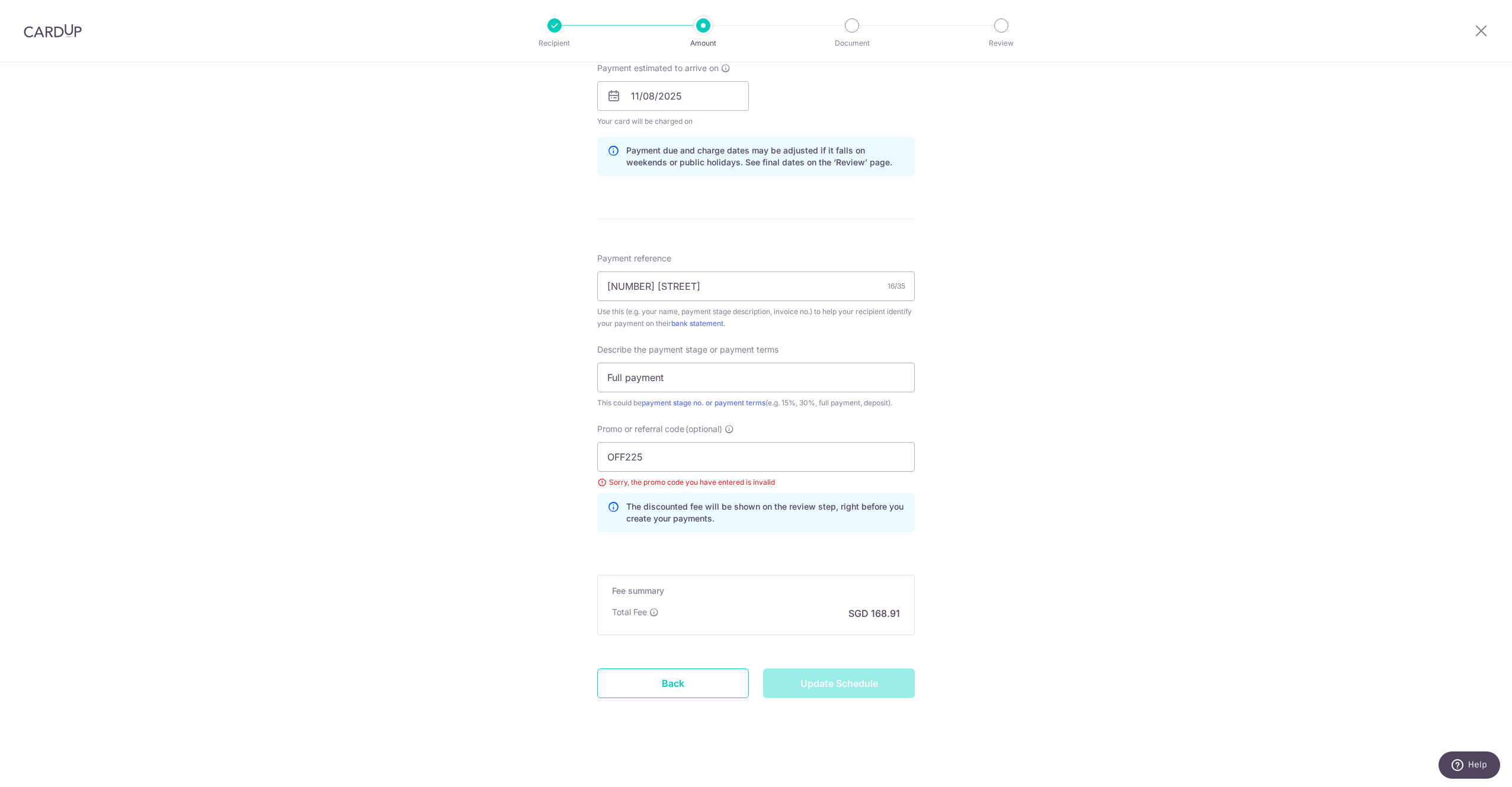 type on "Update Schedule" 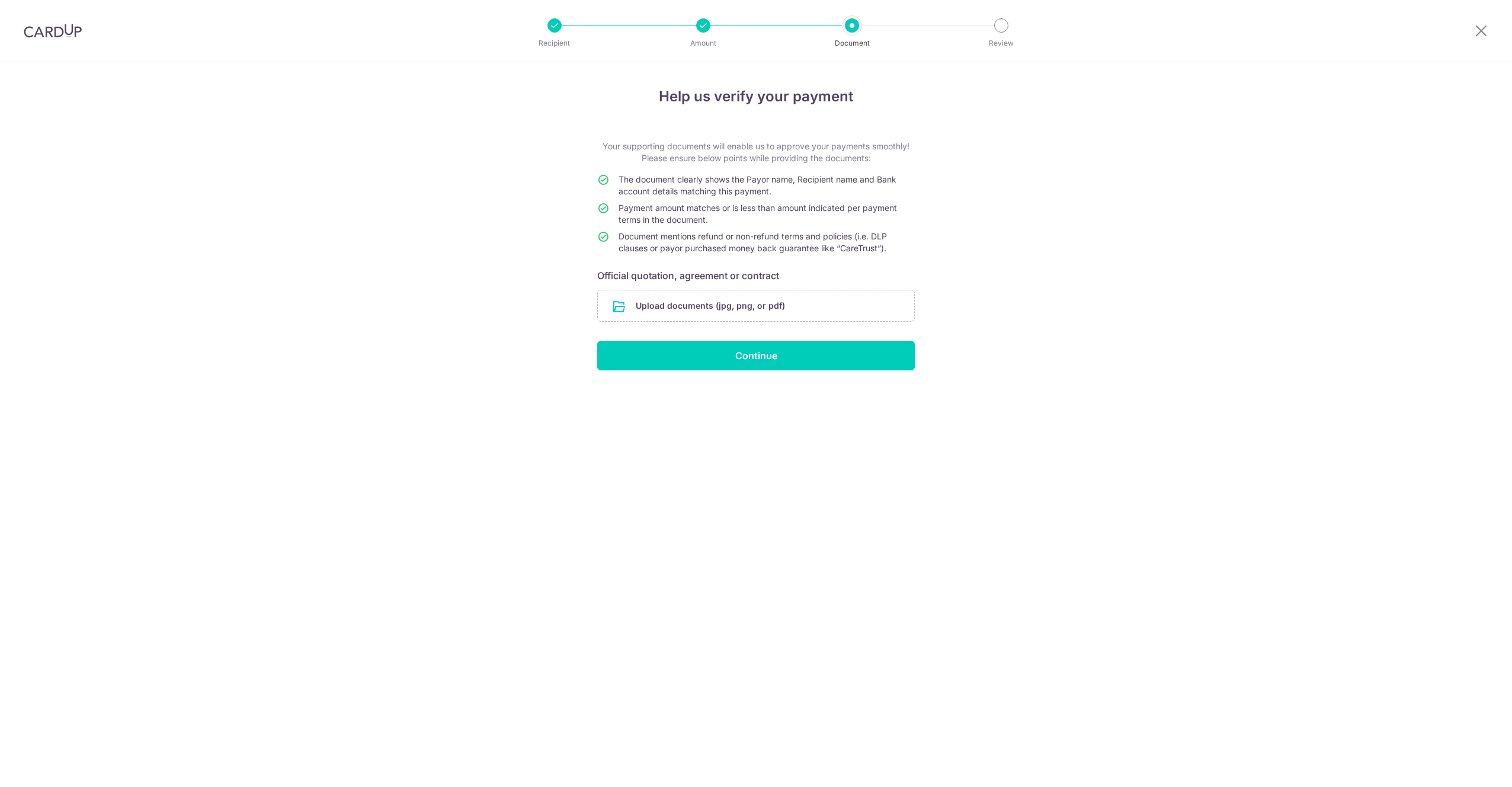 scroll, scrollTop: 0, scrollLeft: 0, axis: both 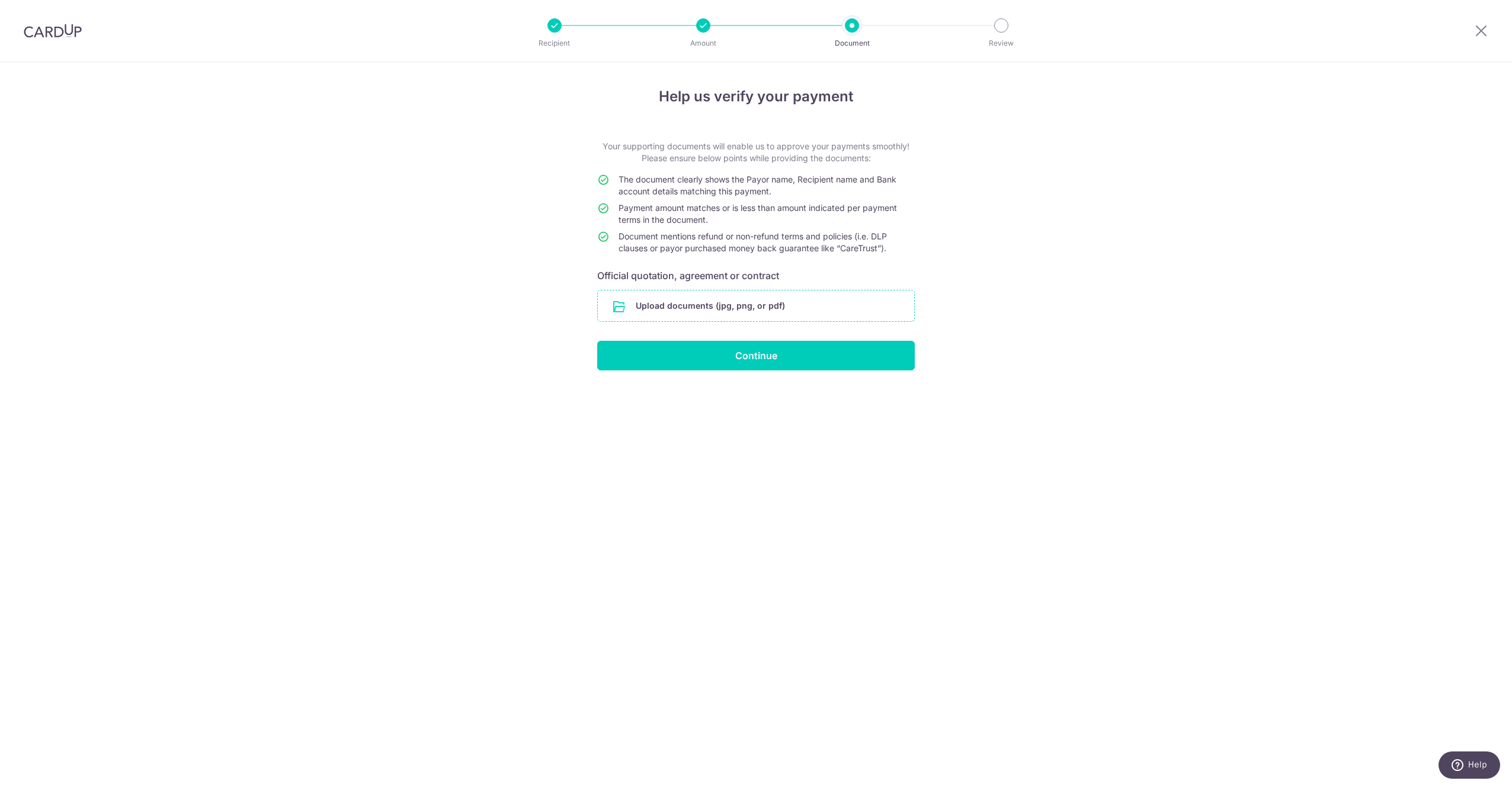 click at bounding box center [756, 306] 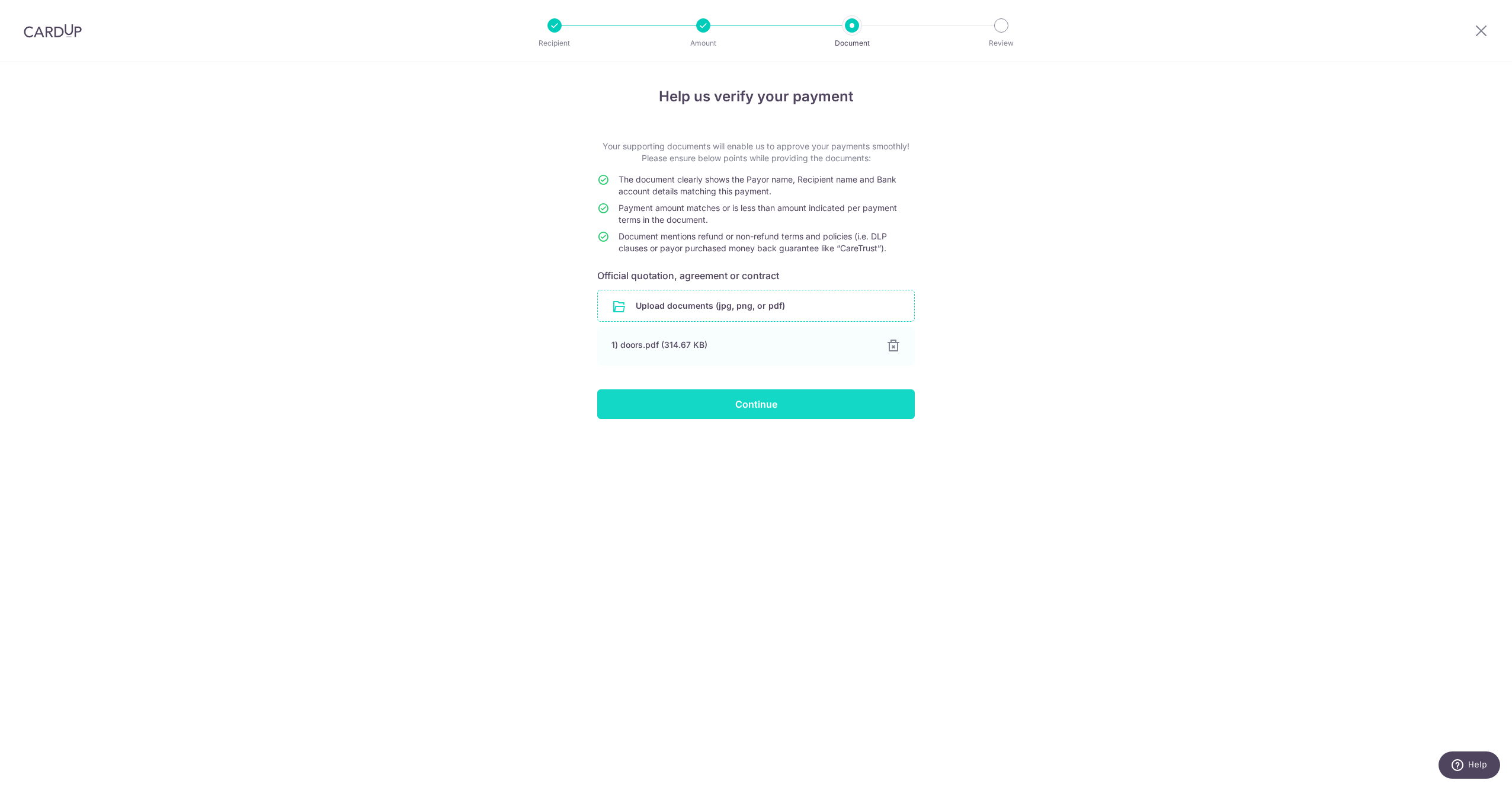click on "Continue" at bounding box center (756, 404) 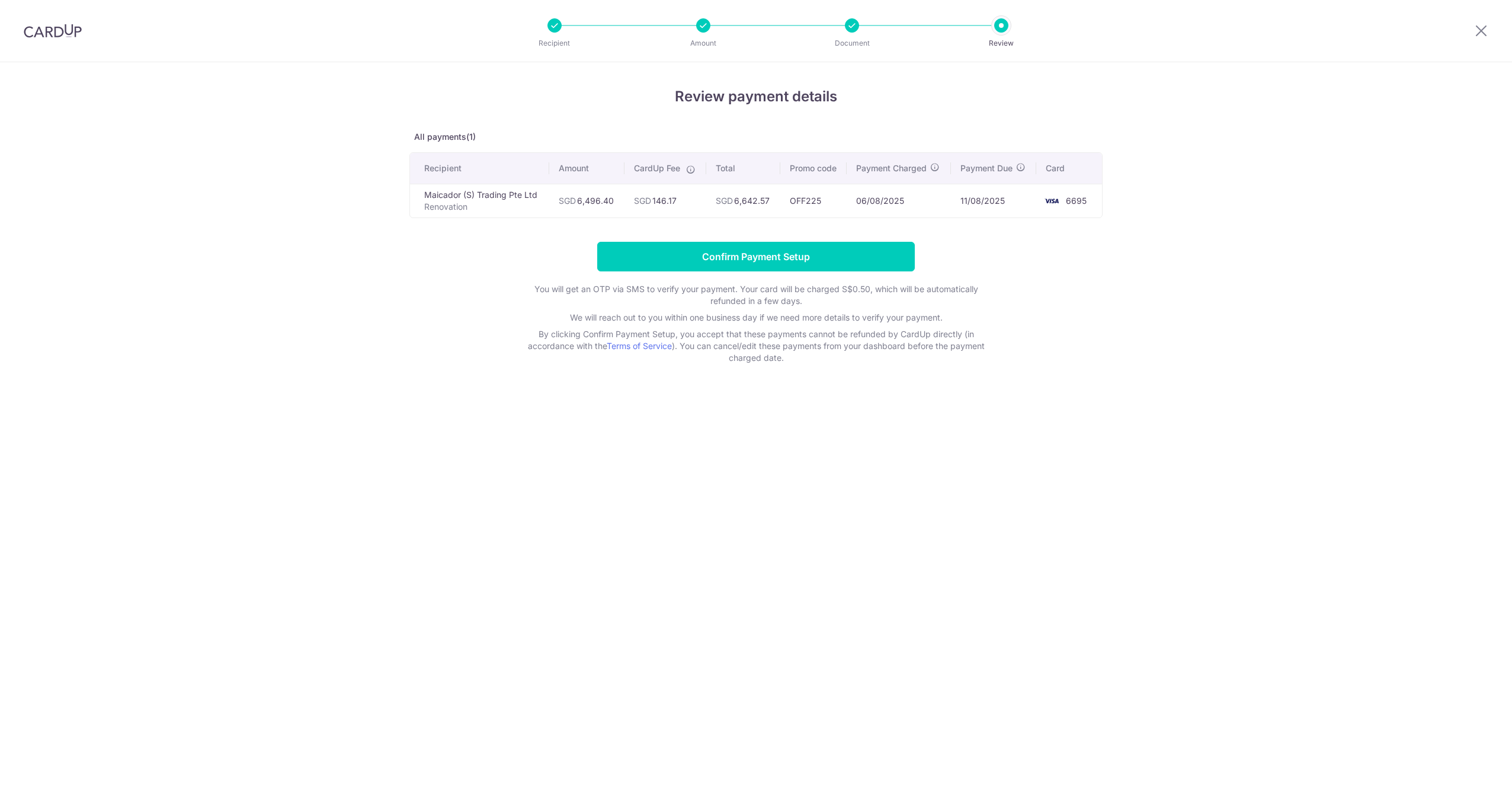 scroll, scrollTop: 0, scrollLeft: 0, axis: both 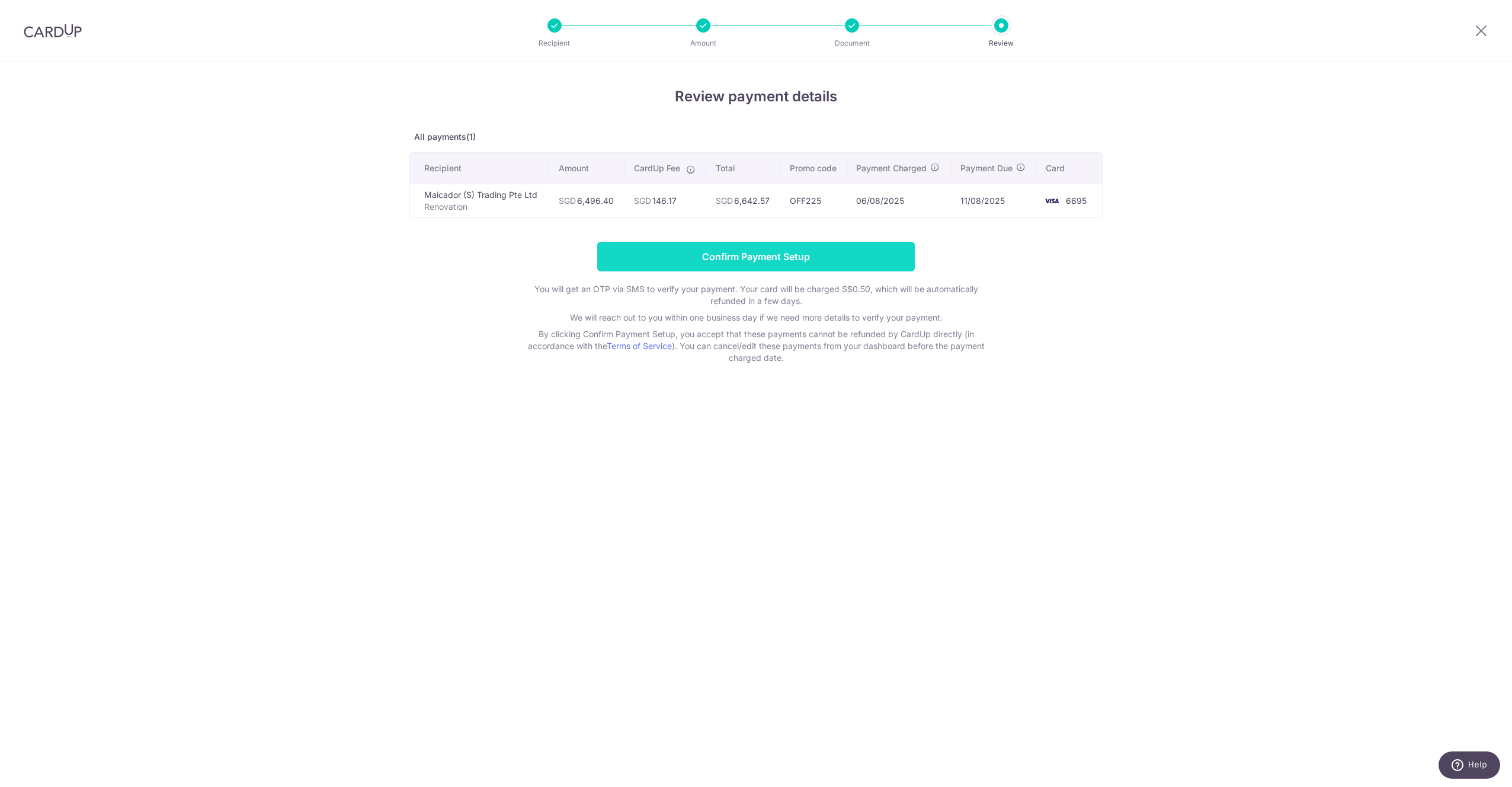 click on "Confirm Payment Setup" at bounding box center [756, 257] 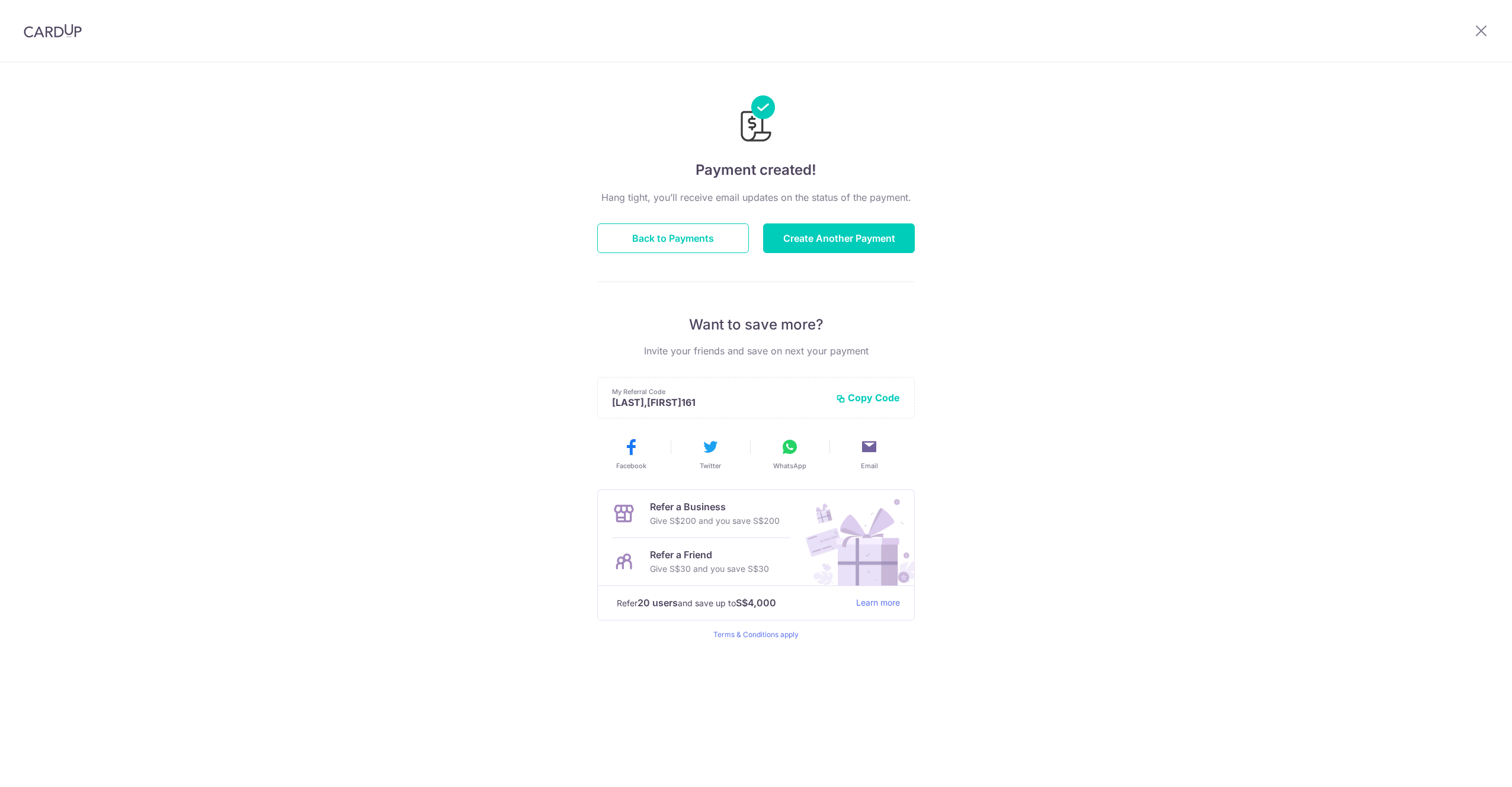 scroll, scrollTop: 0, scrollLeft: 0, axis: both 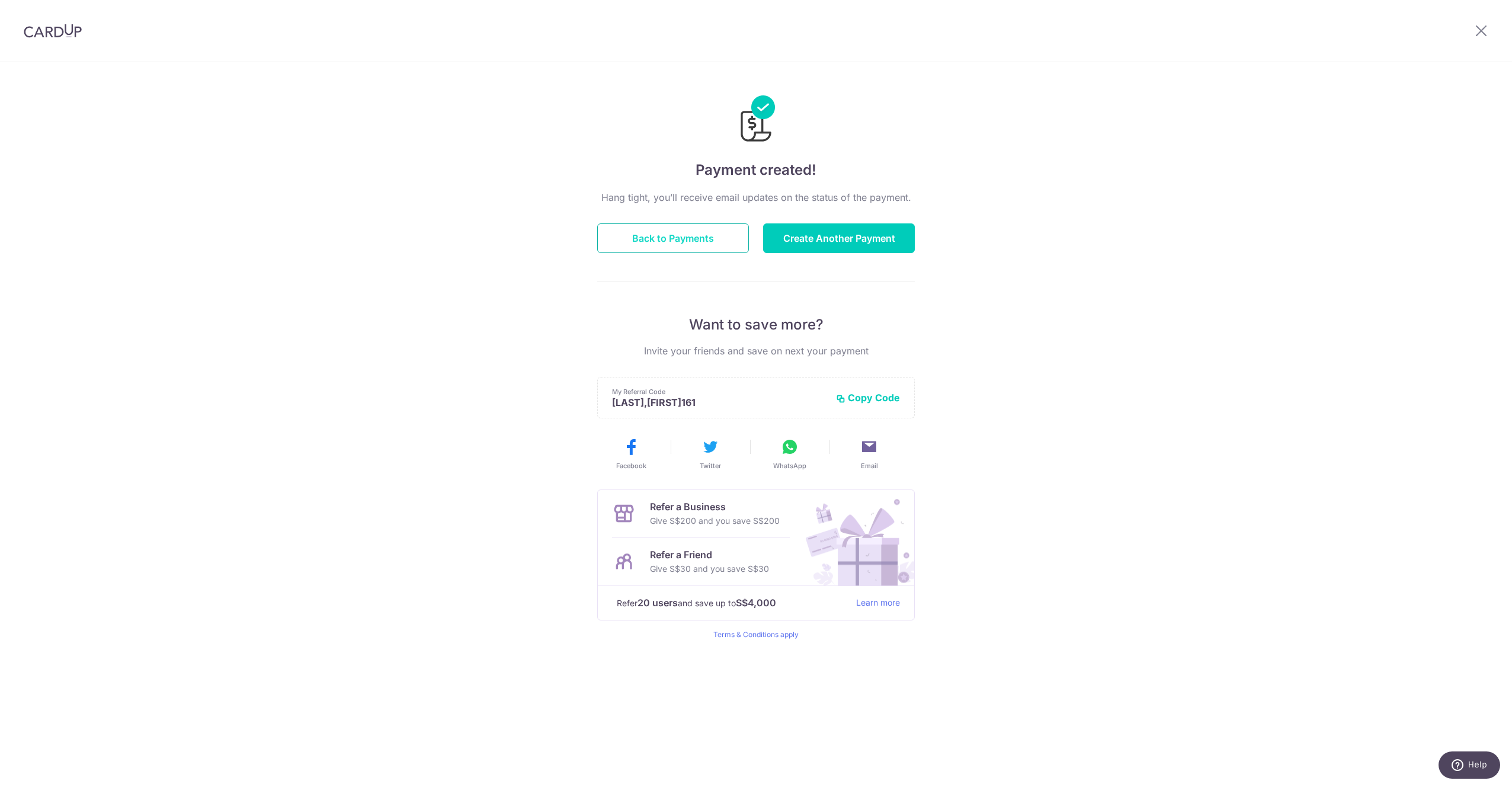 click on "Back to Payments" at bounding box center [673, 238] 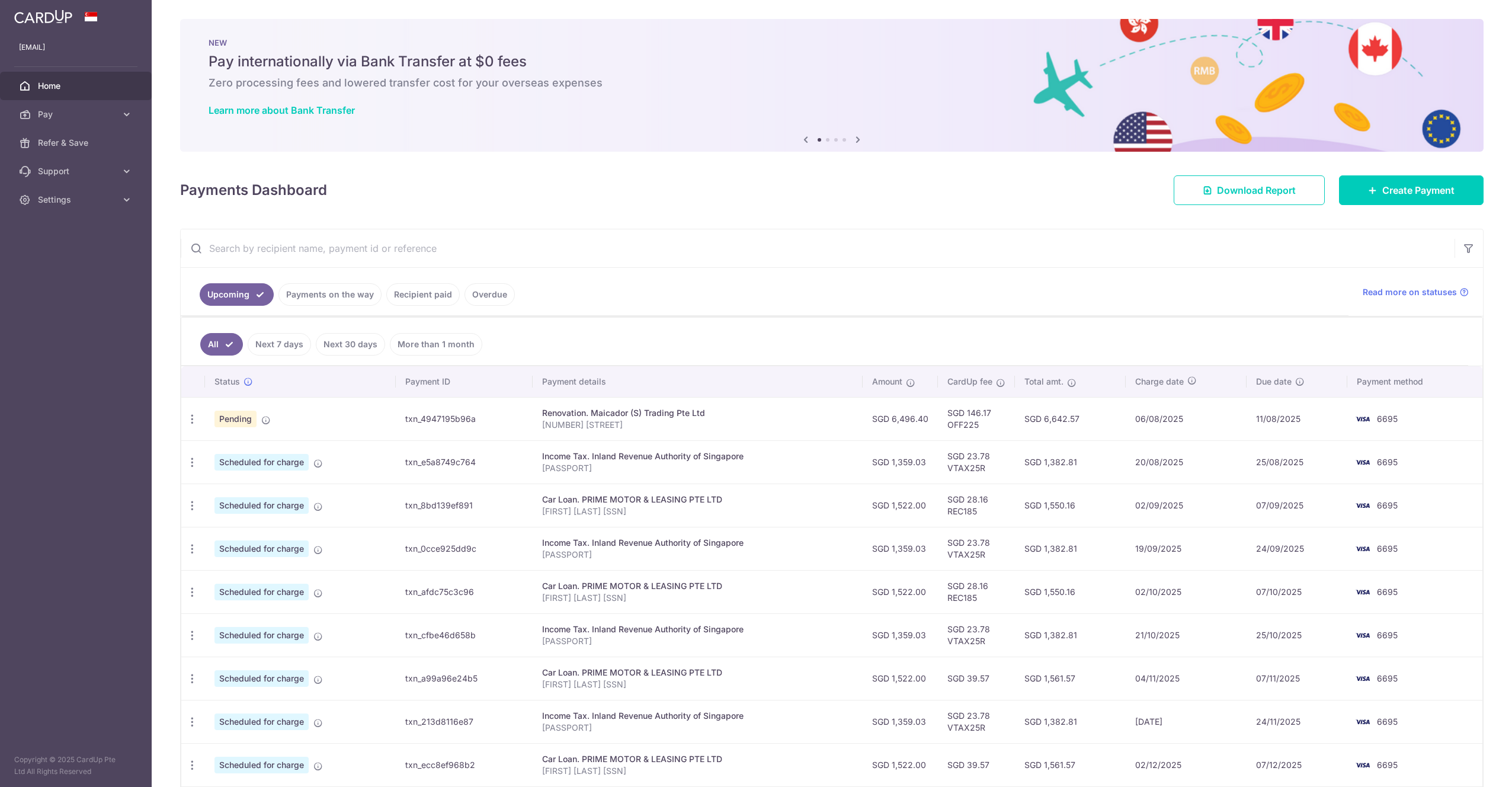 scroll, scrollTop: 0, scrollLeft: 0, axis: both 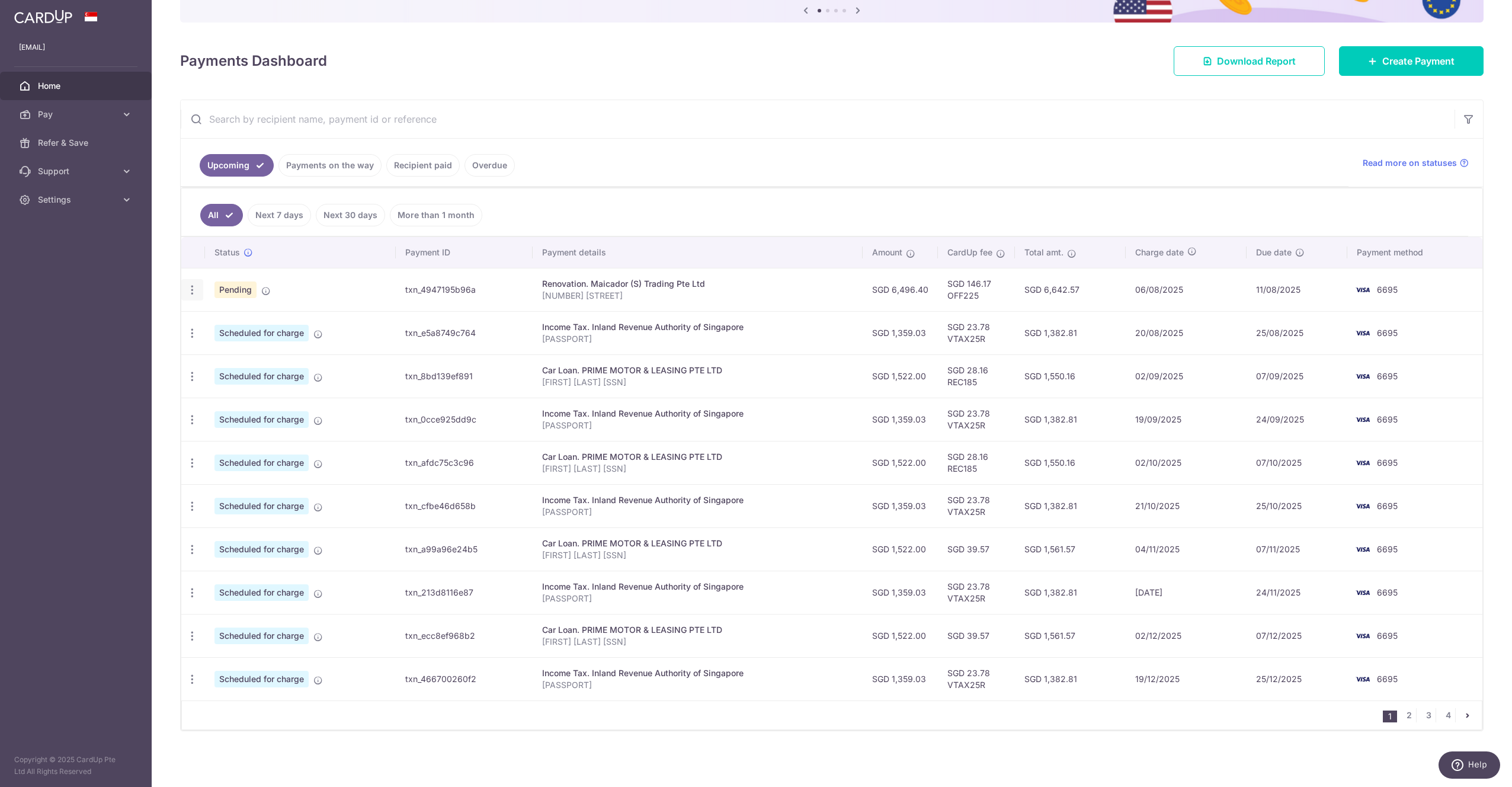 click at bounding box center [192, 290] 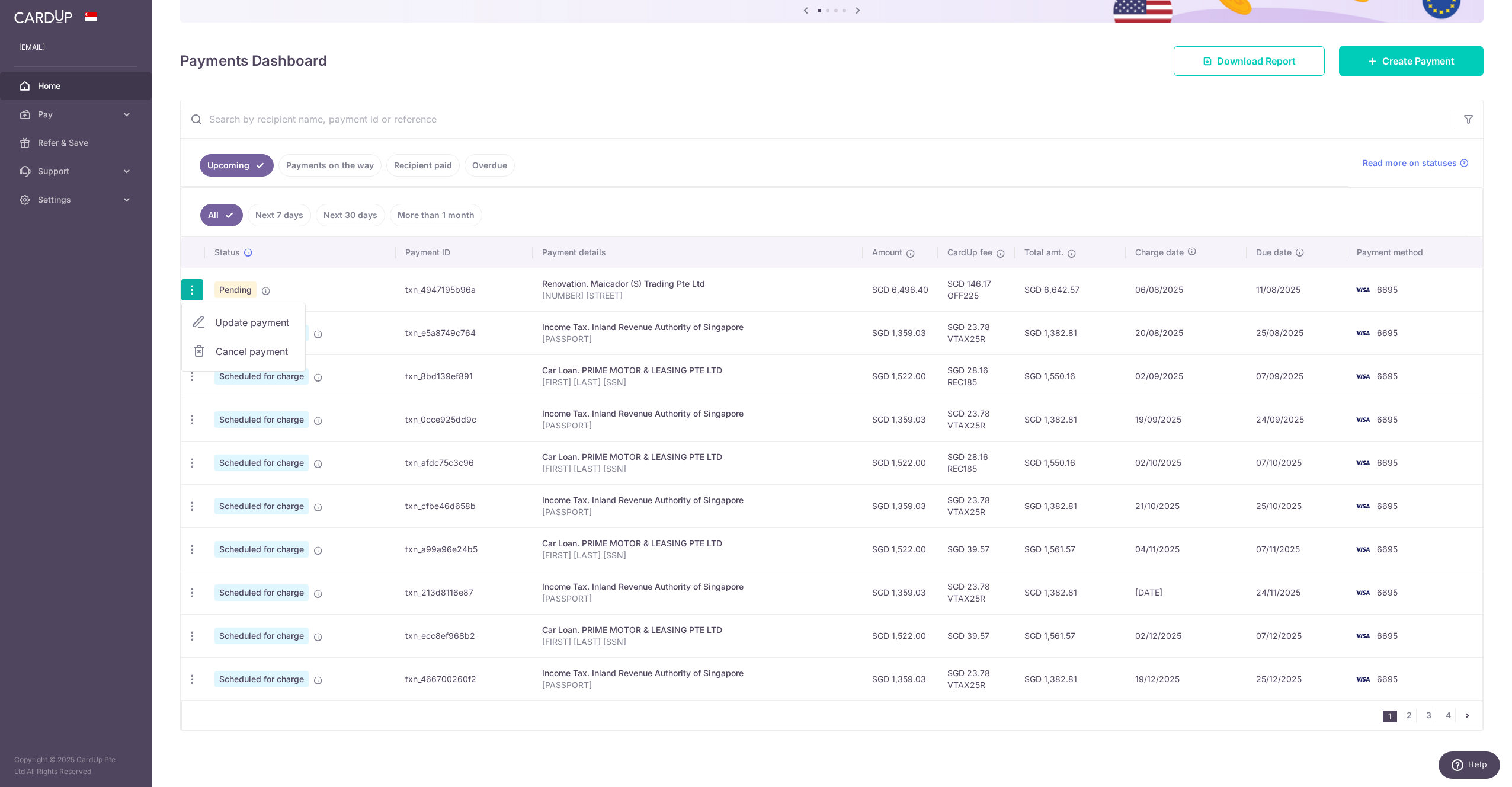 click on "Pending" at bounding box center (235, 290) 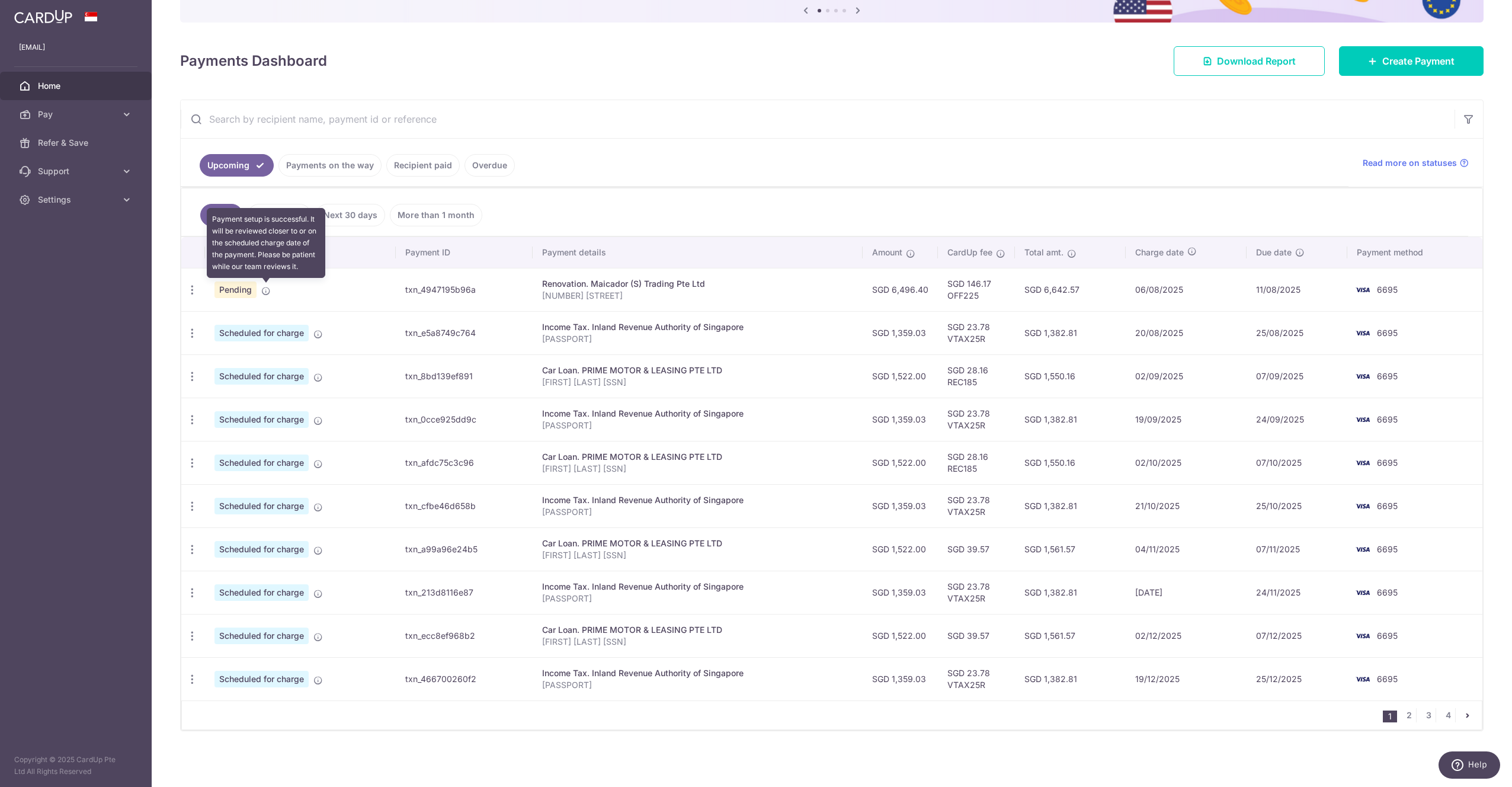 click at bounding box center [266, 291] 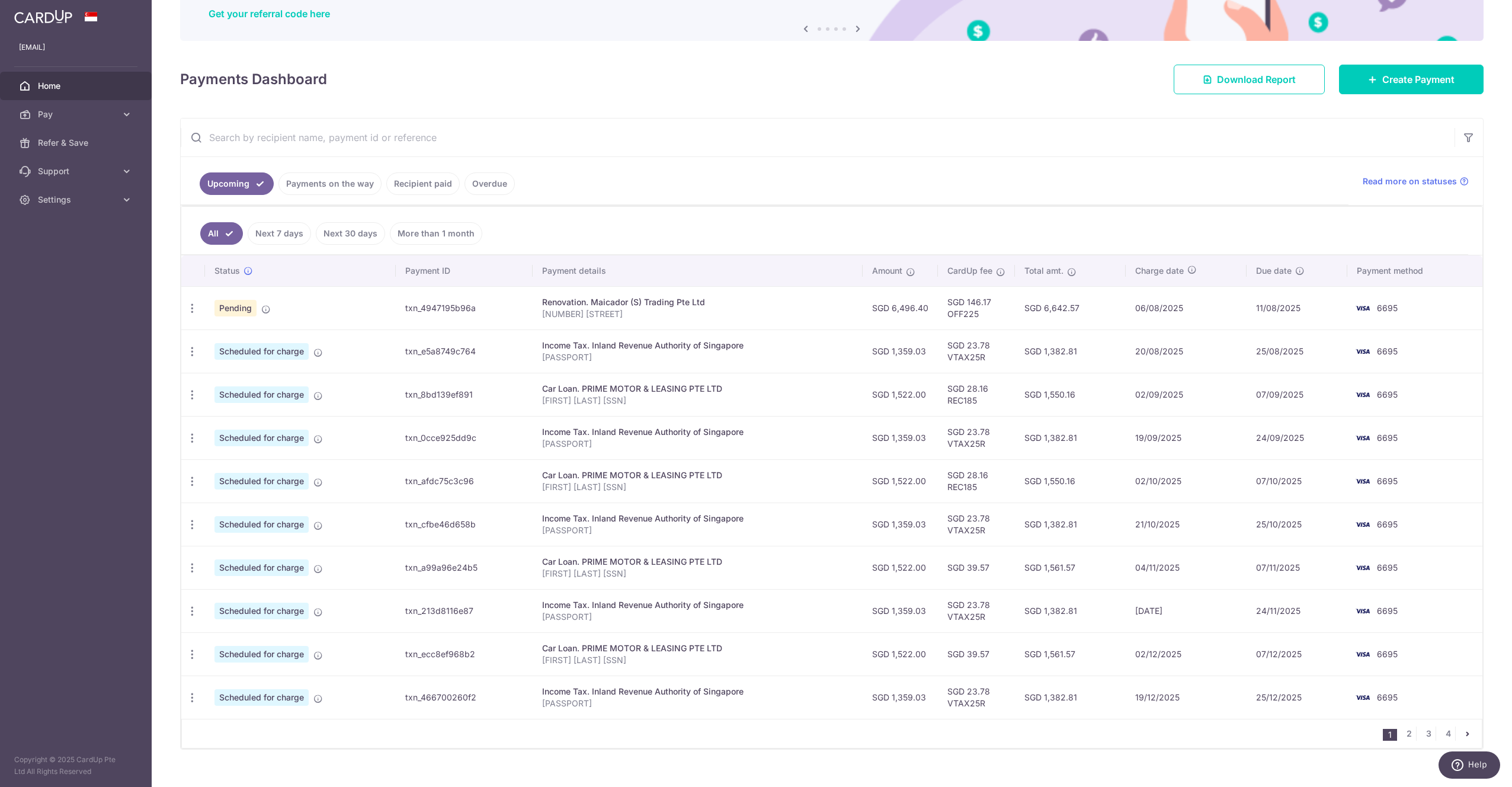 scroll, scrollTop: 129, scrollLeft: 0, axis: vertical 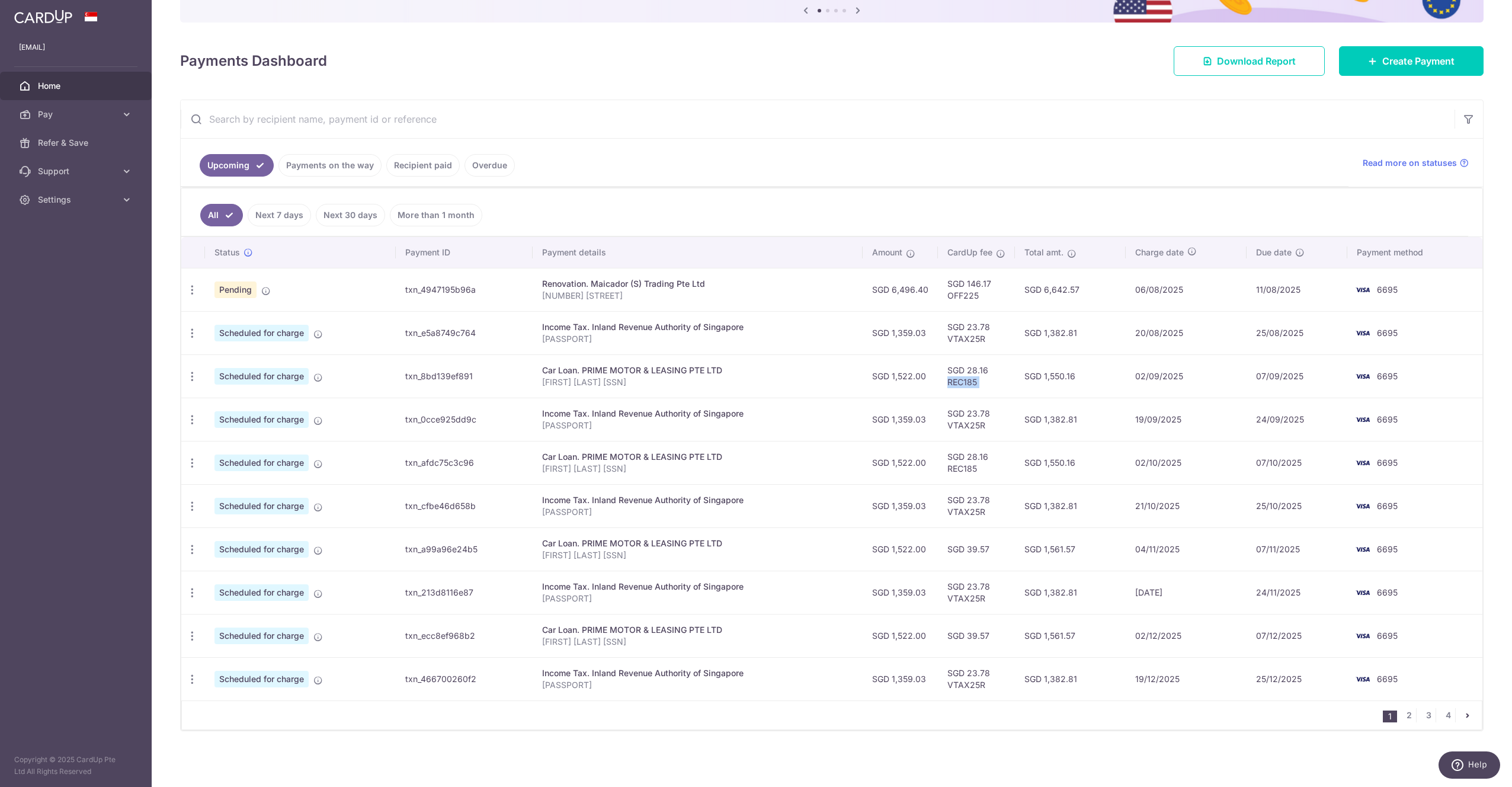 drag, startPoint x: 947, startPoint y: 383, endPoint x: 1021, endPoint y: 382, distance: 74.00676 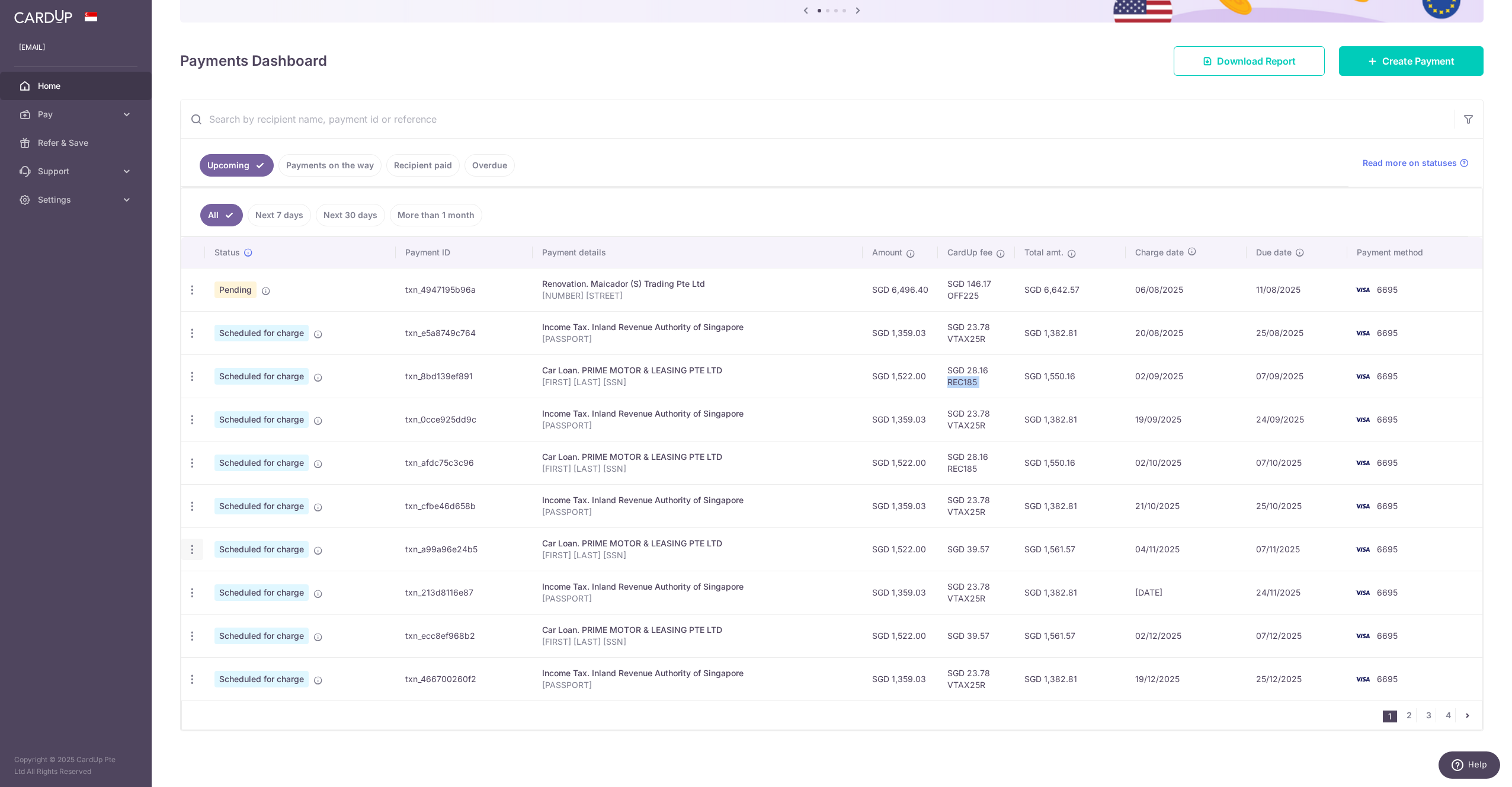 click at bounding box center [192, 290] 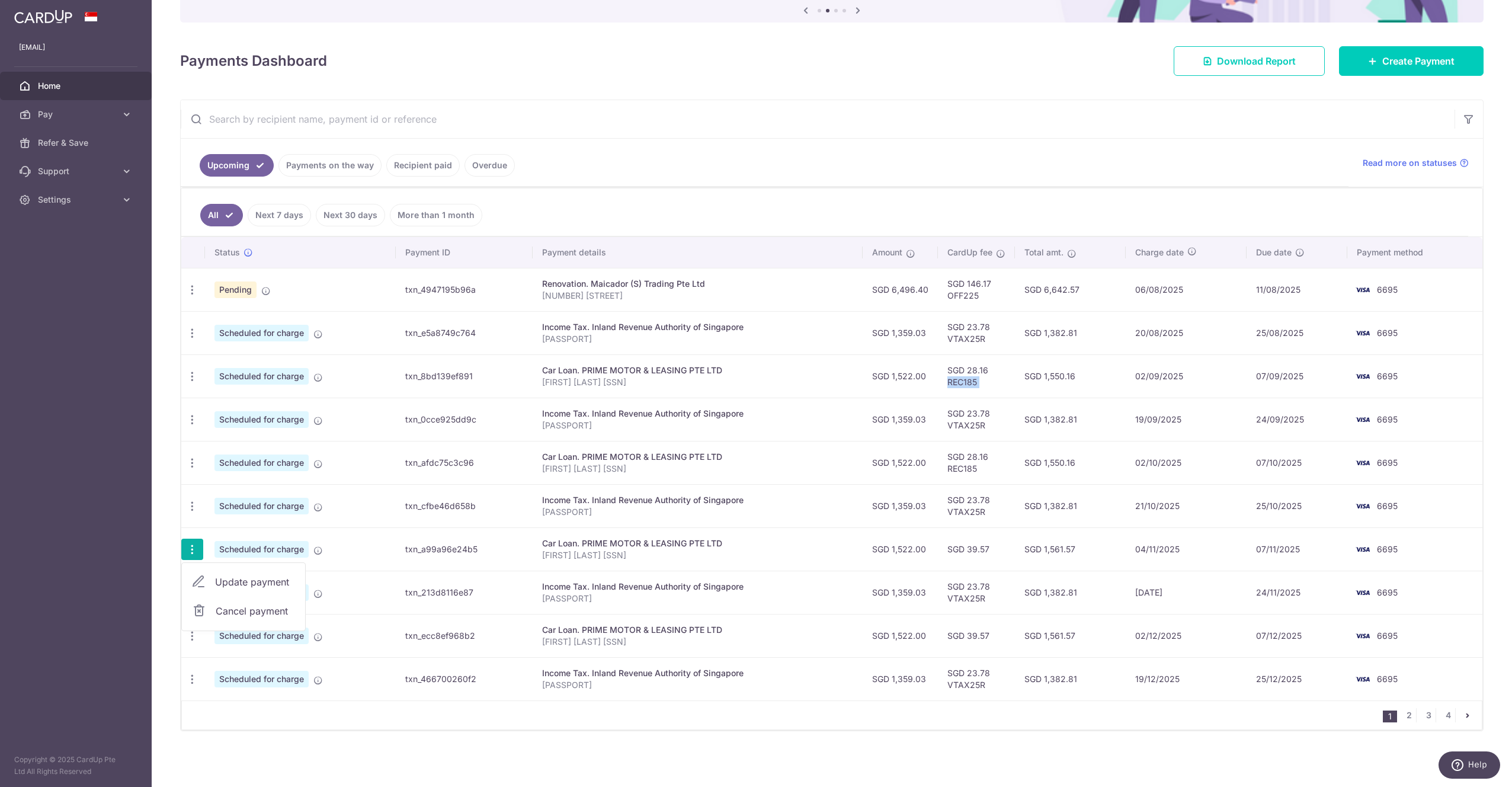 click on "Update payment" at bounding box center [255, 582] 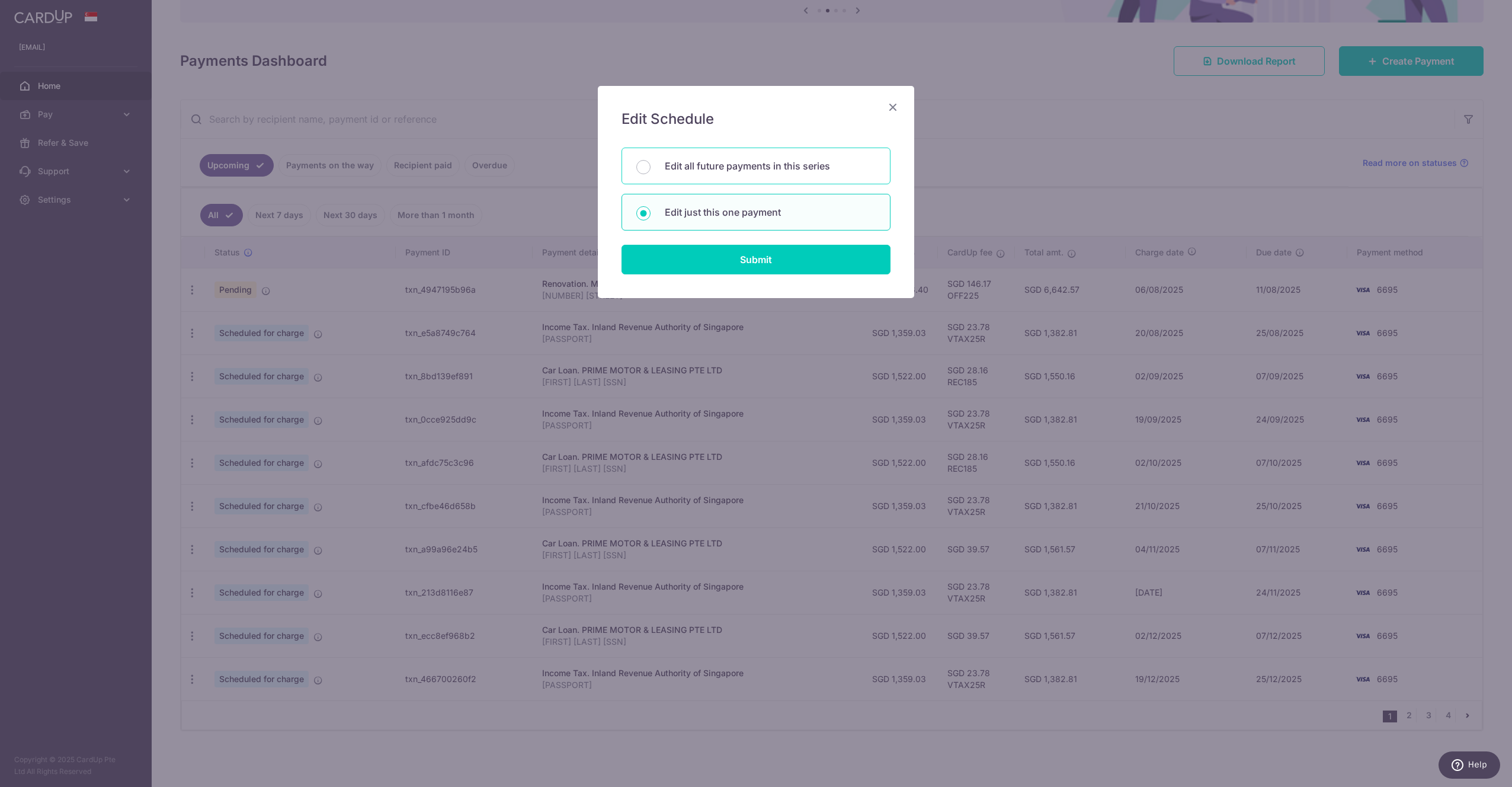 click on "Edit all future payments in this series" at bounding box center (770, 166) 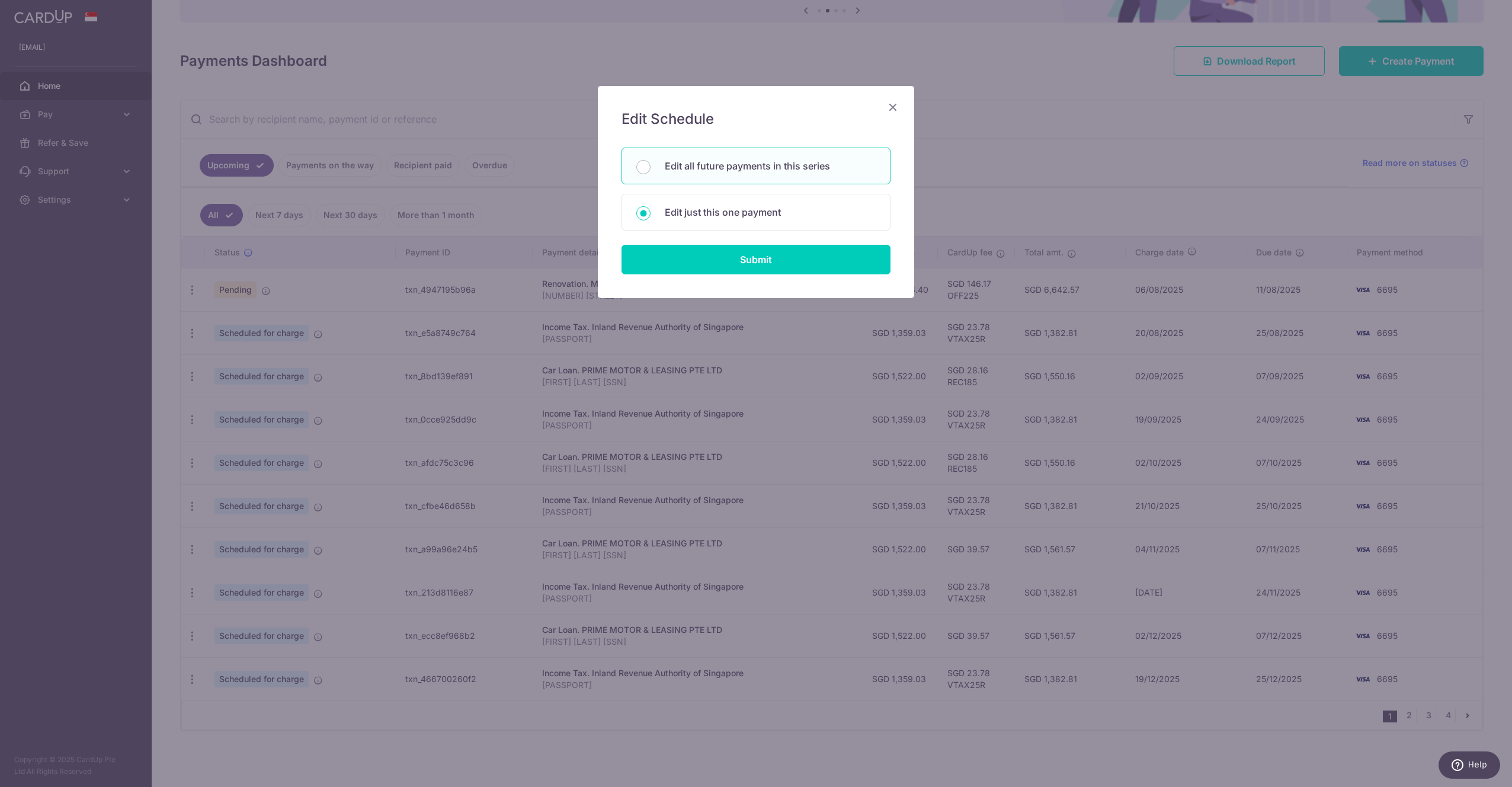 radio on "true" 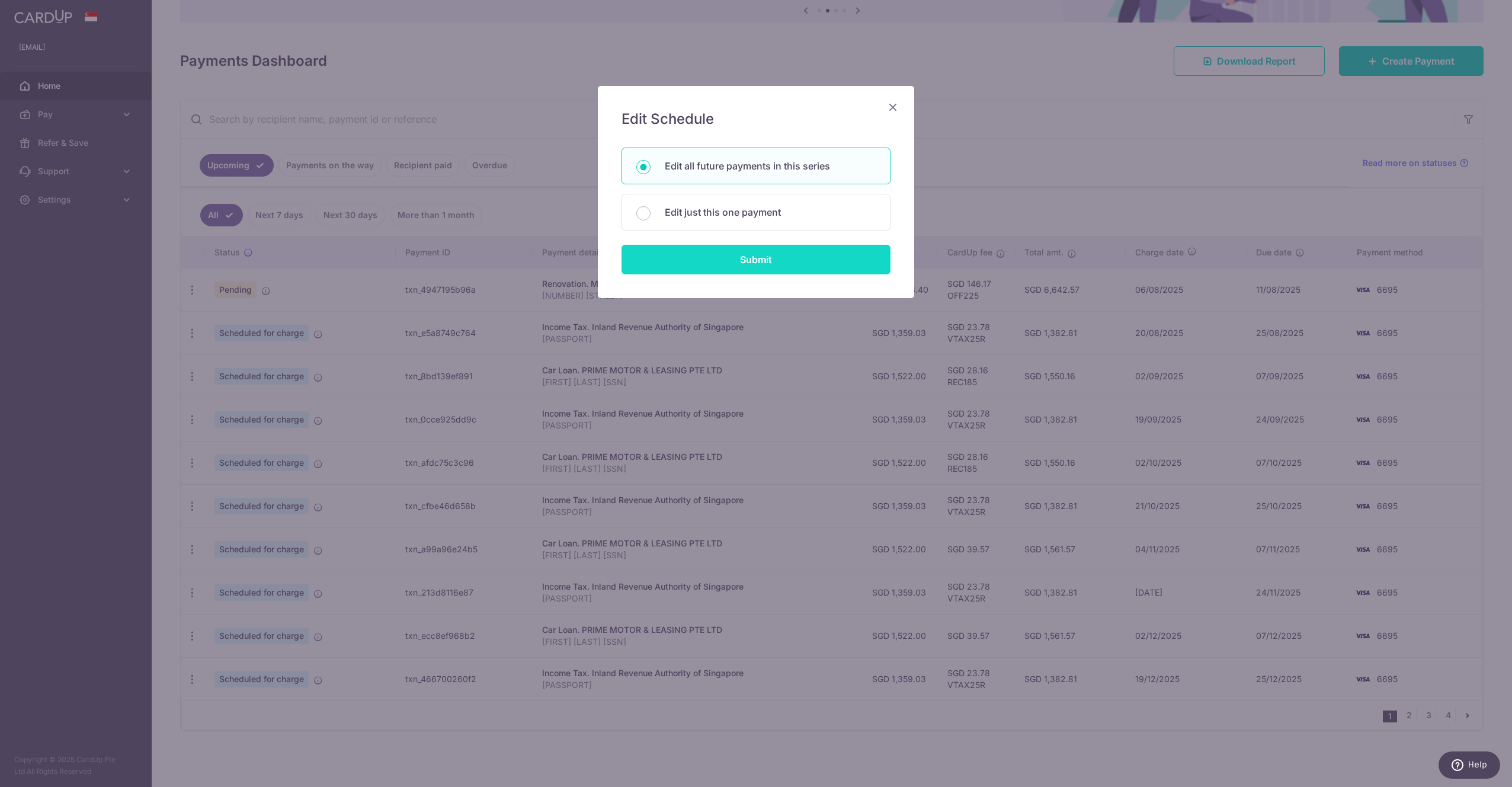 click on "Submit" at bounding box center [756, 260] 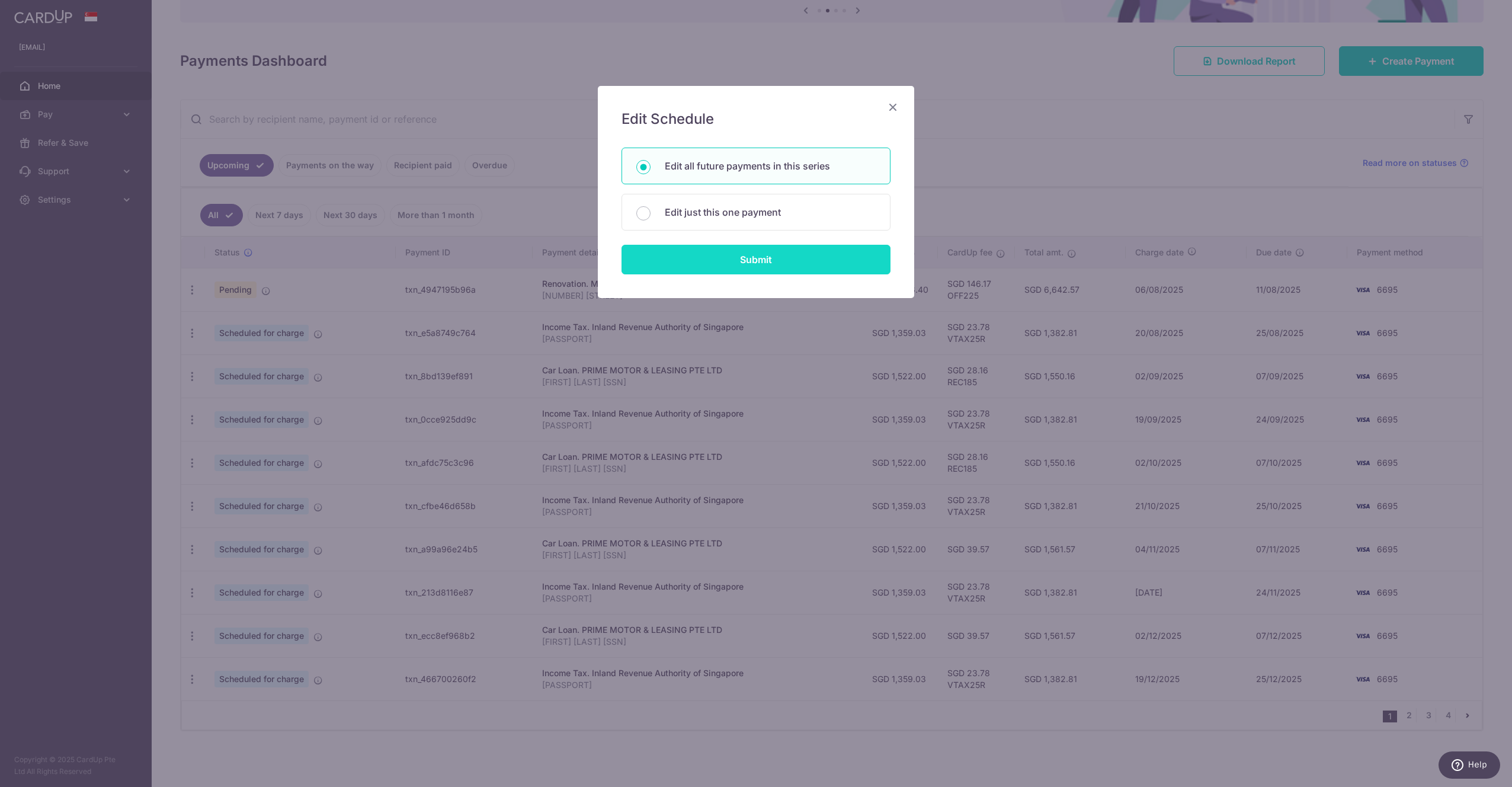radio on "true" 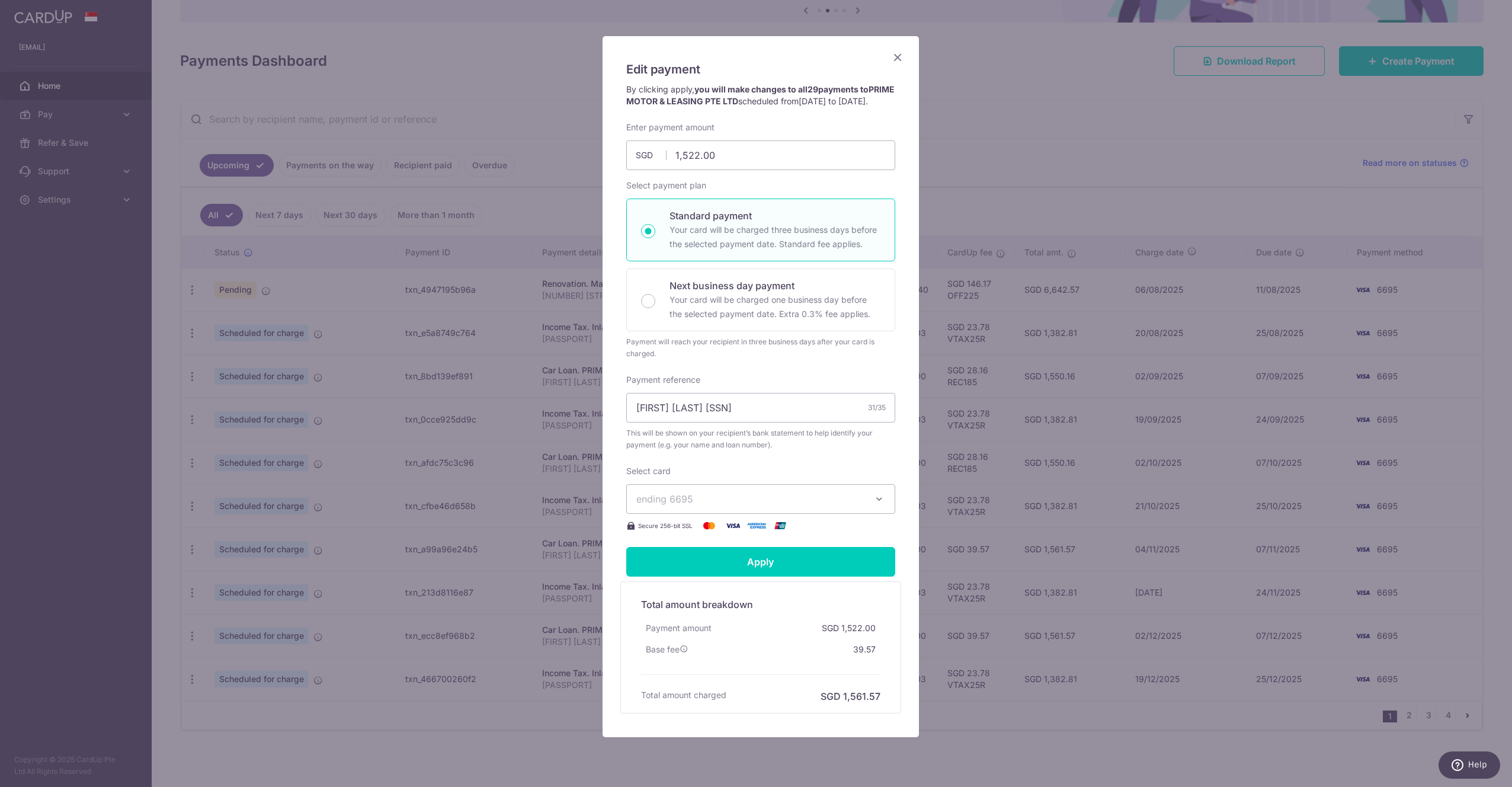scroll, scrollTop: 0, scrollLeft: 0, axis: both 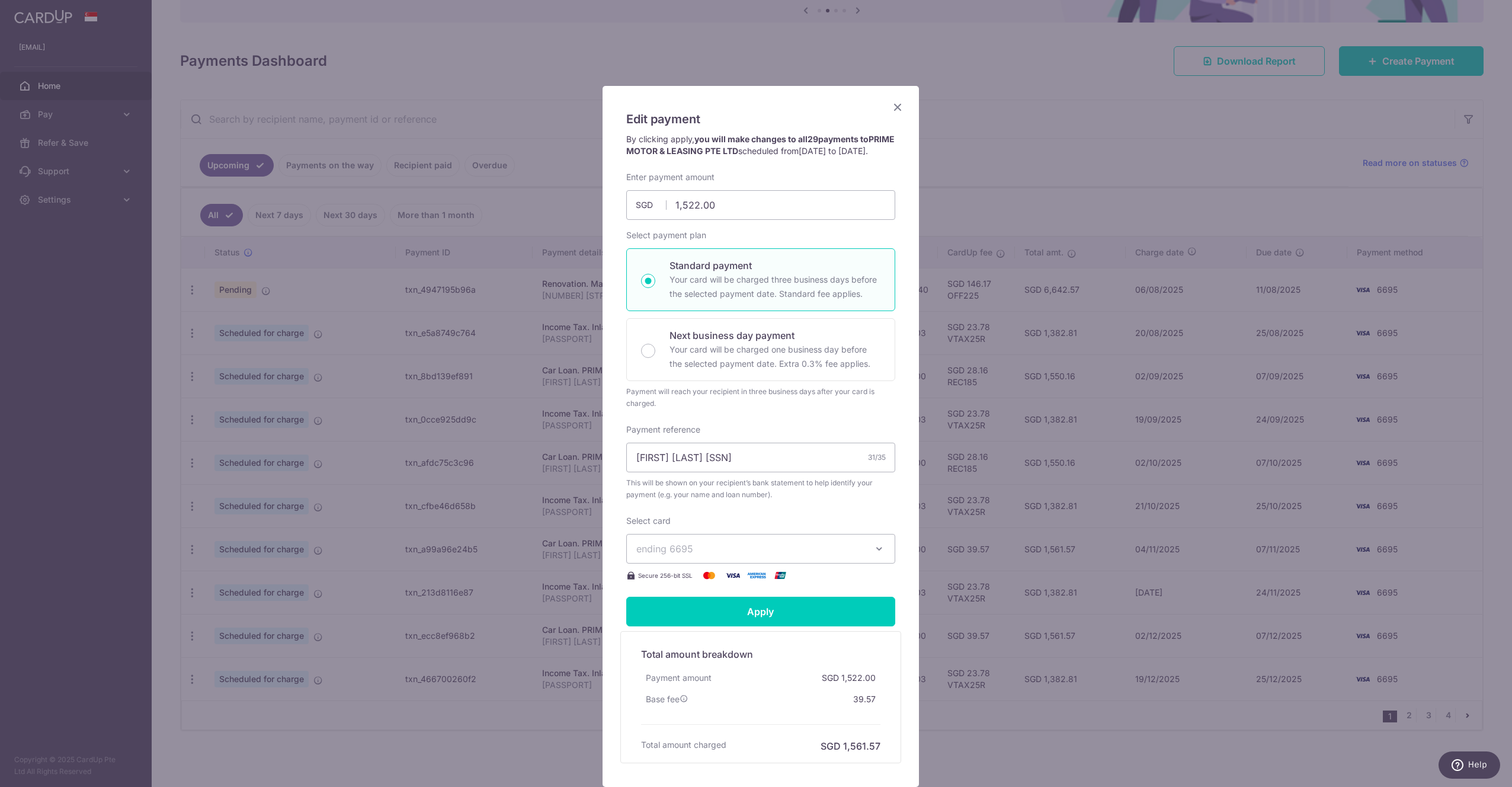 click at bounding box center [898, 107] 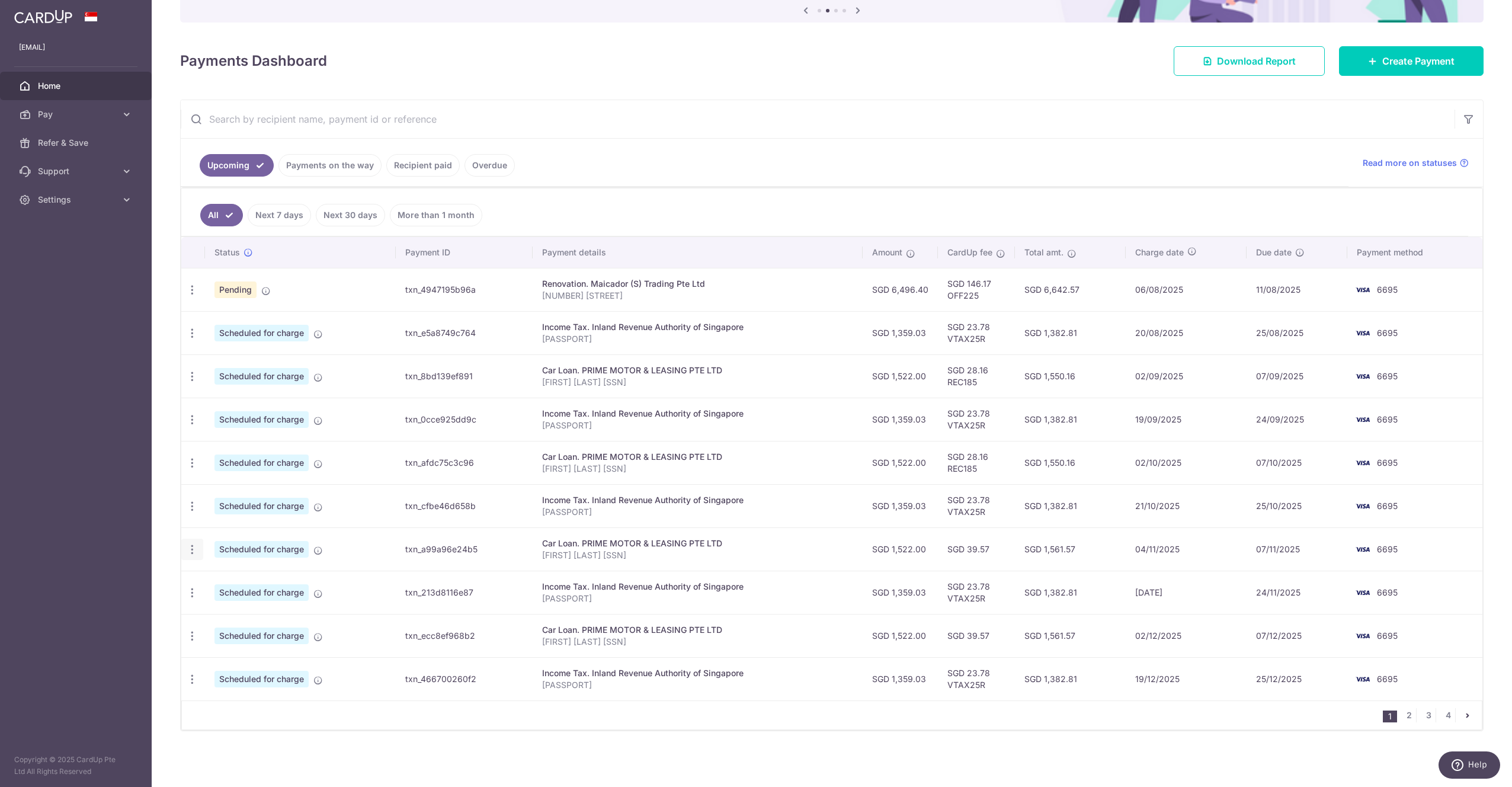 click on "Update payment
Cancel payment" at bounding box center [192, 549] 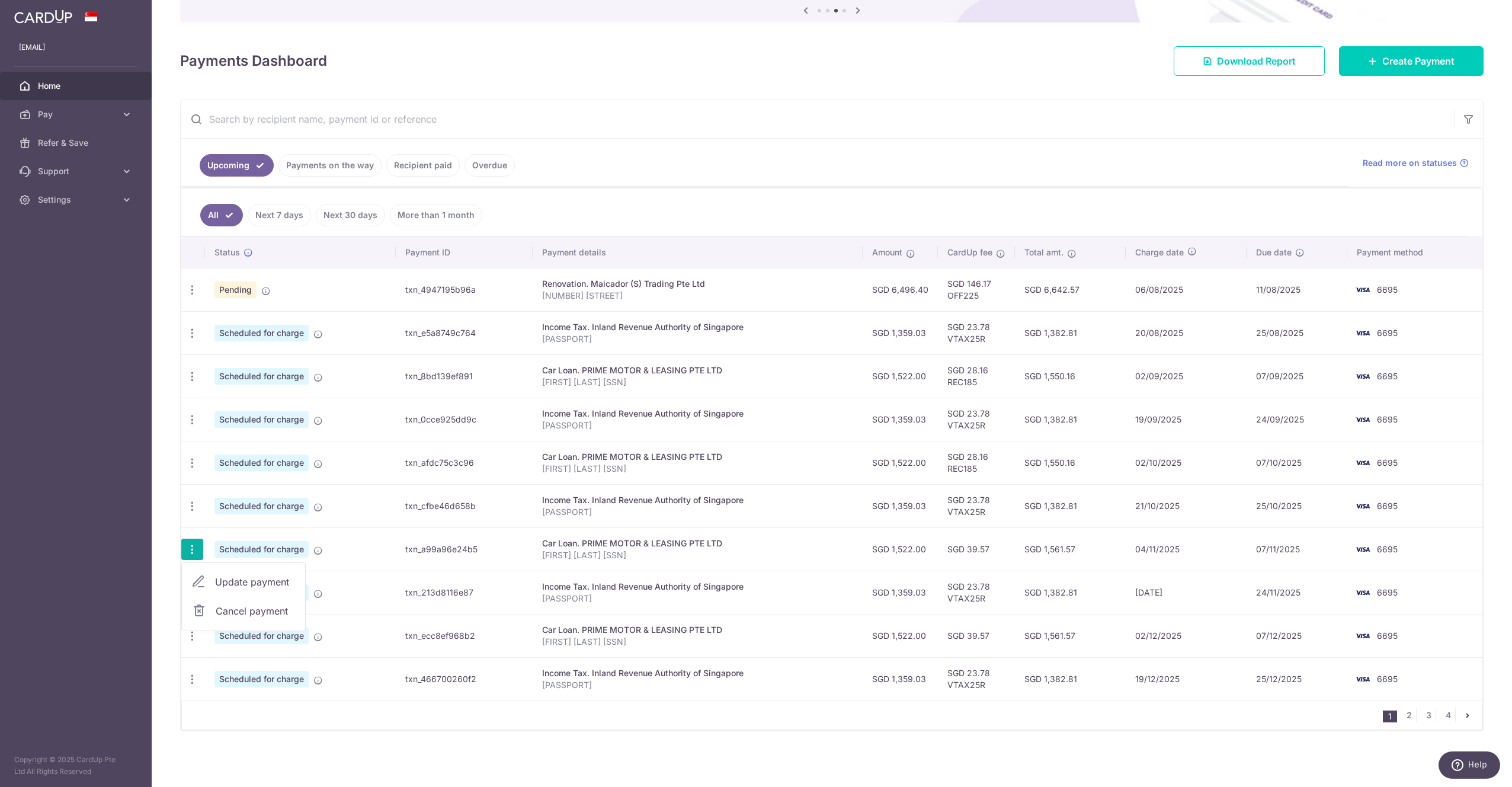 click on "Update payment" at bounding box center [255, 582] 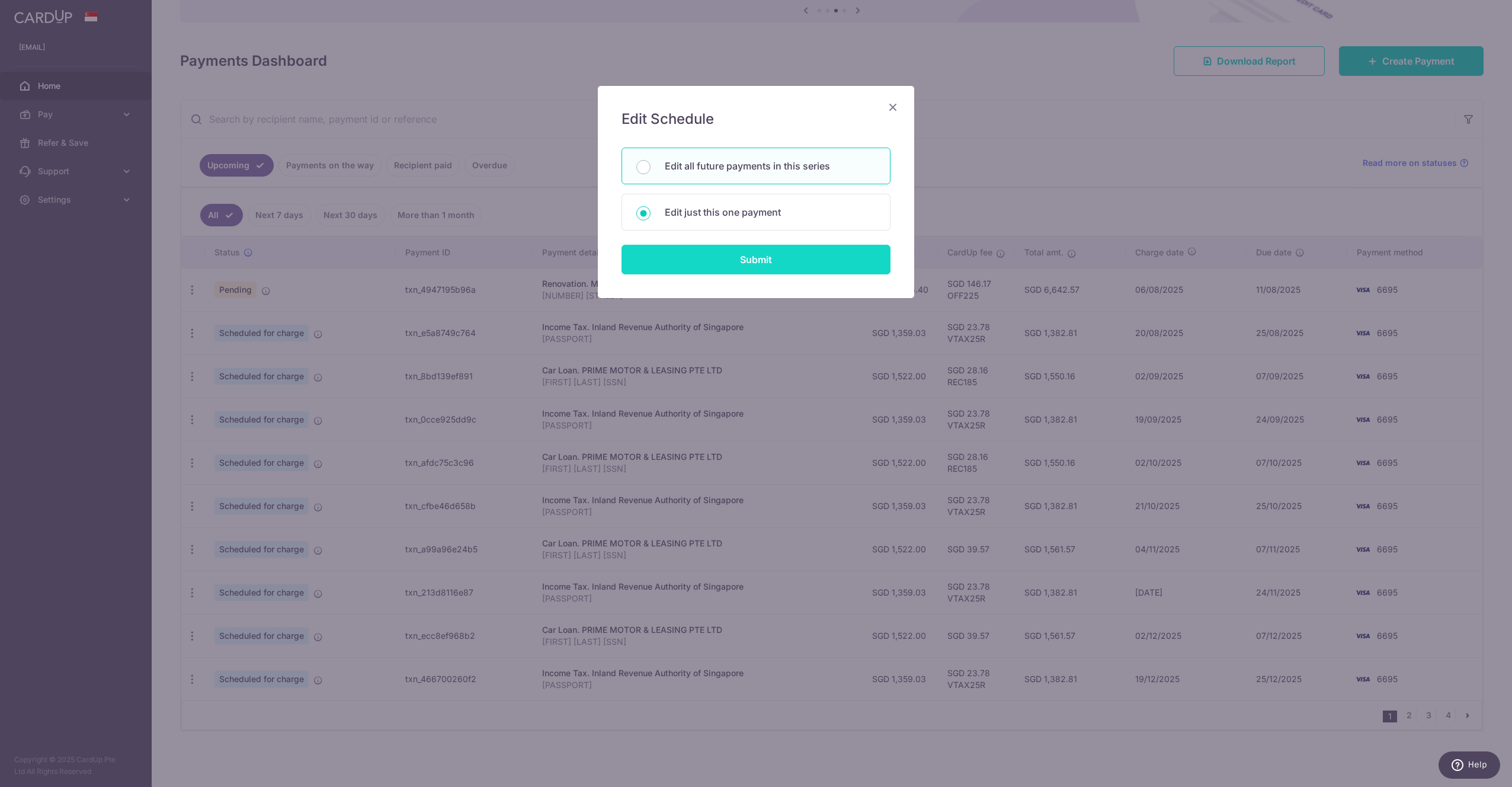 click on "Submit" at bounding box center [756, 260] 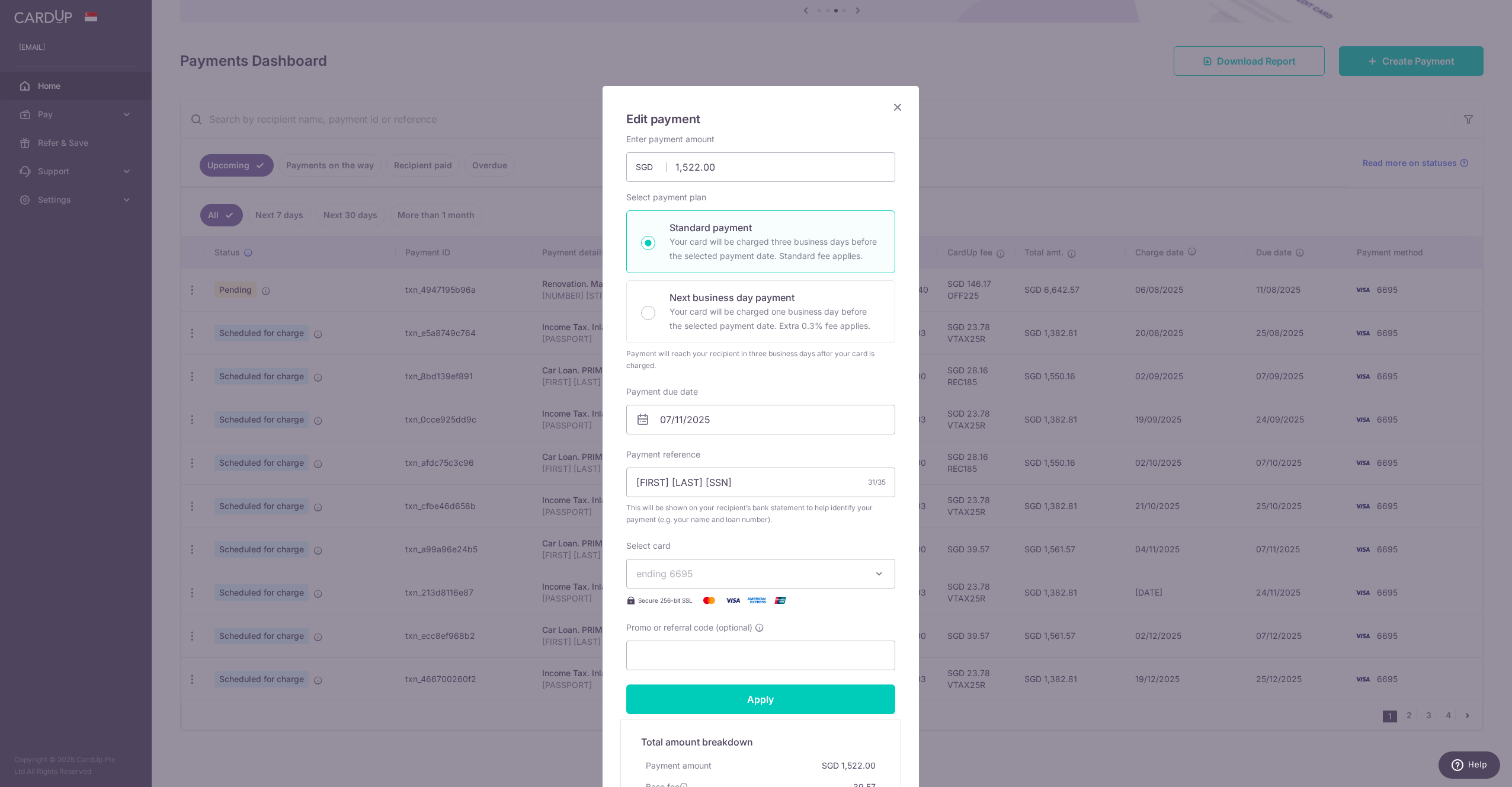 scroll, scrollTop: 59, scrollLeft: 0, axis: vertical 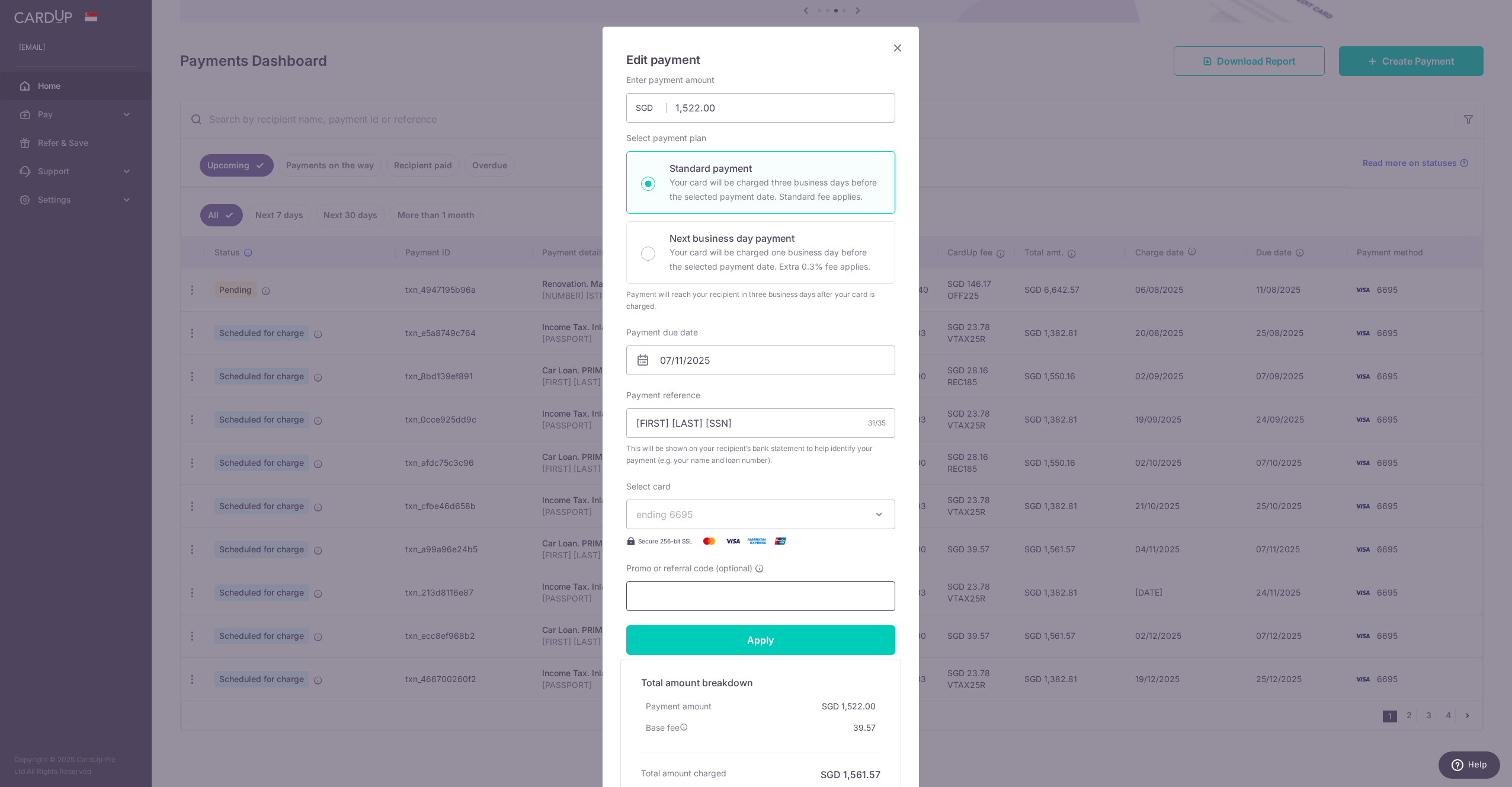 click on "Promo or referral code (optional)" at bounding box center (761, 596) 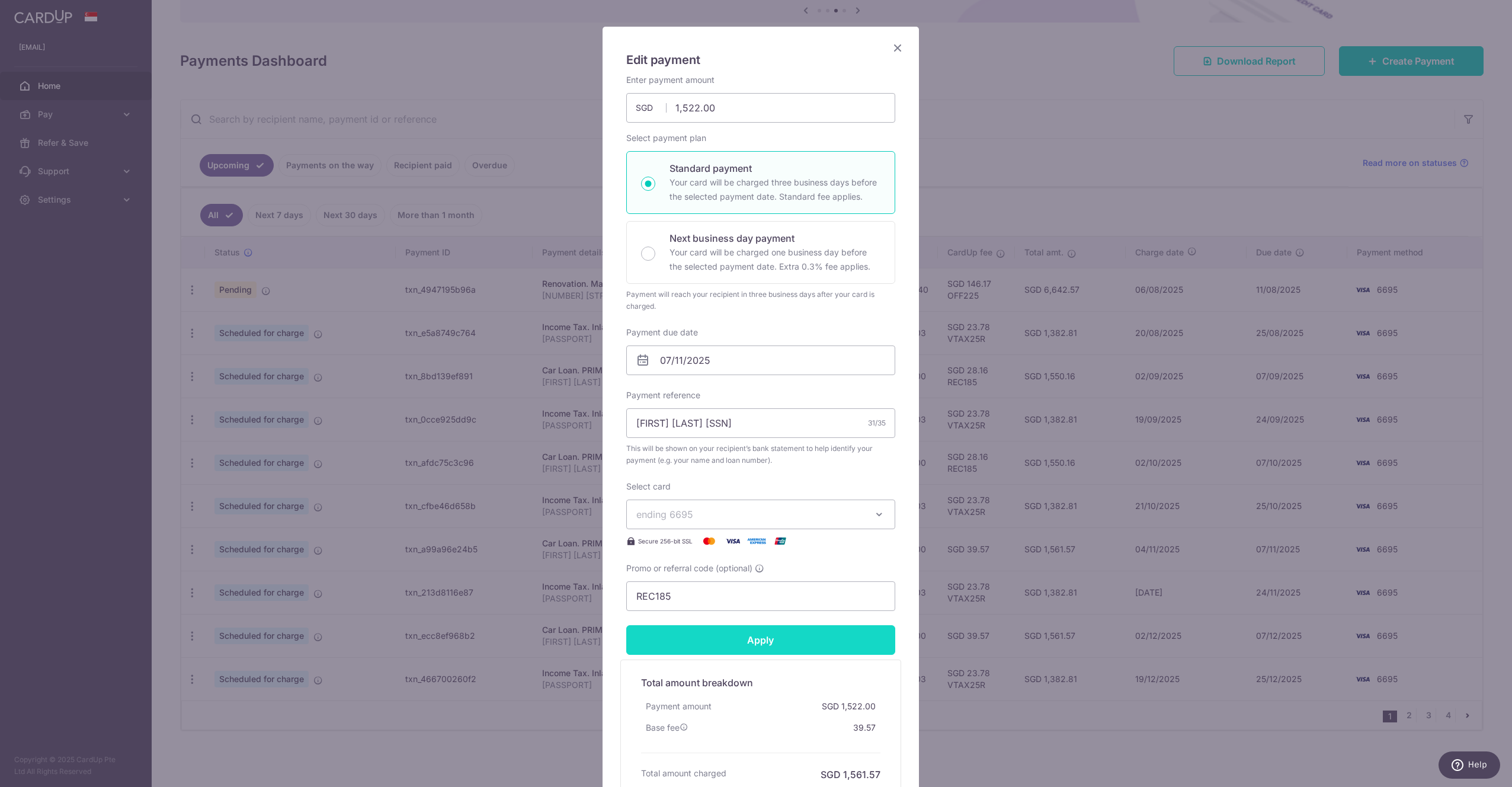 click on "Apply" at bounding box center [761, 640] 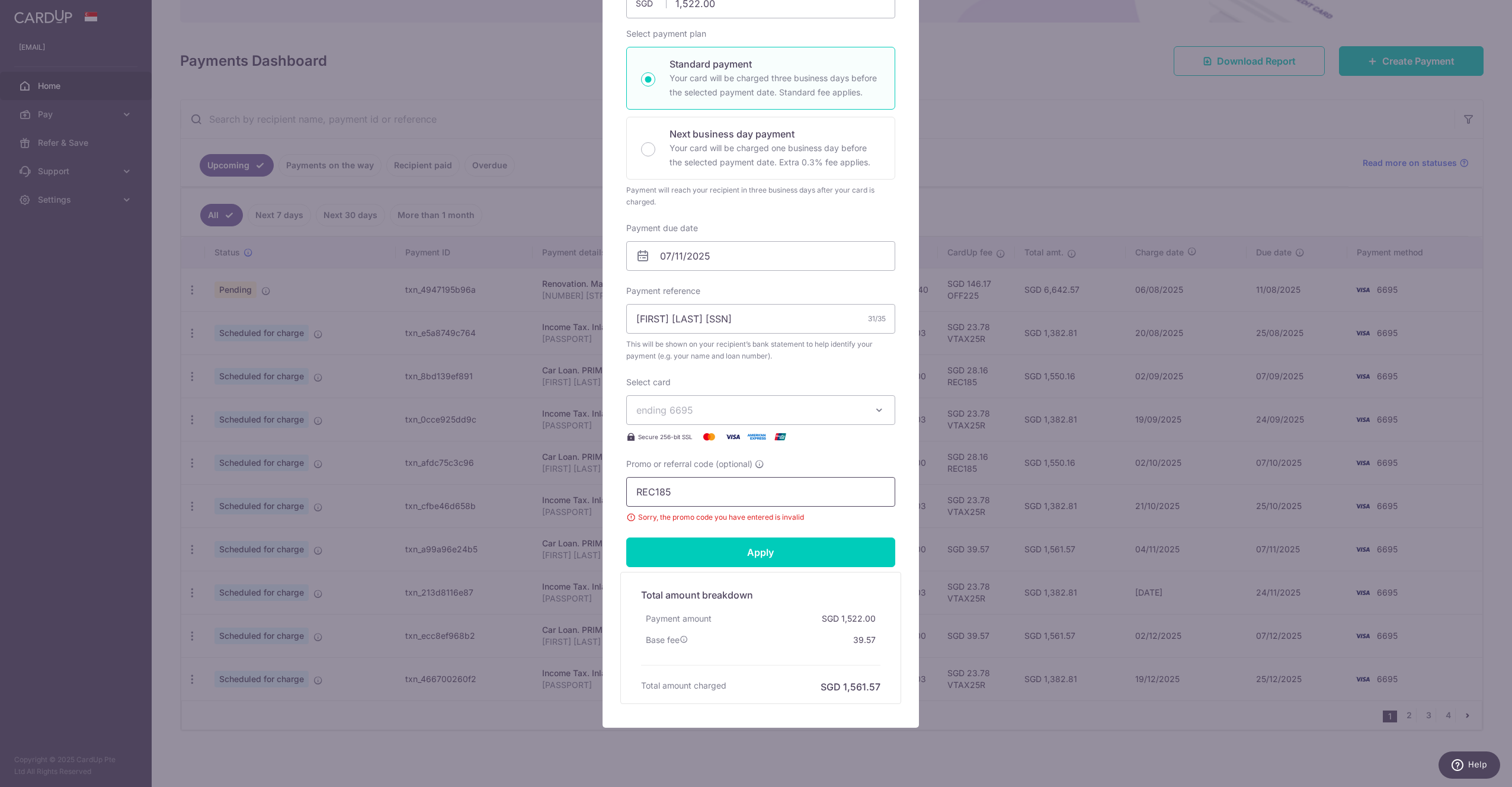 scroll, scrollTop: 178, scrollLeft: 0, axis: vertical 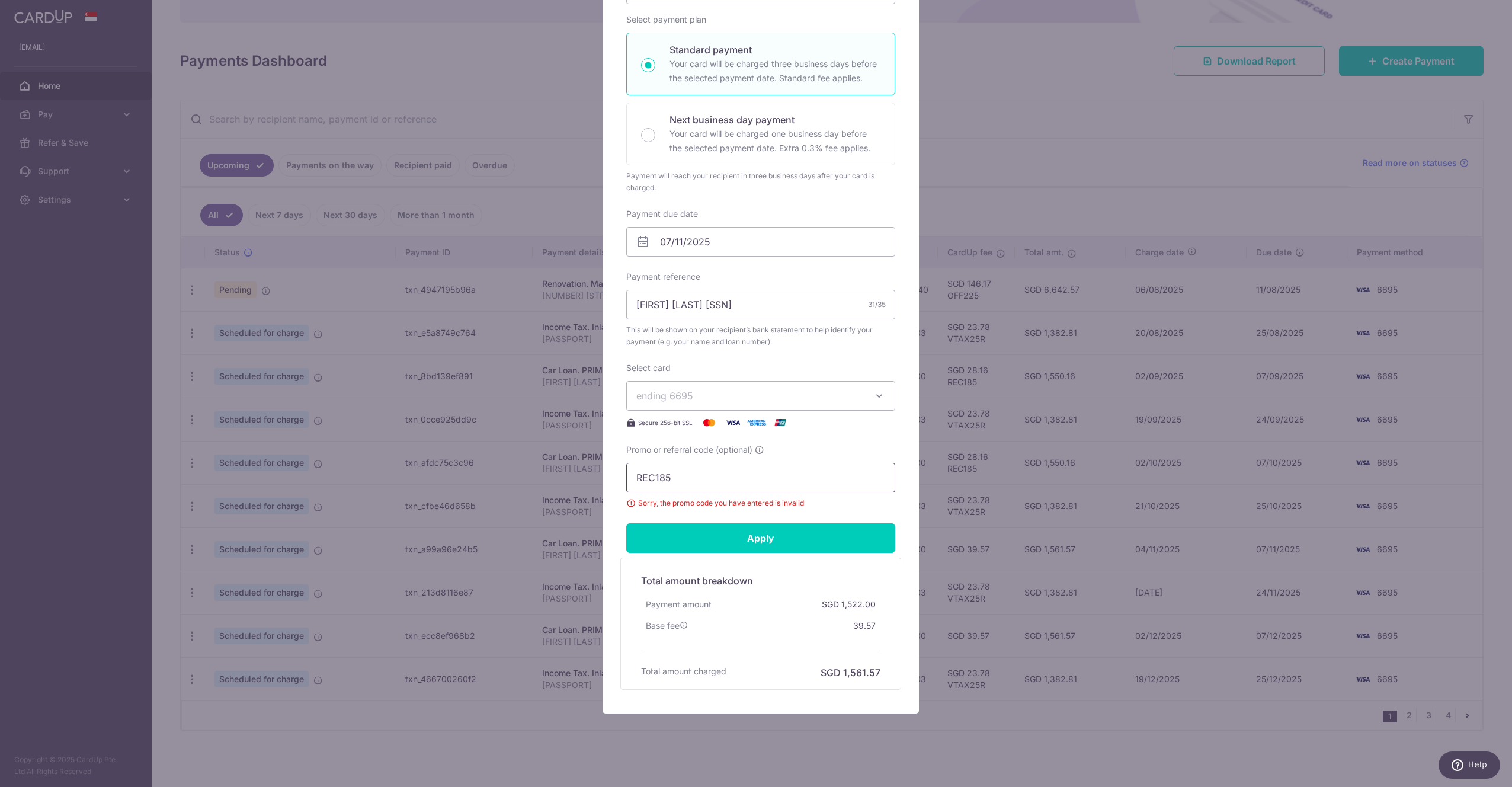 click on "REC185" at bounding box center [761, 478] 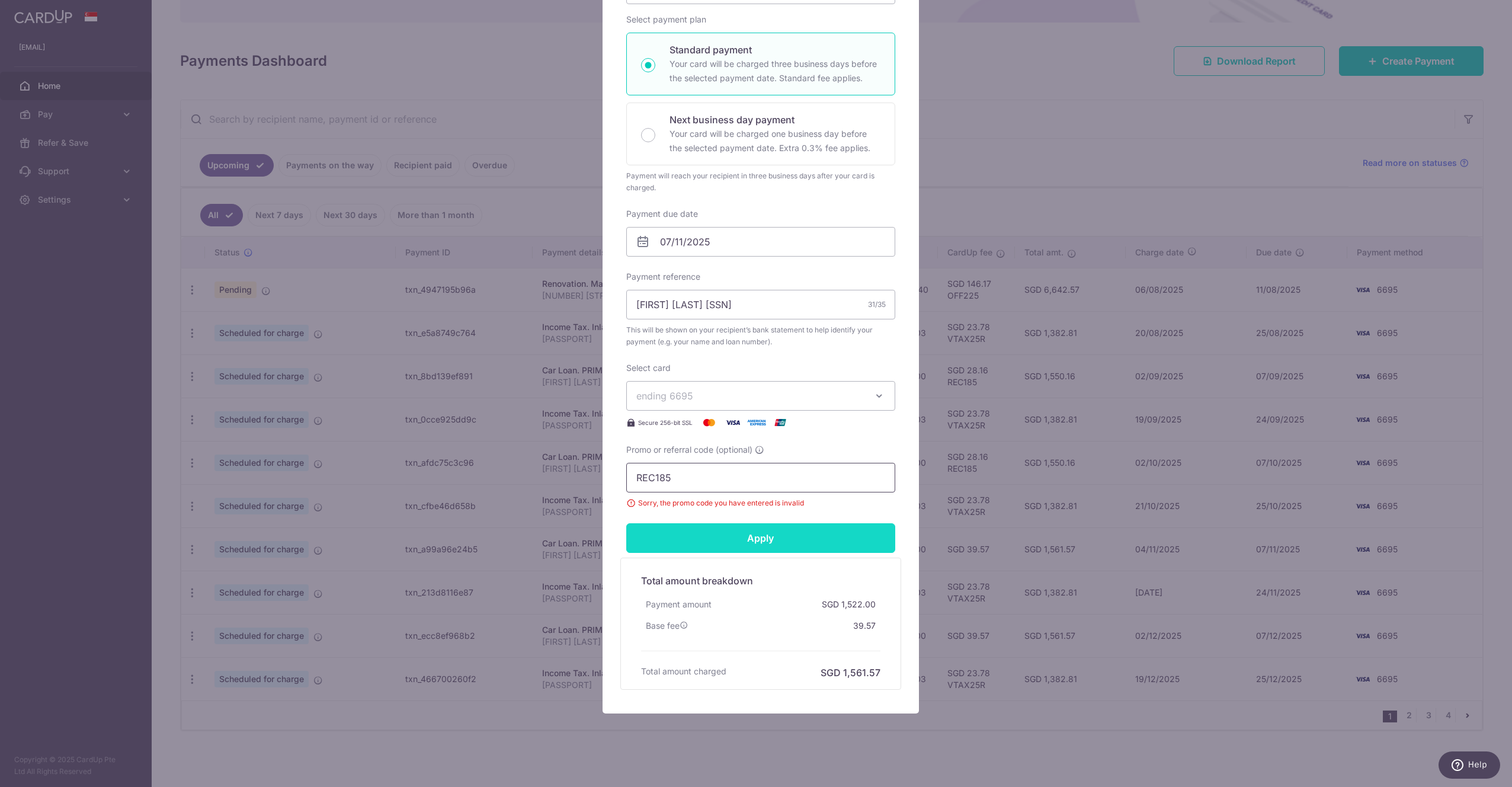 type on "REC185" 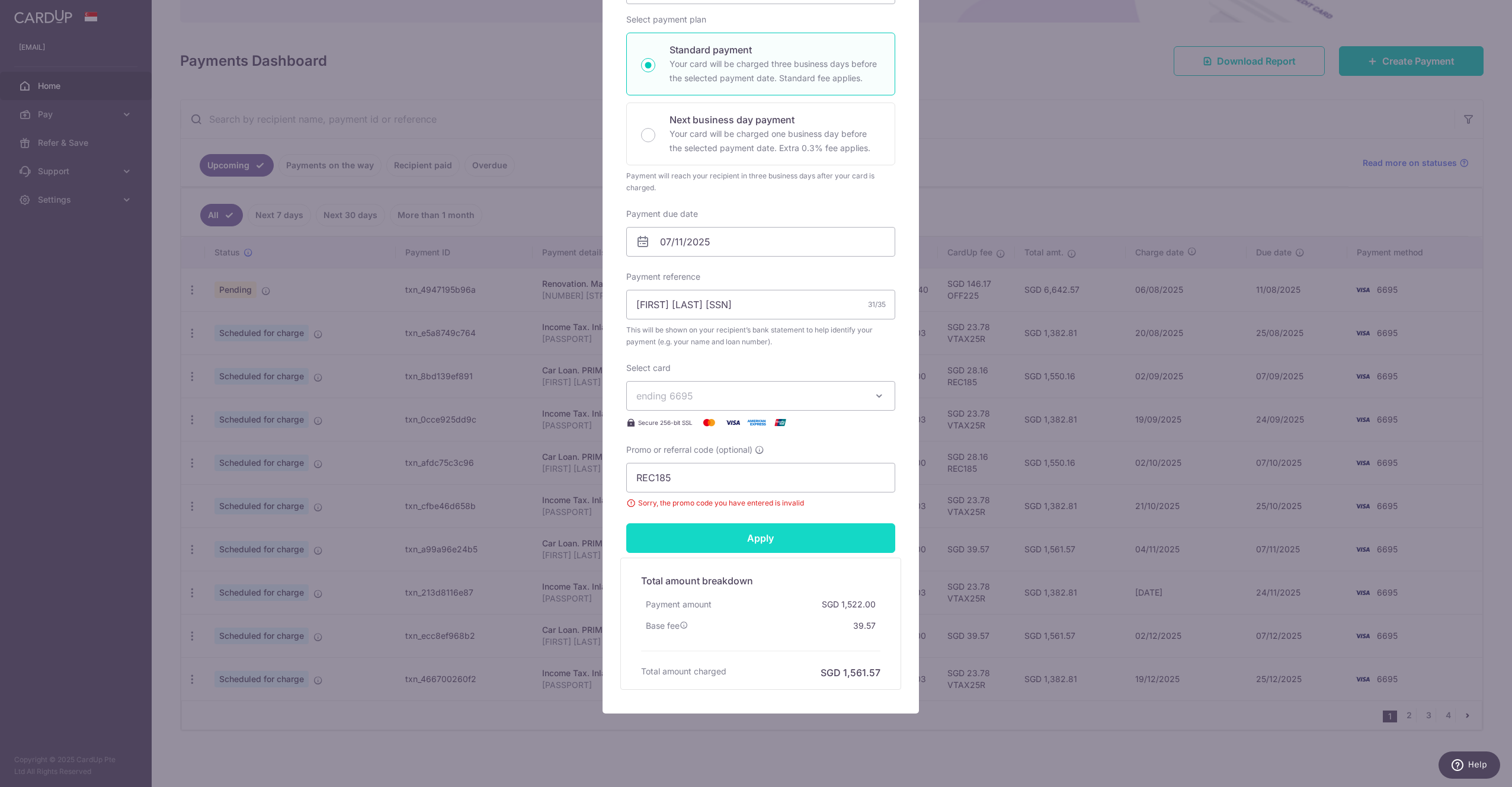 click on "Apply" at bounding box center [761, 538] 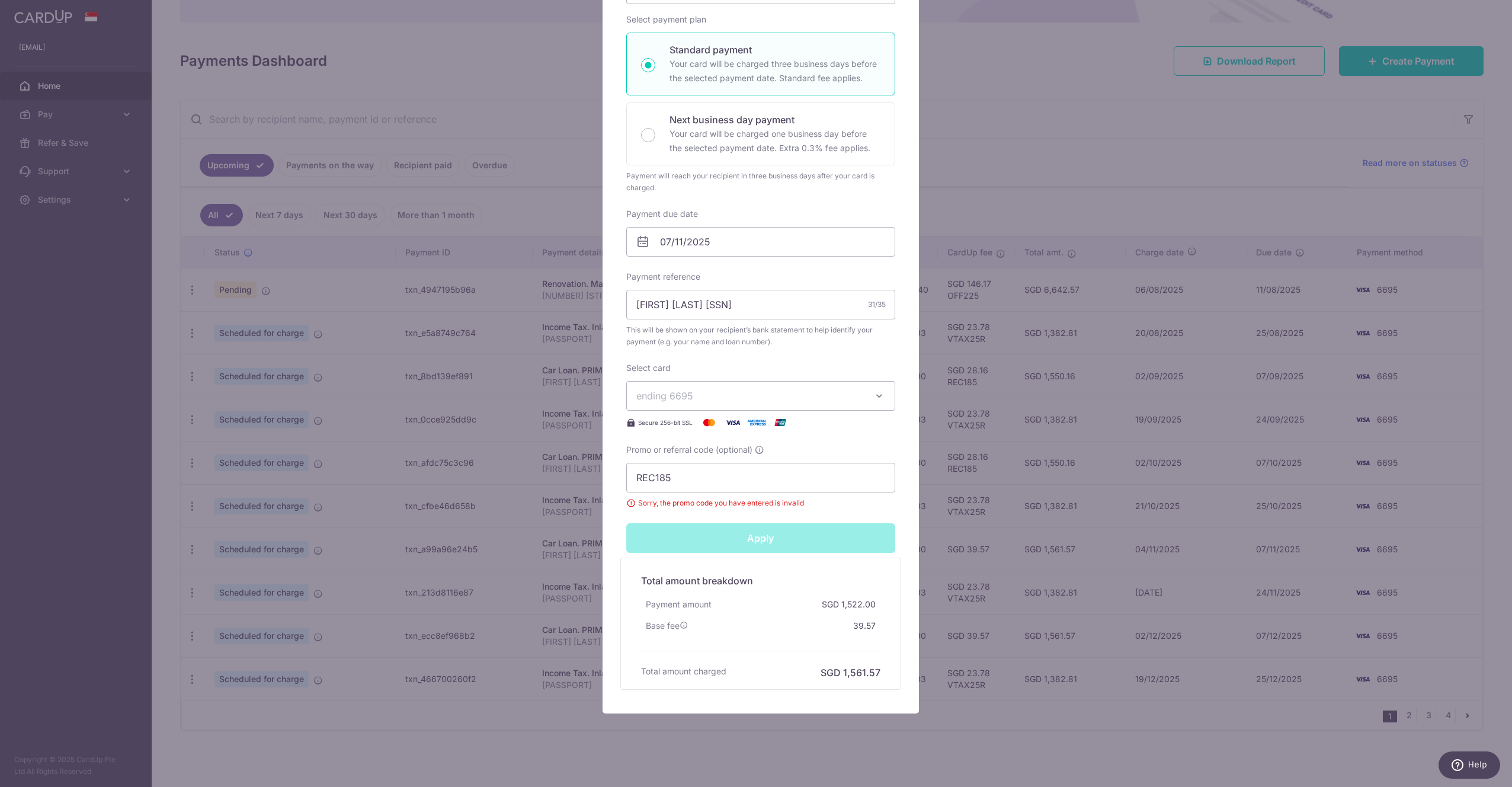 type on "Successfully Applied" 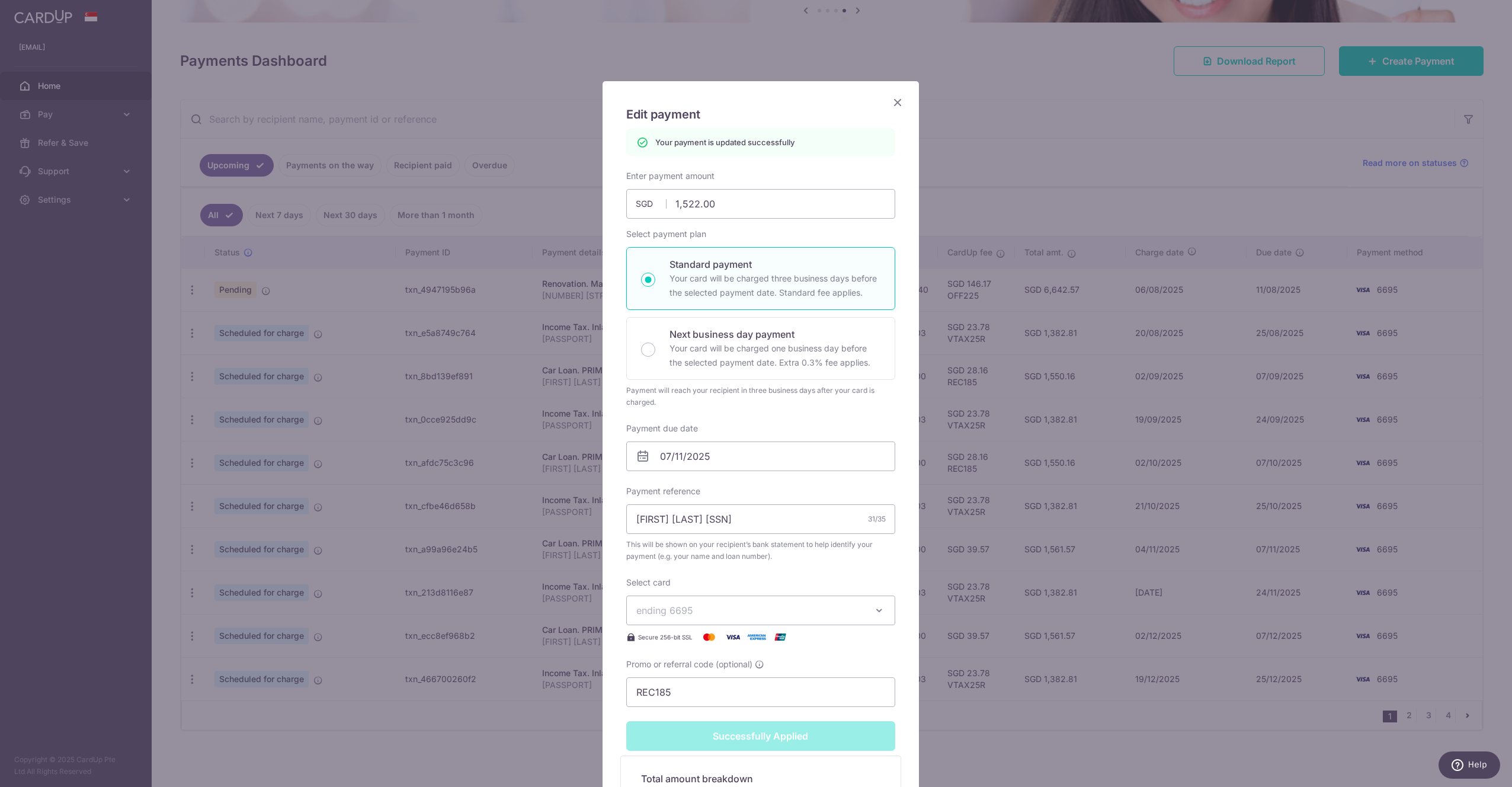 scroll, scrollTop: 0, scrollLeft: 0, axis: both 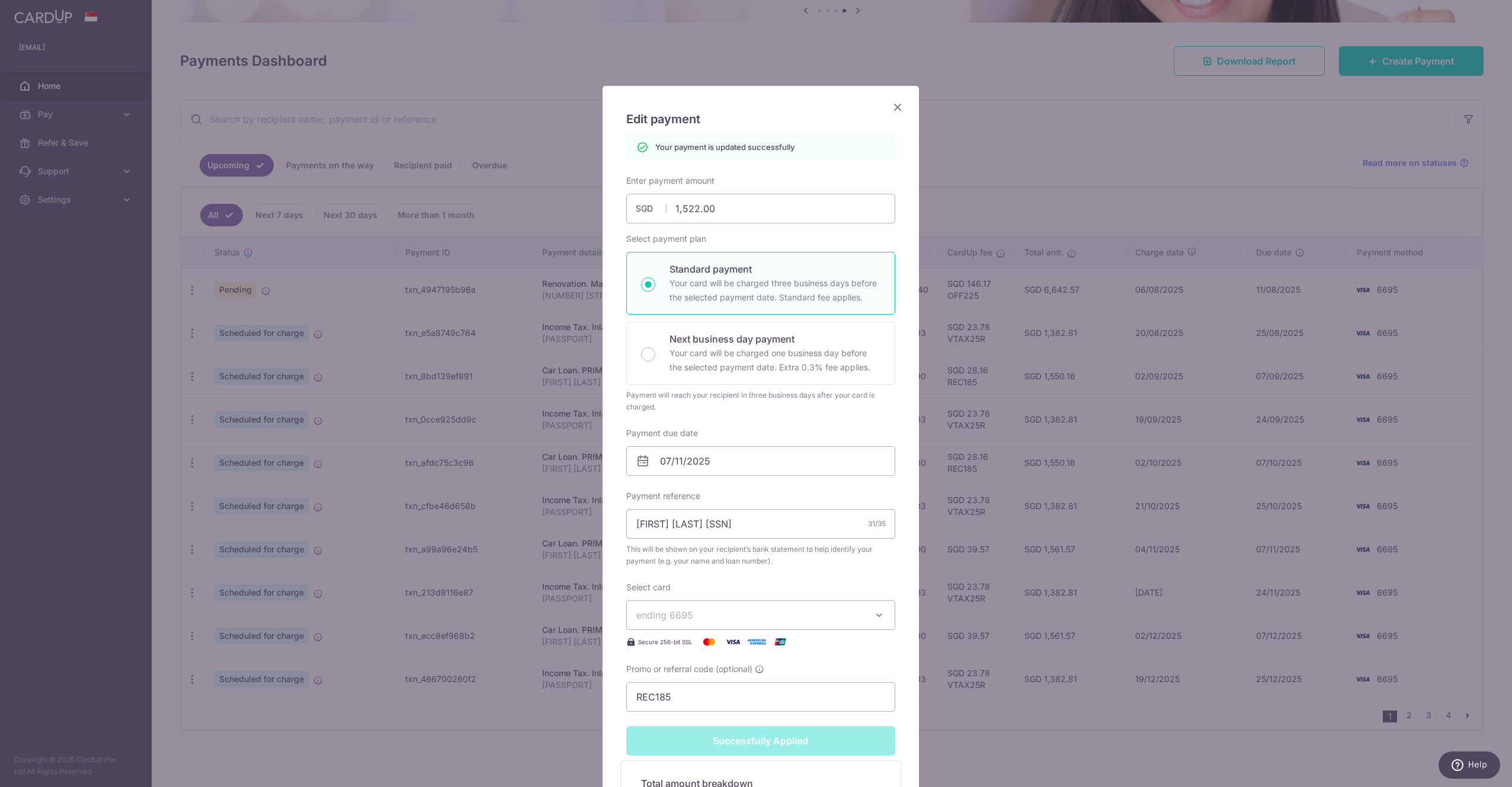 click at bounding box center [898, 107] 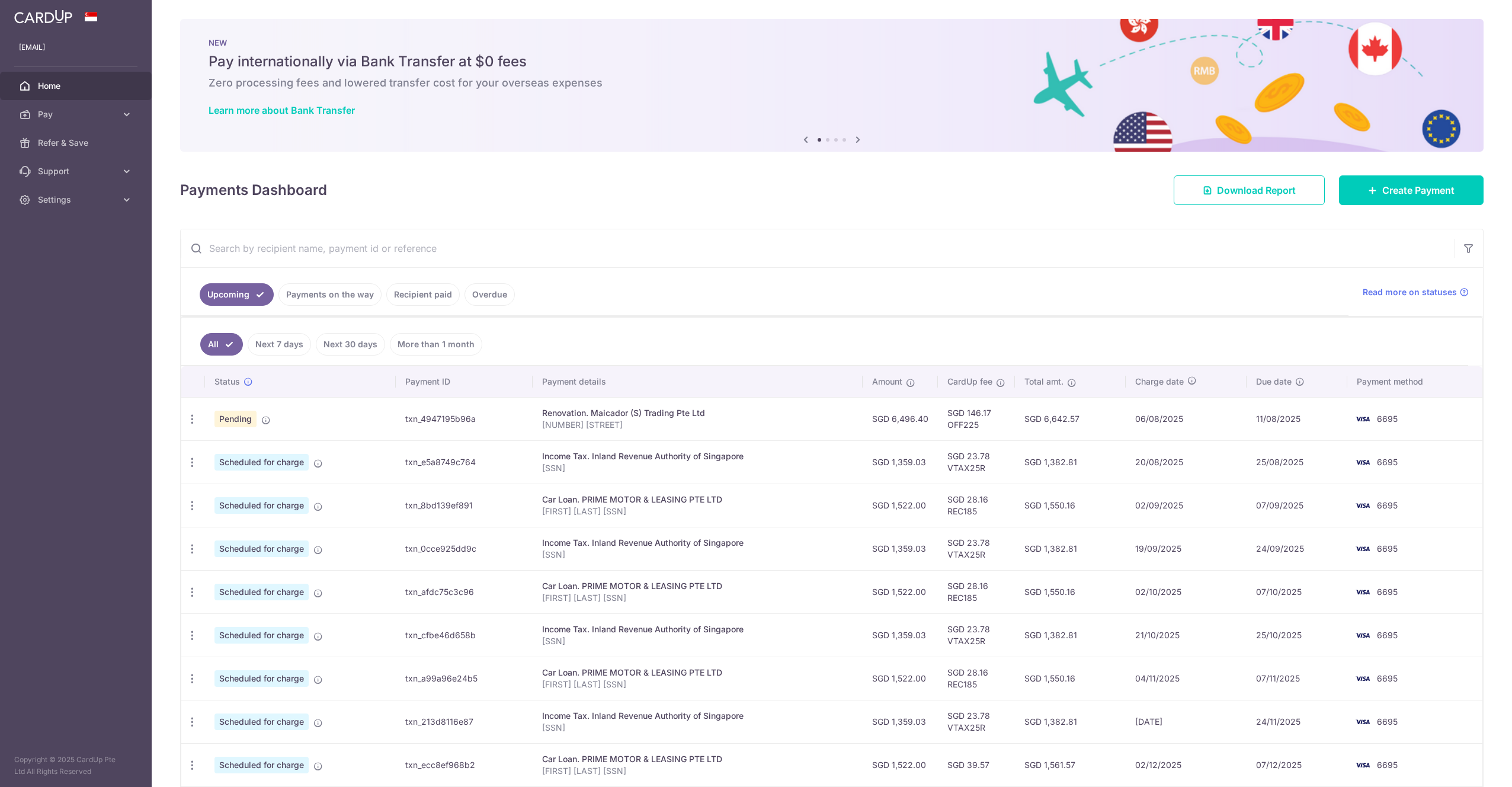 scroll, scrollTop: 0, scrollLeft: 0, axis: both 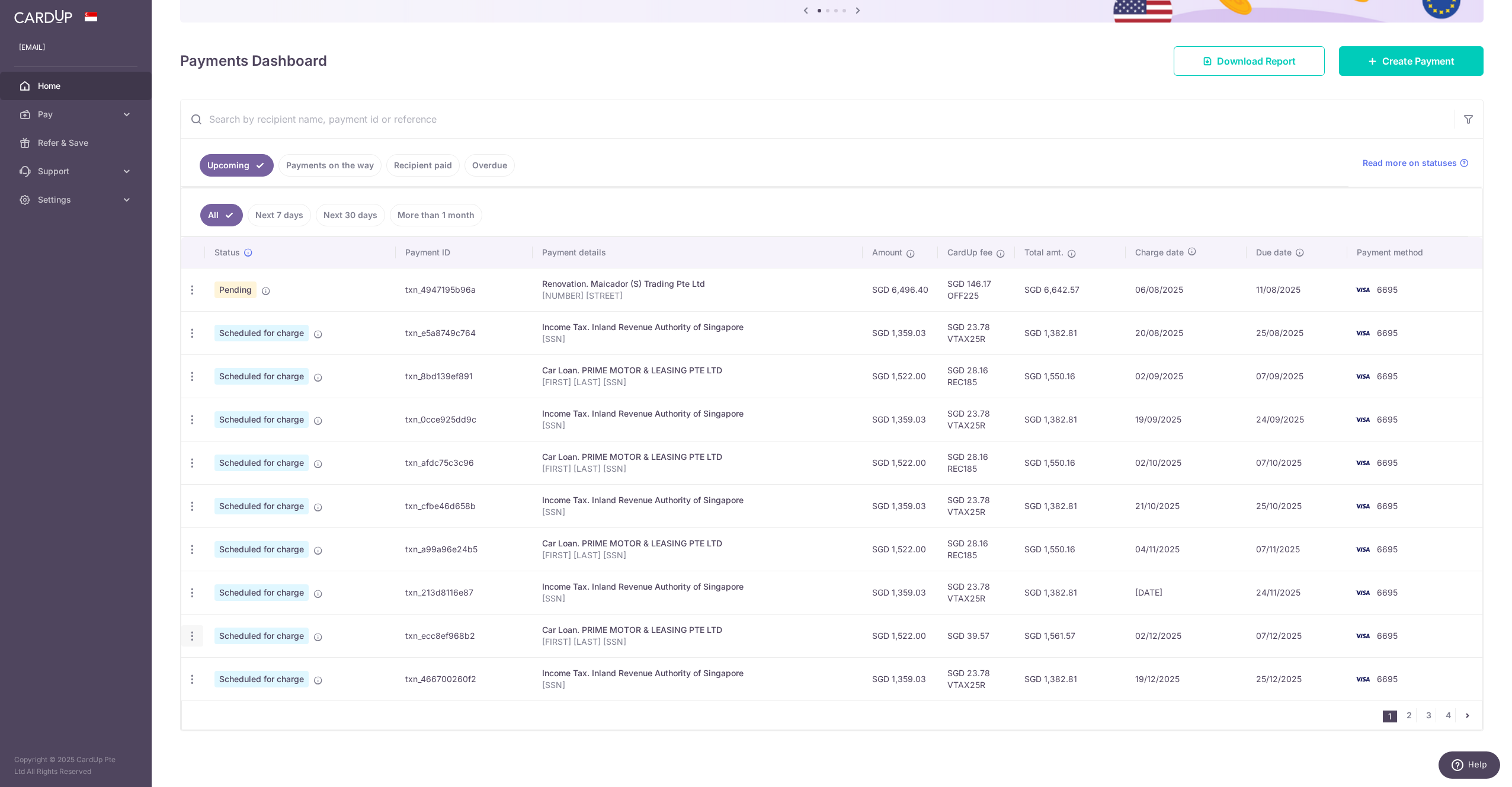 click at bounding box center [192, 290] 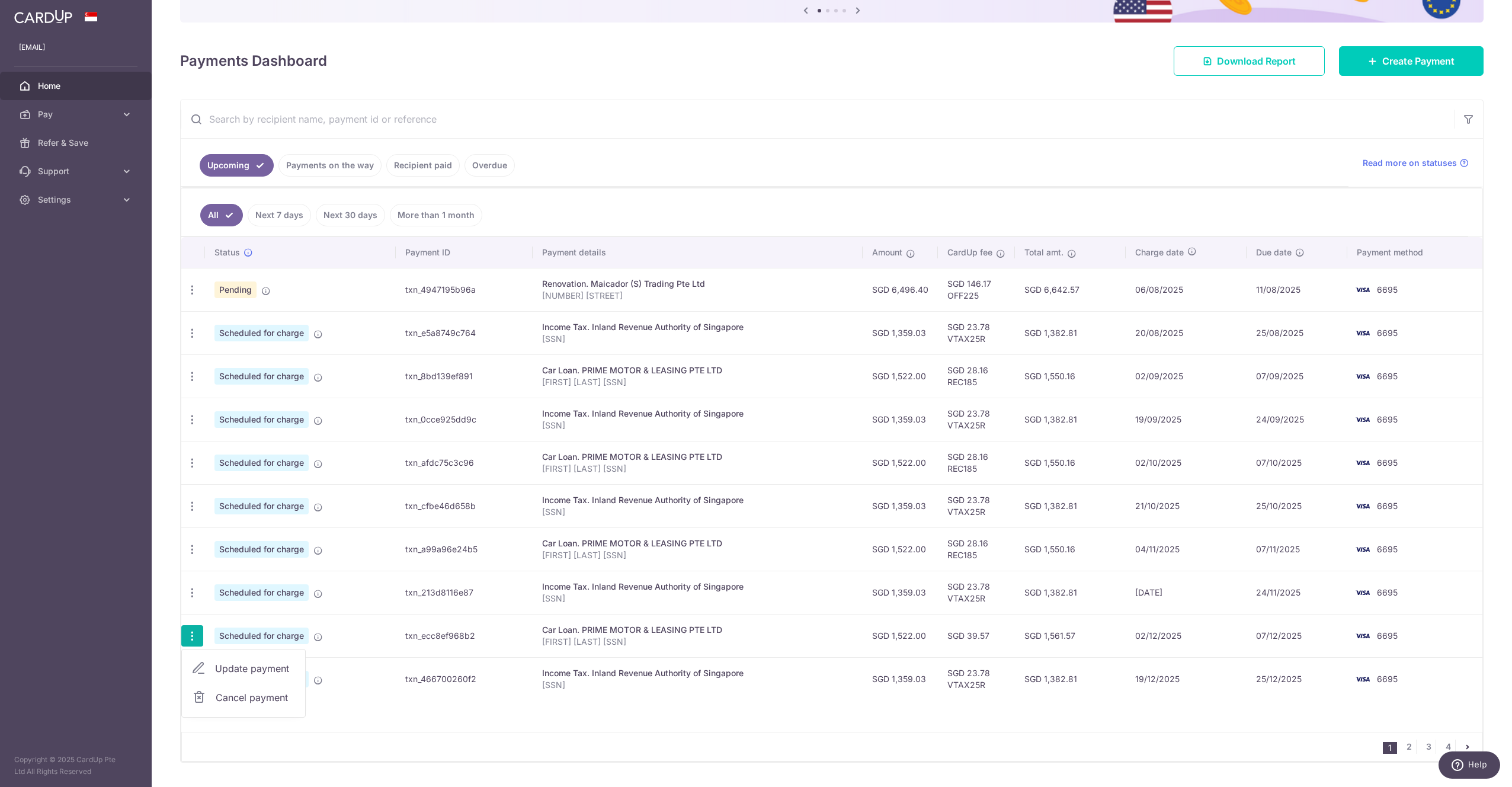 click on "Update payment" at bounding box center [255, 668] 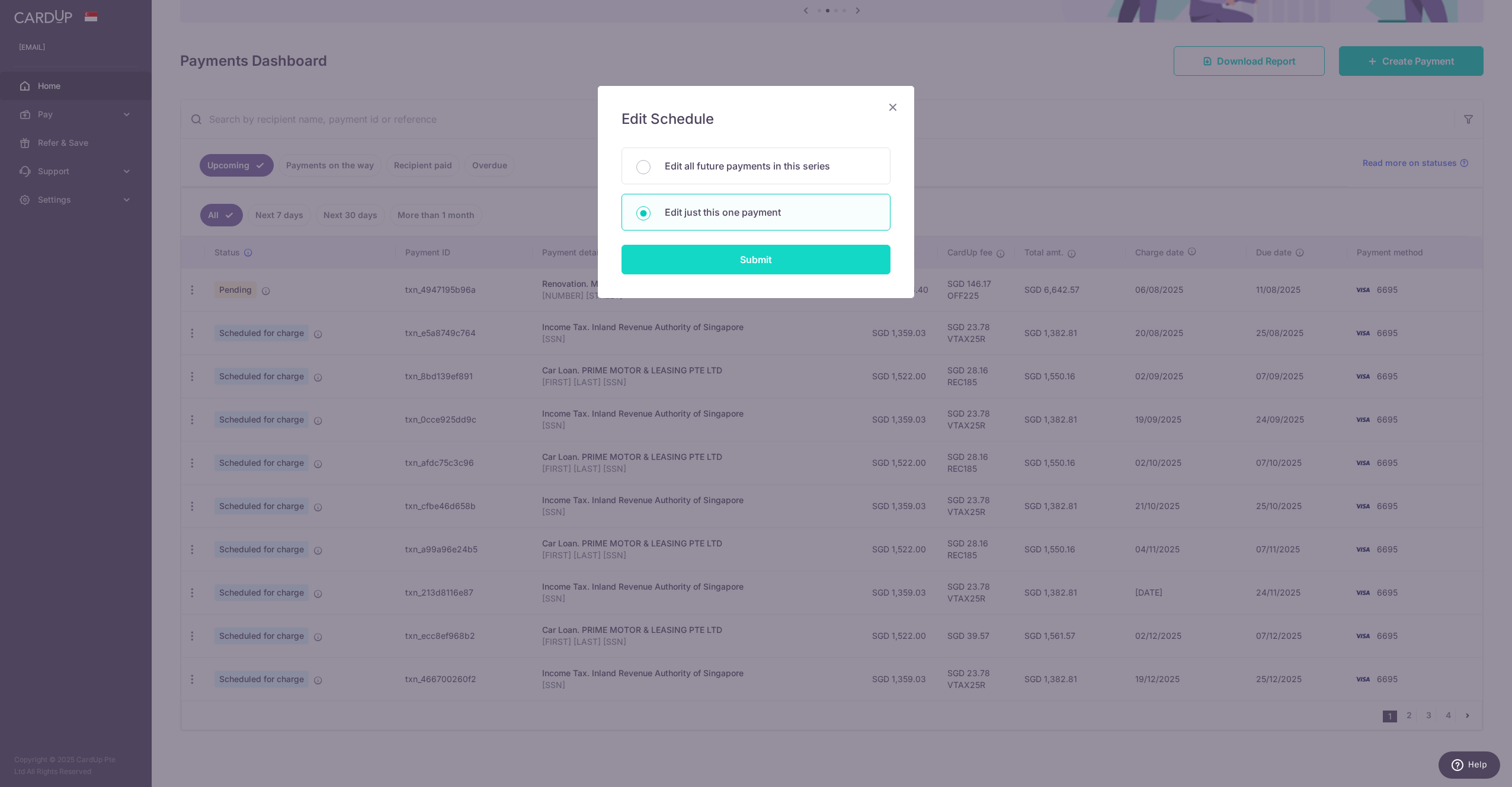 click on "Submit" at bounding box center [756, 260] 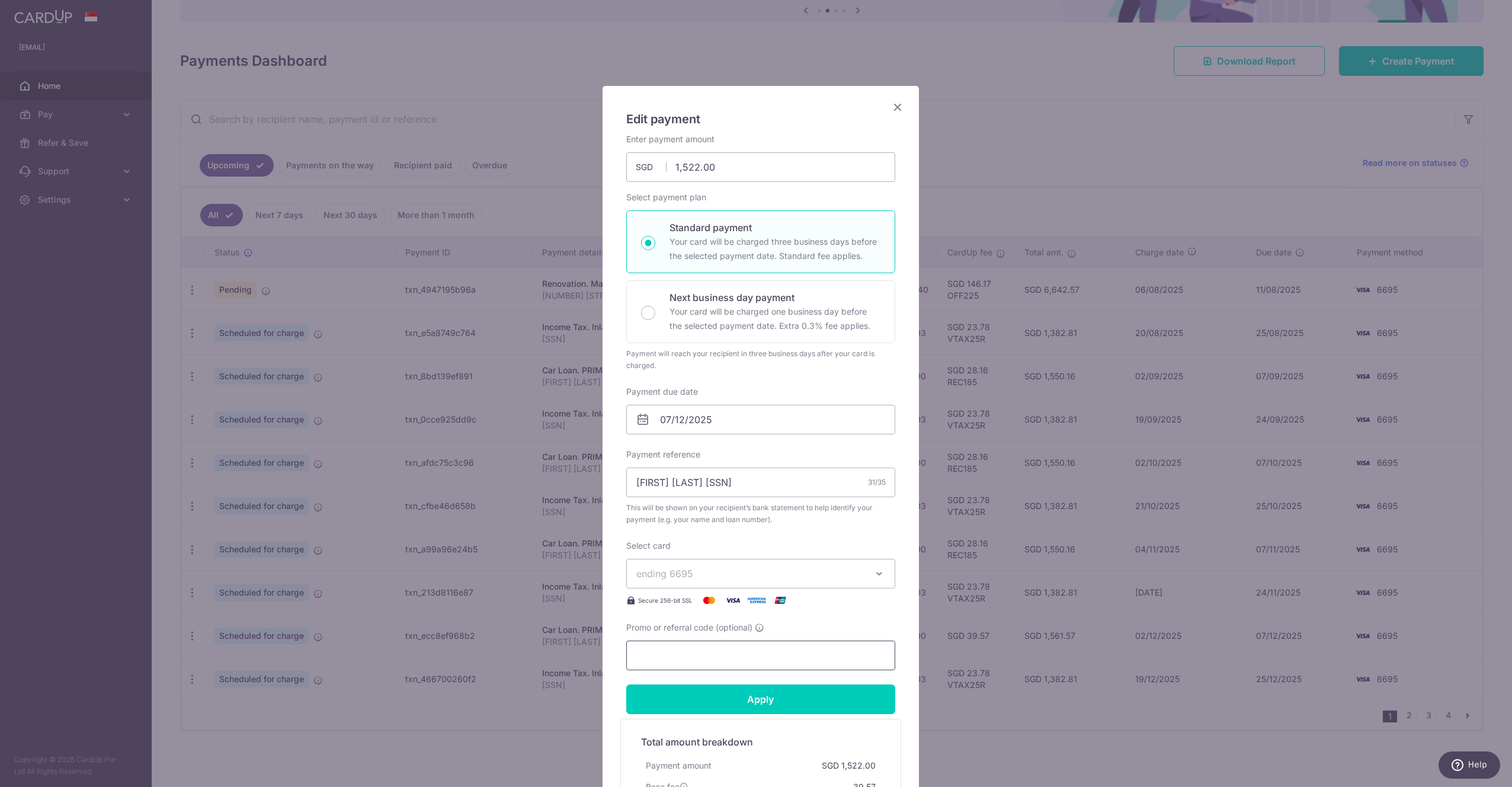 click on "Promo or referral code (optional)" at bounding box center [761, 655] 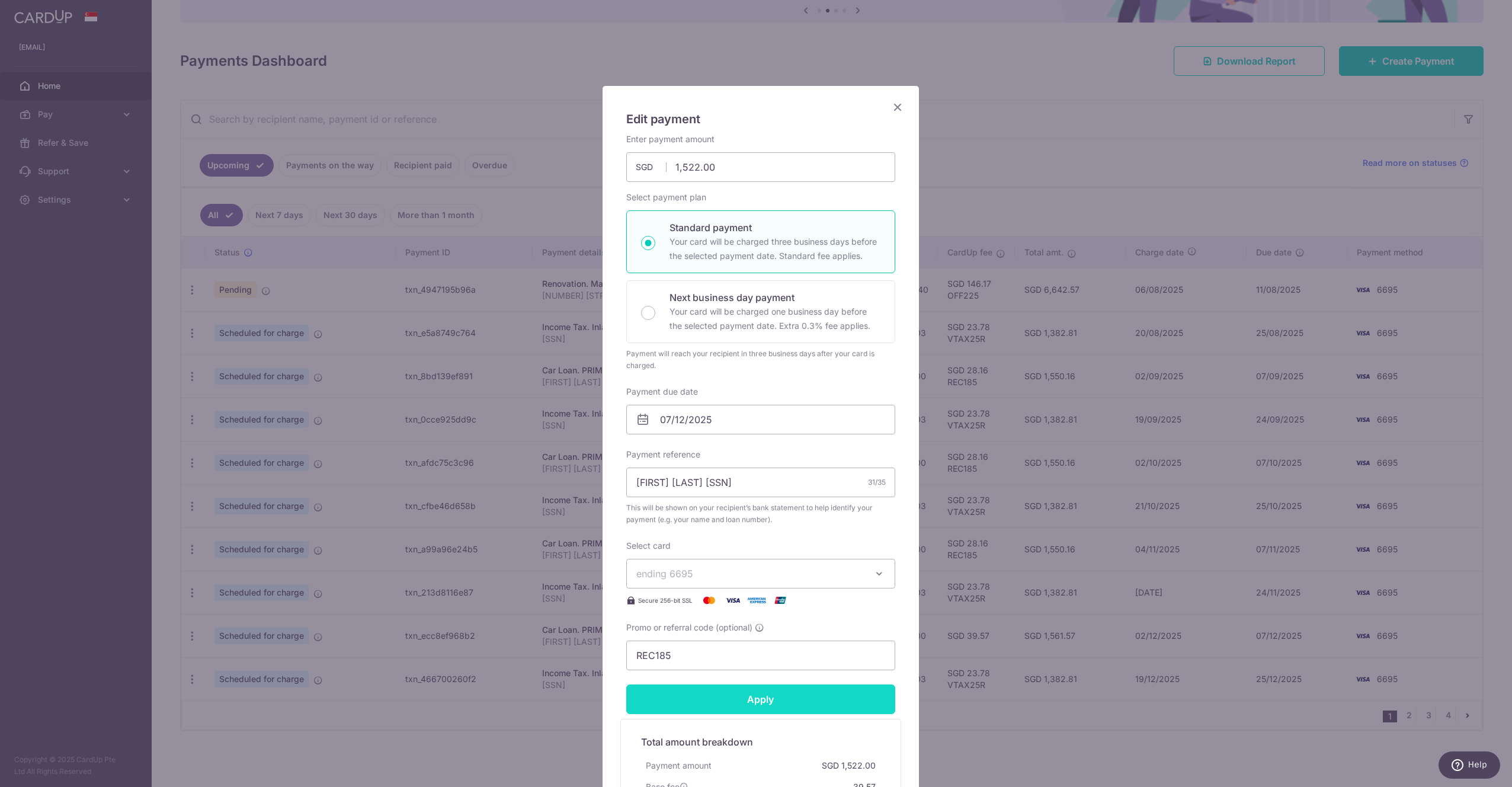 click on "Apply" at bounding box center [761, 699] 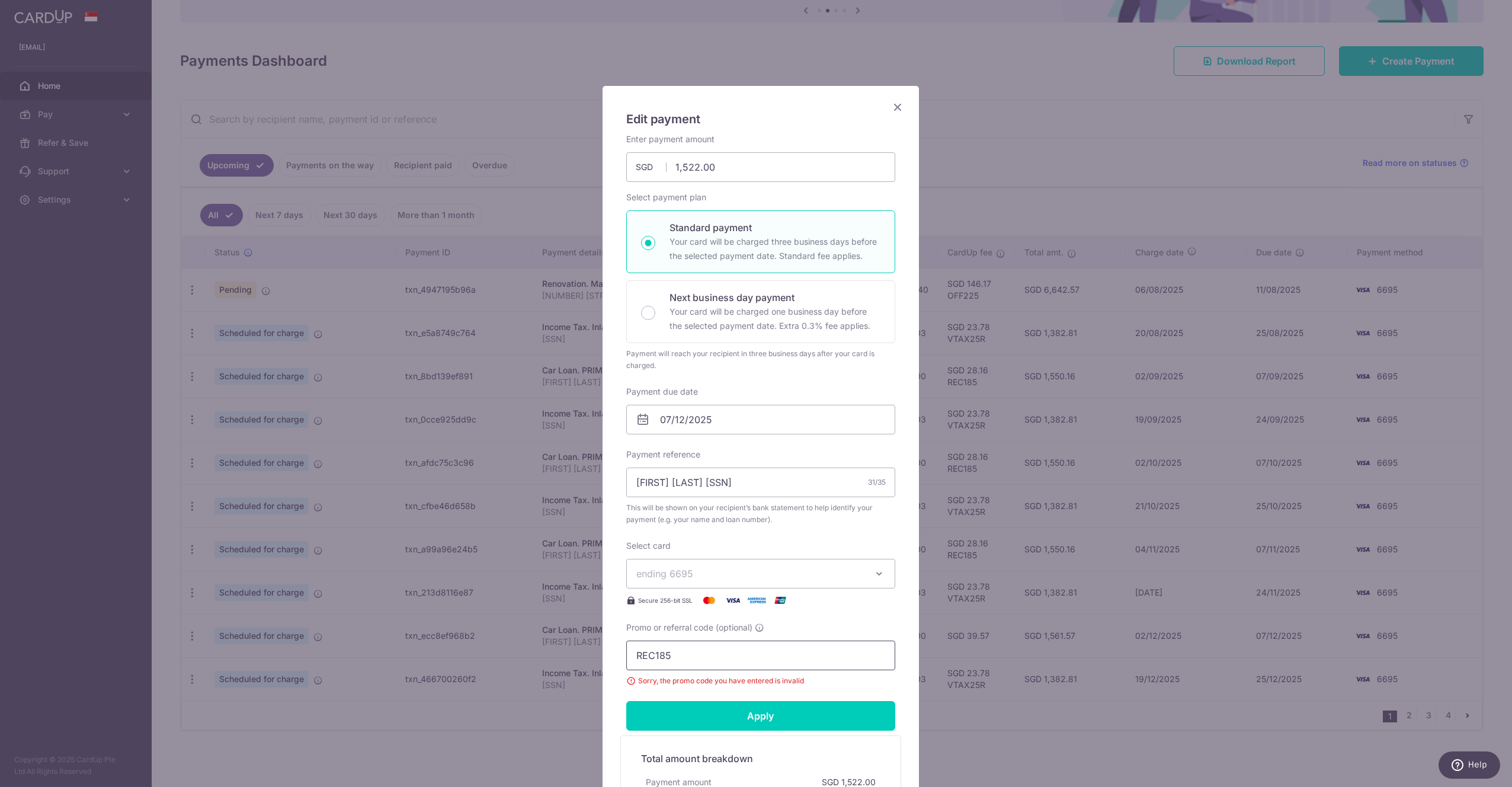 click on "REC185" at bounding box center (761, 655) 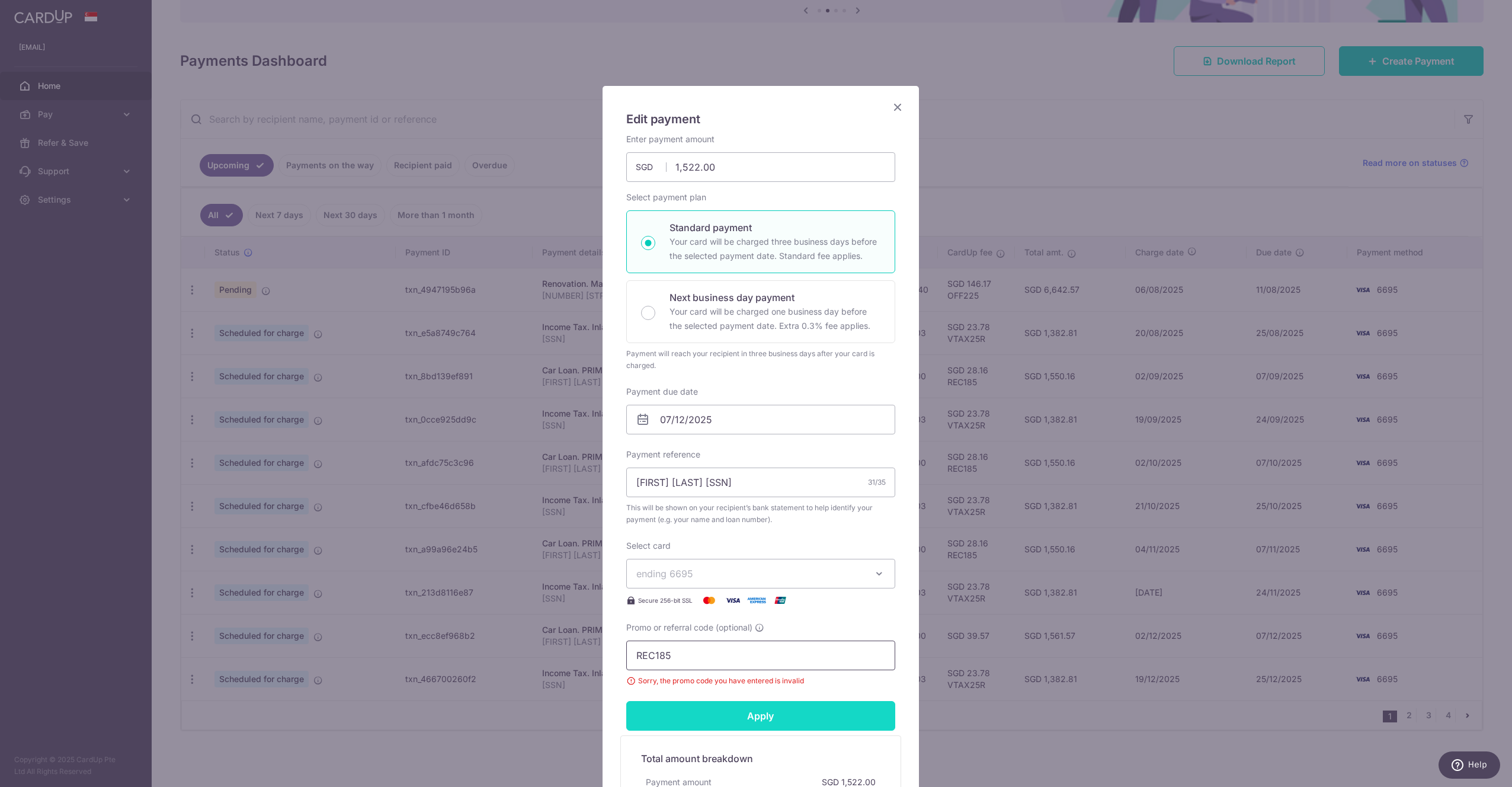 type on "REC185" 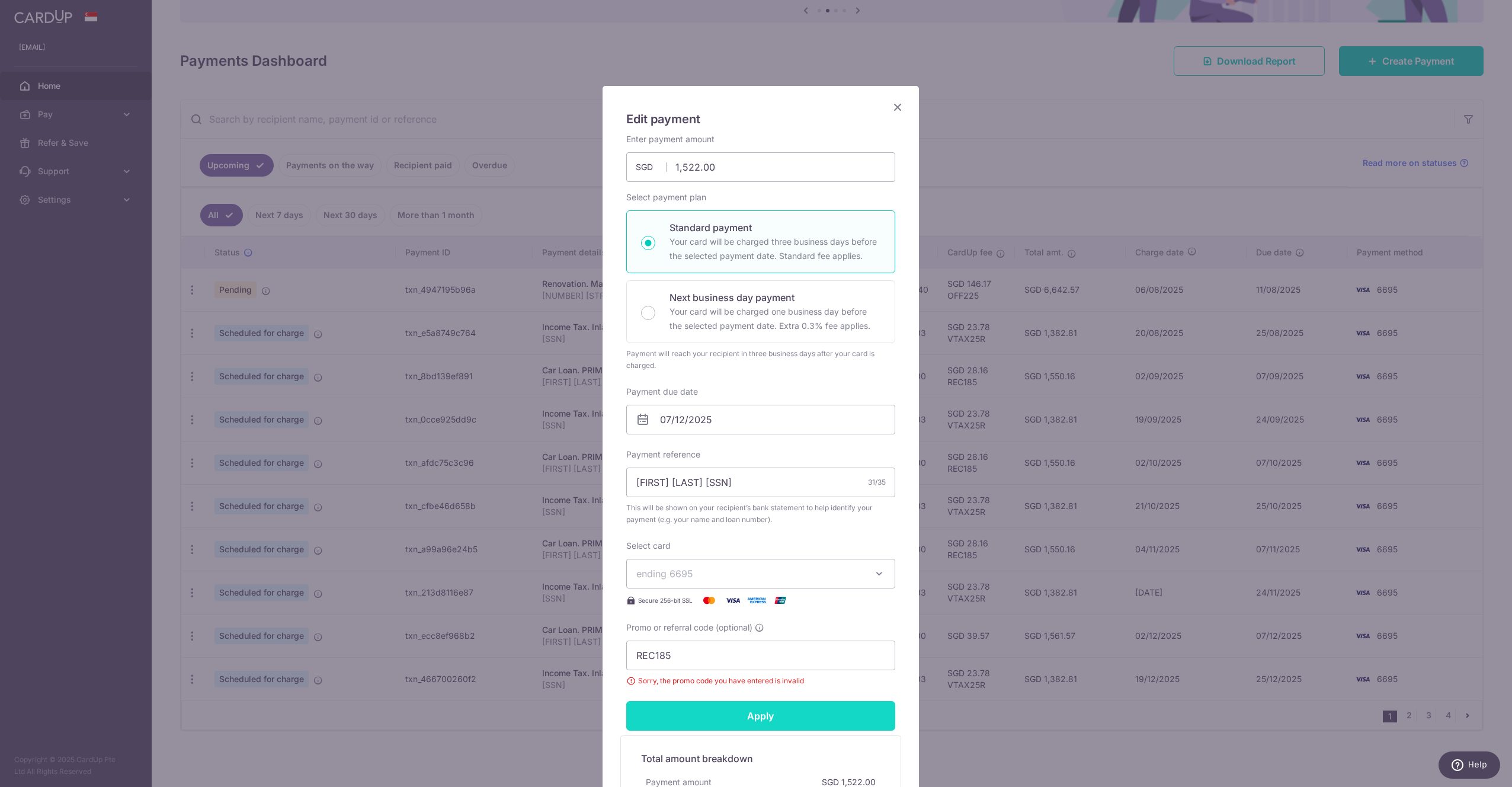 click on "Apply" at bounding box center (761, 716) 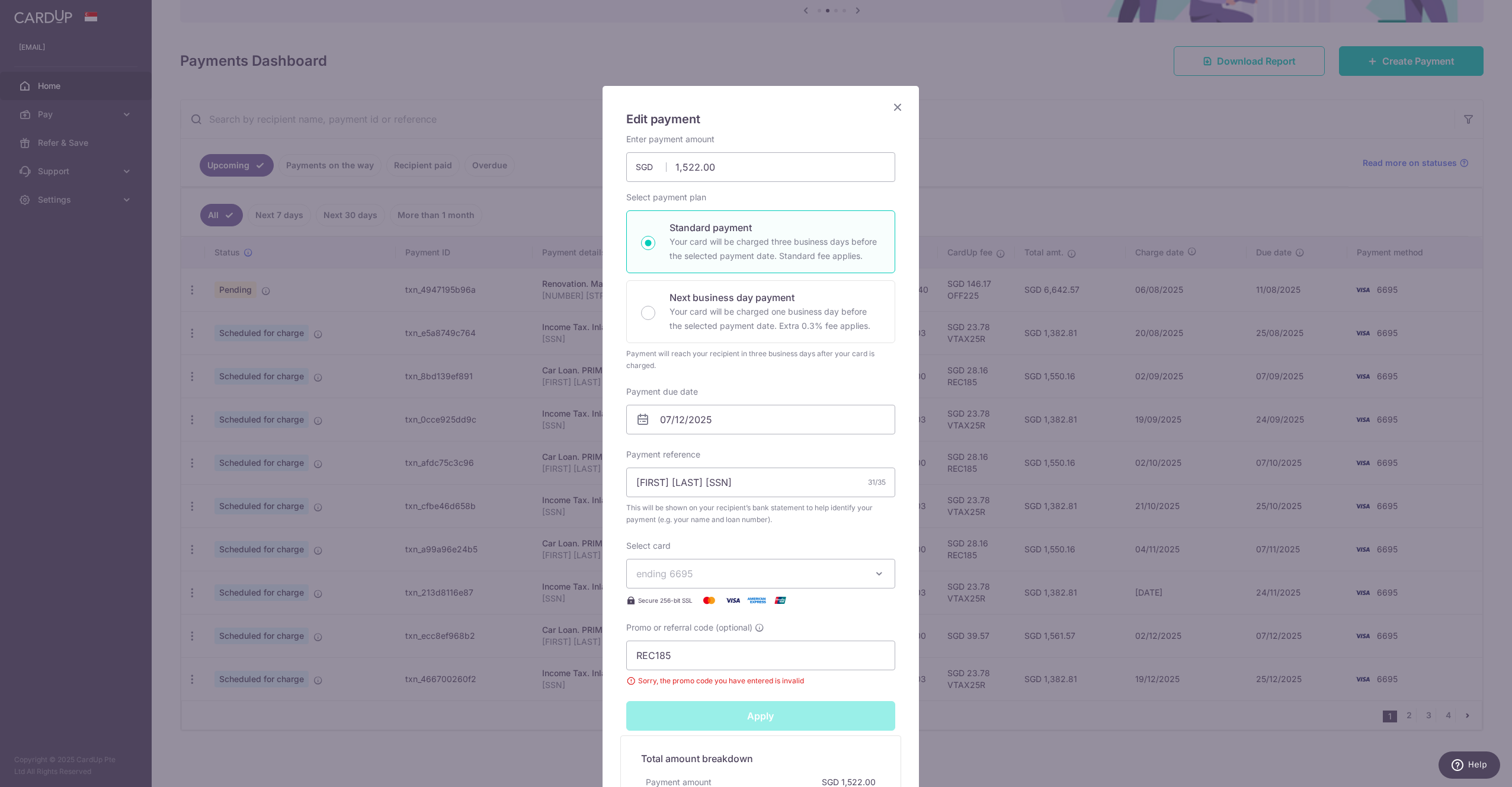 type on "Successfully Applied" 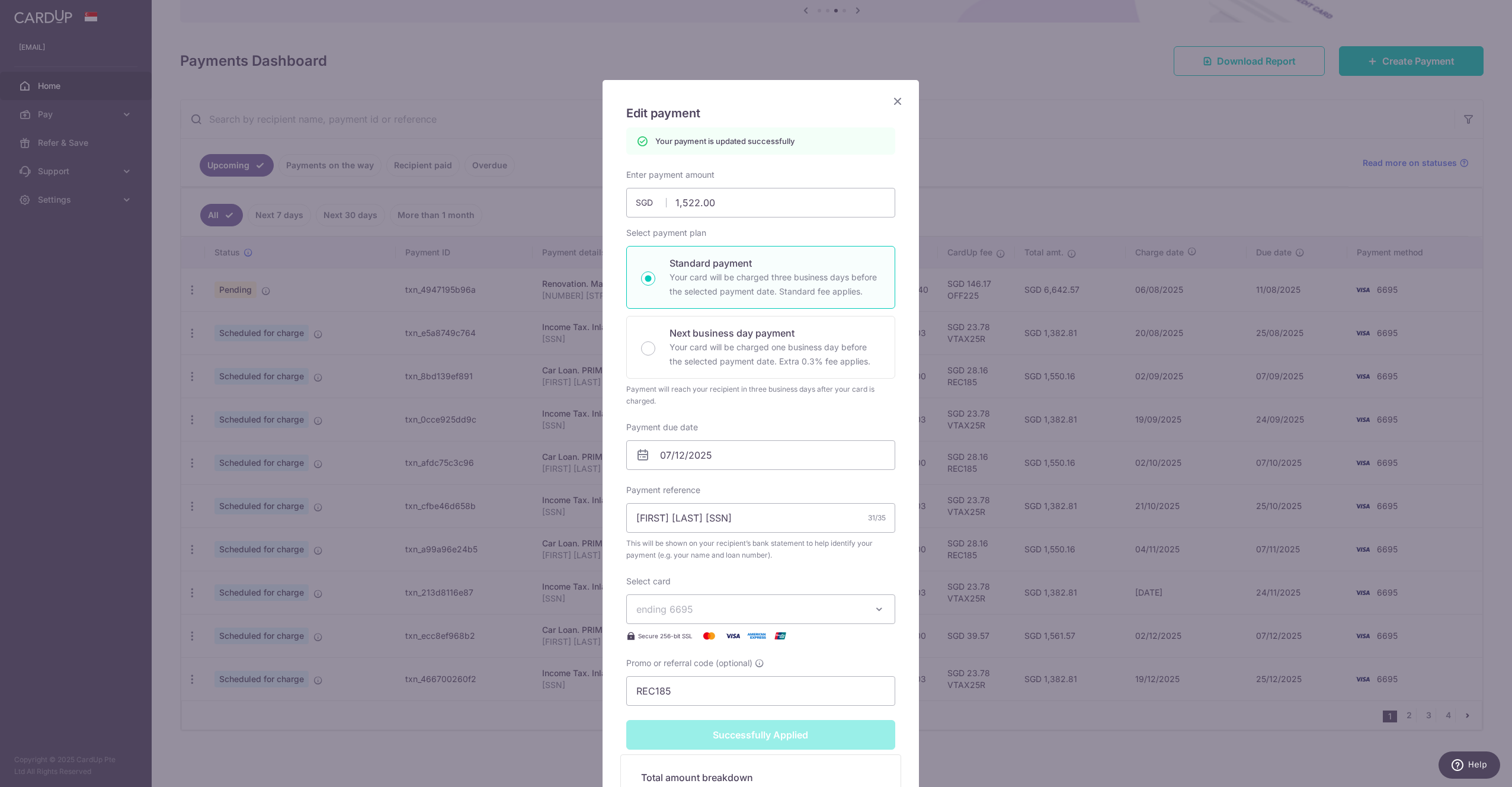 scroll, scrollTop: 0, scrollLeft: 0, axis: both 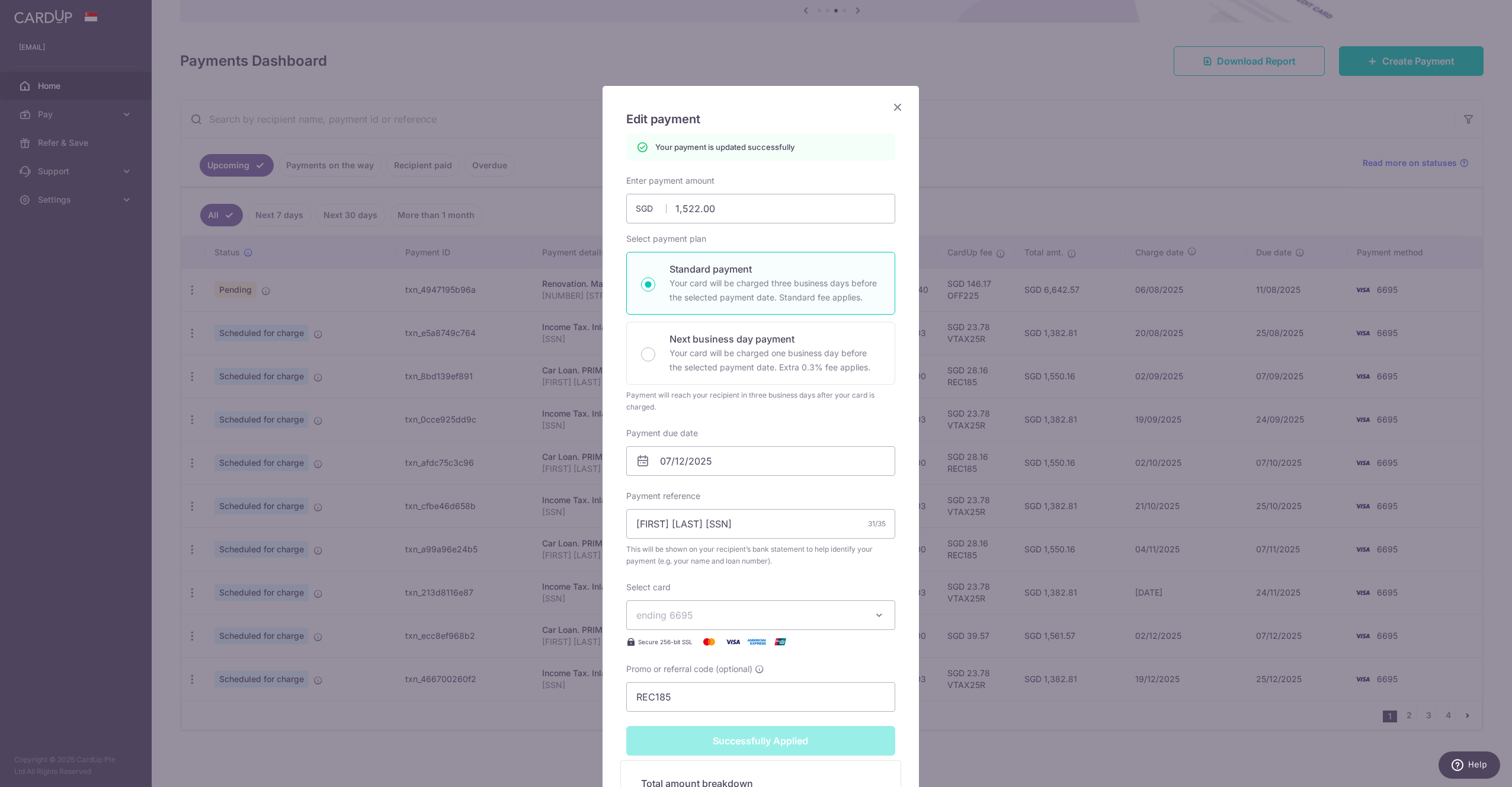 click at bounding box center (898, 107) 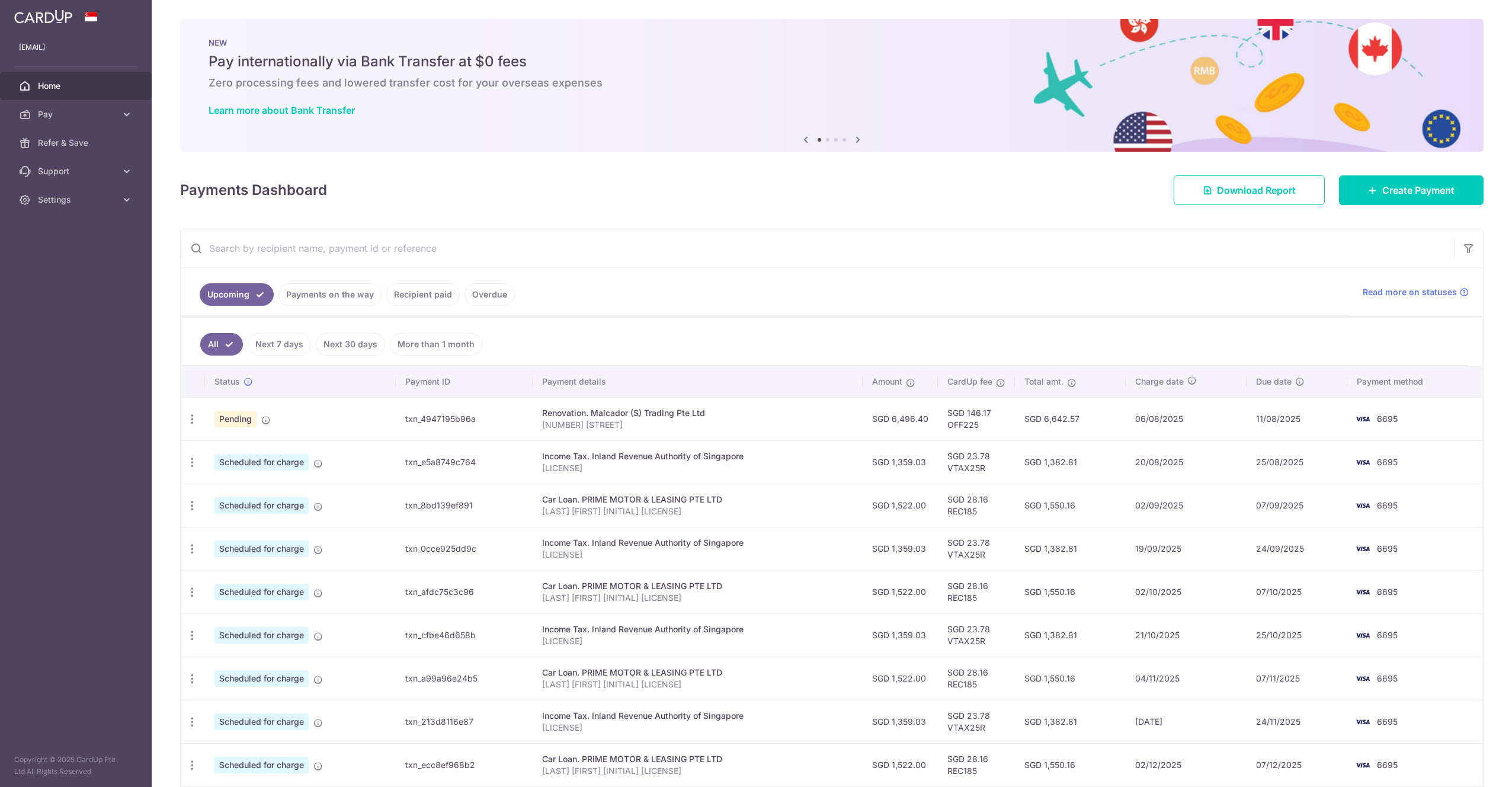 scroll, scrollTop: 0, scrollLeft: 0, axis: both 